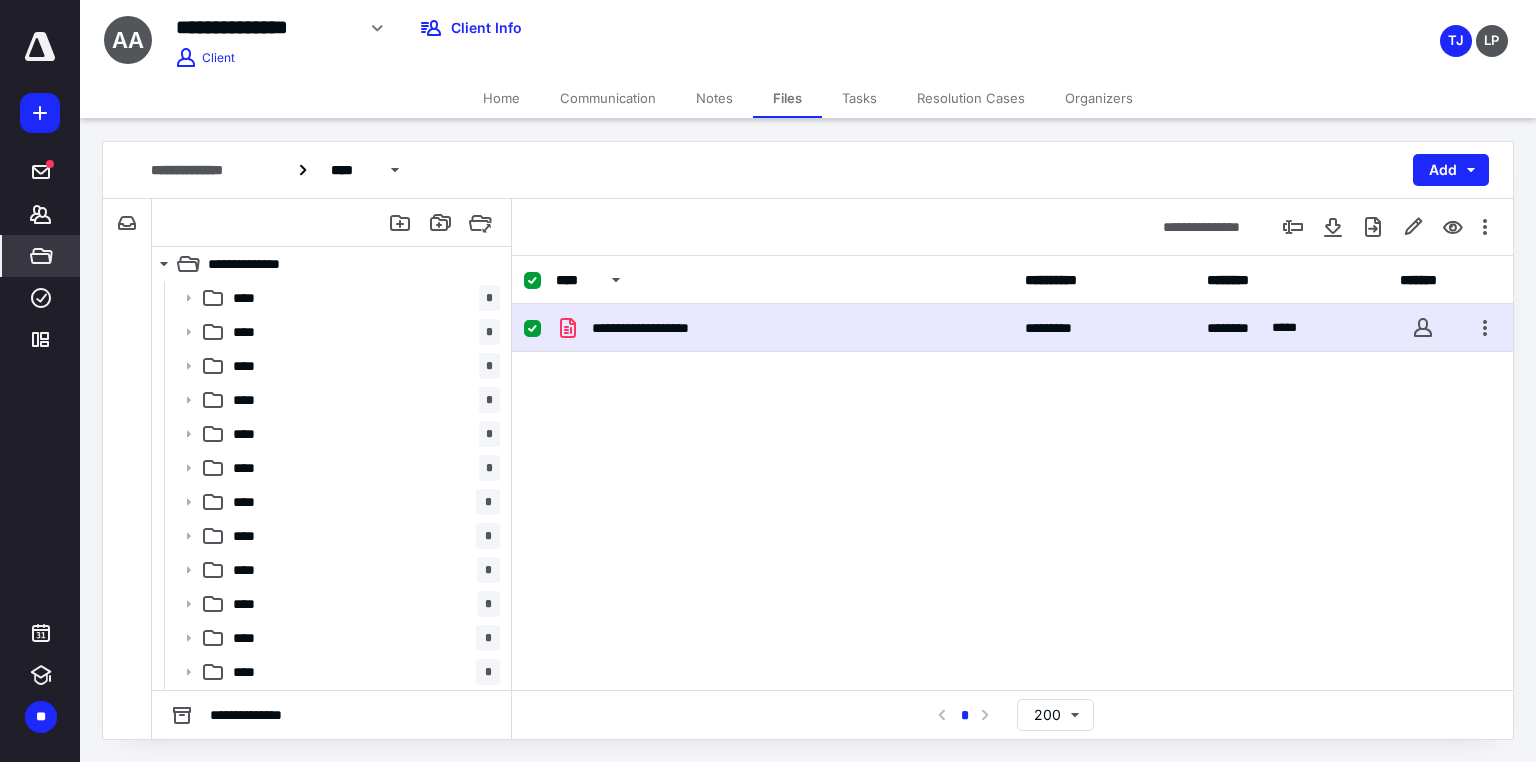 scroll, scrollTop: 0, scrollLeft: 0, axis: both 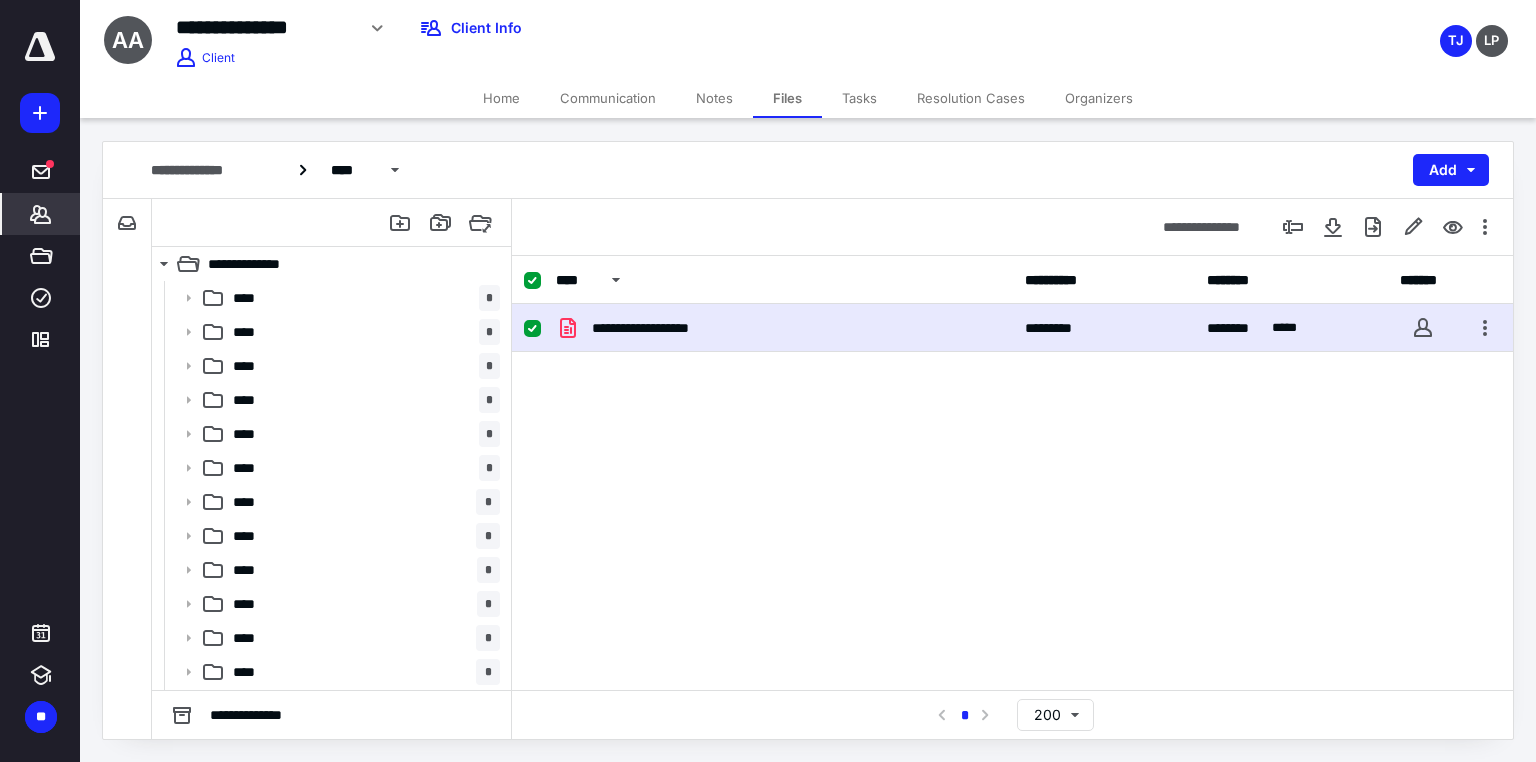 drag, startPoint x: 30, startPoint y: 230, endPoint x: 49, endPoint y: 197, distance: 38.078865 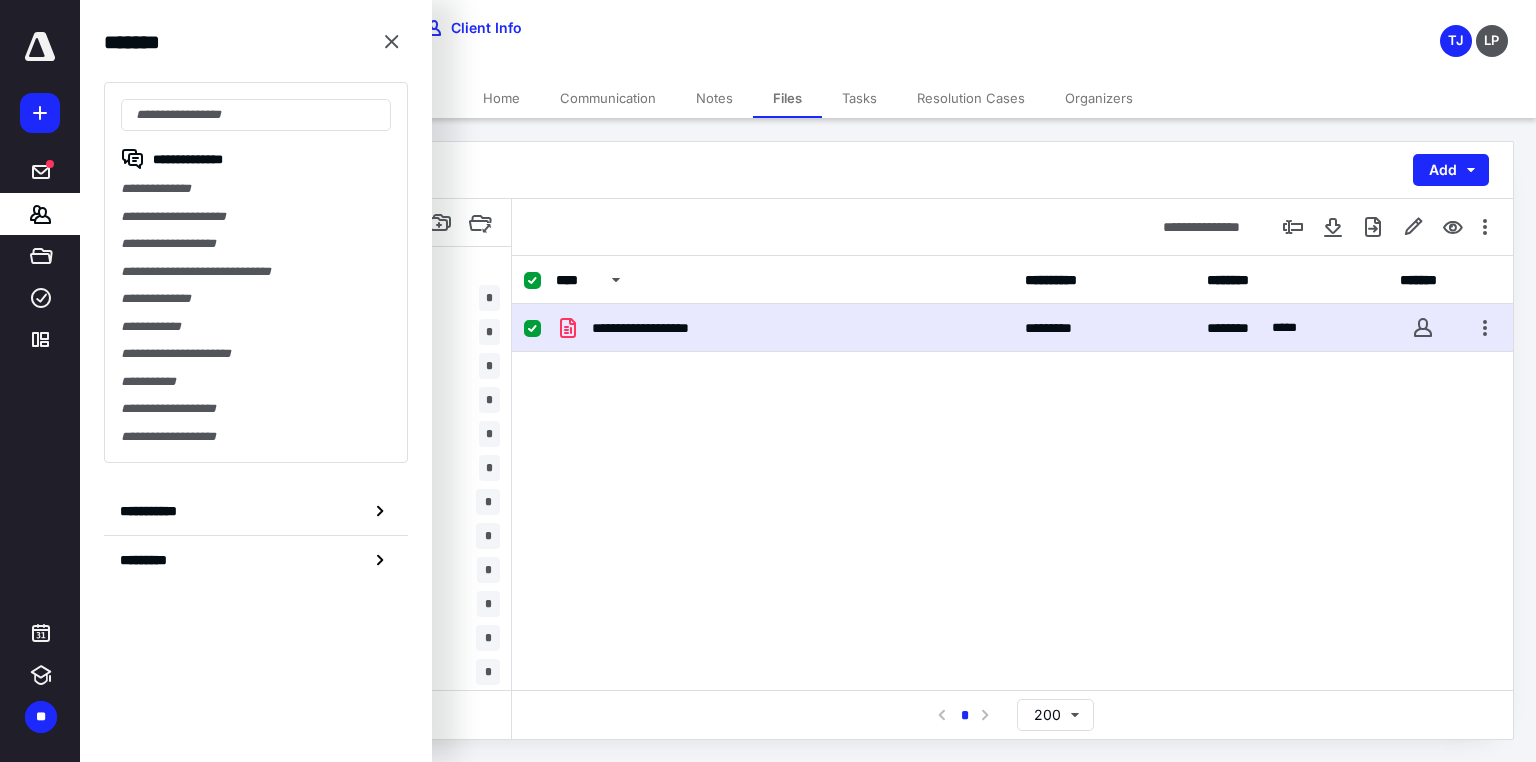 drag, startPoint x: 388, startPoint y: 43, endPoint x: 371, endPoint y: 51, distance: 18.788294 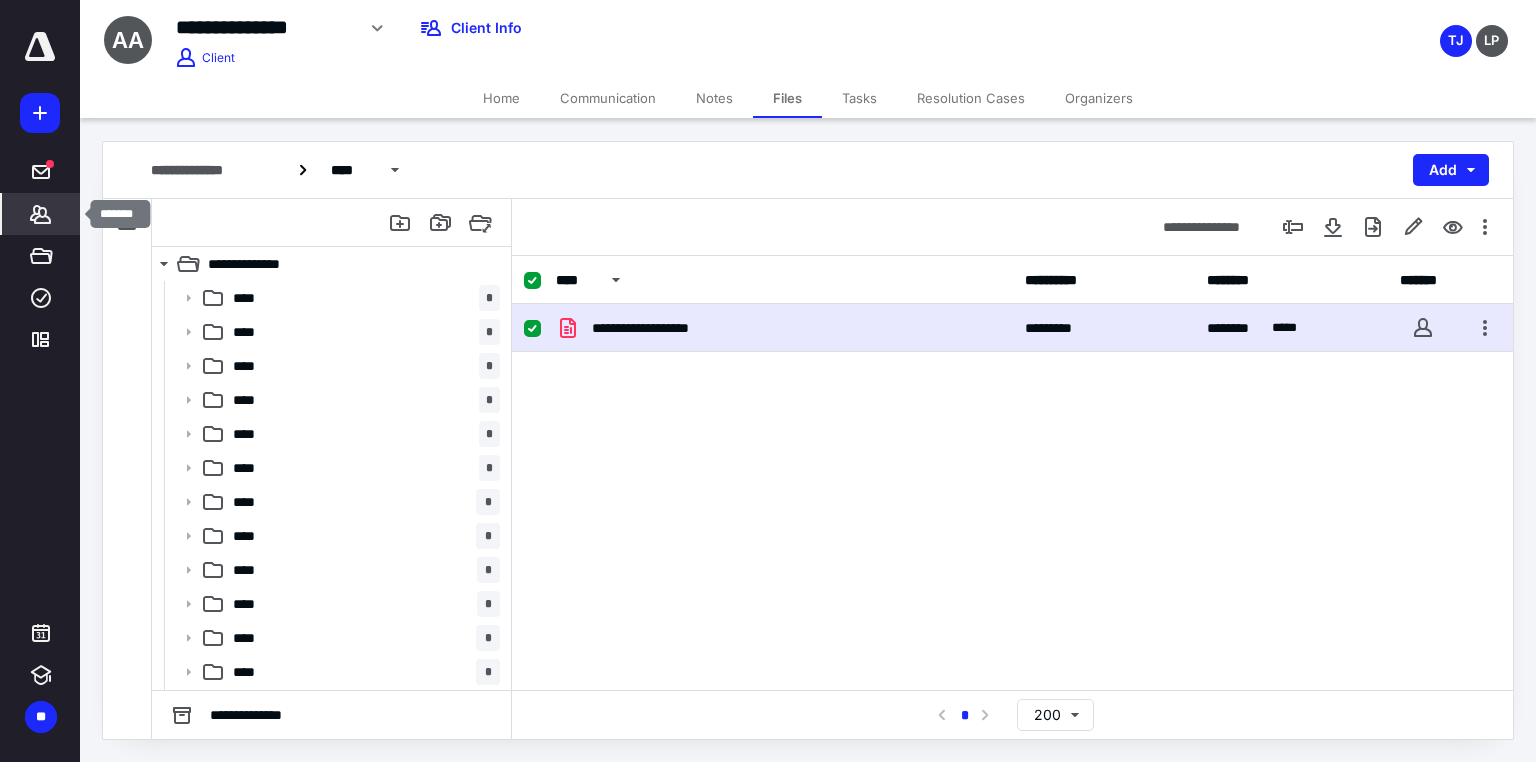 drag, startPoint x: 28, startPoint y: 216, endPoint x: 78, endPoint y: 204, distance: 51.41984 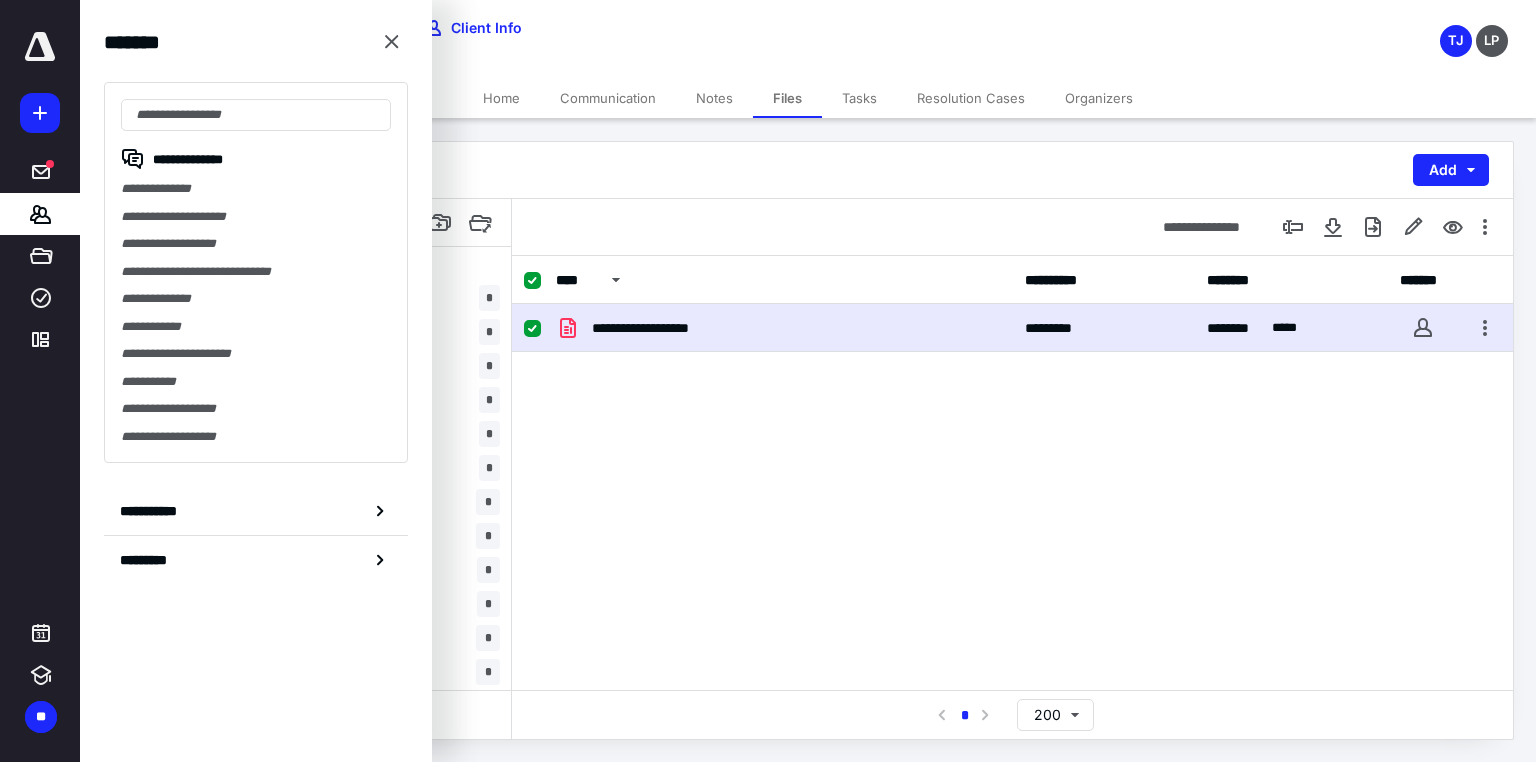 click 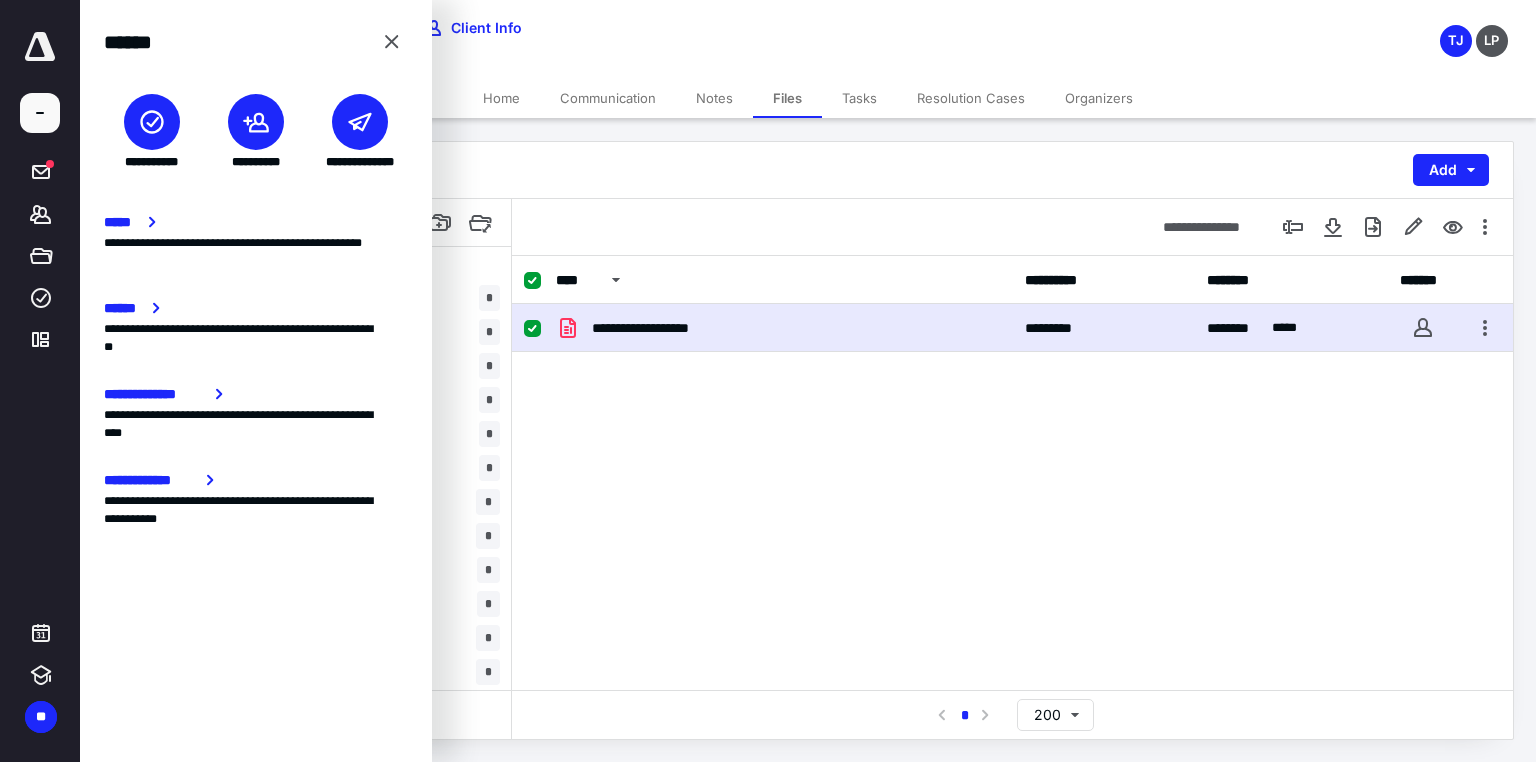 click 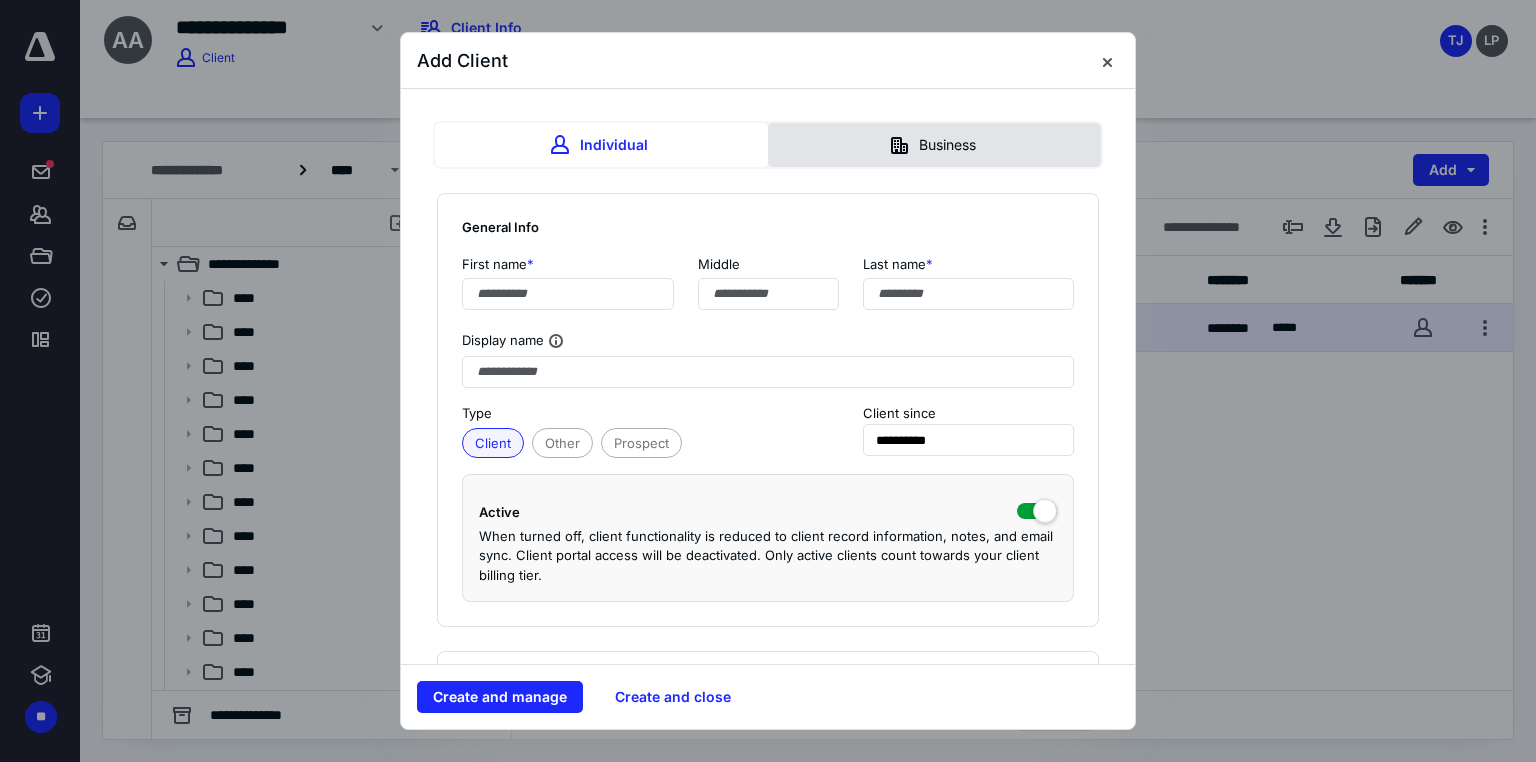 click on "Business" at bounding box center [934, 145] 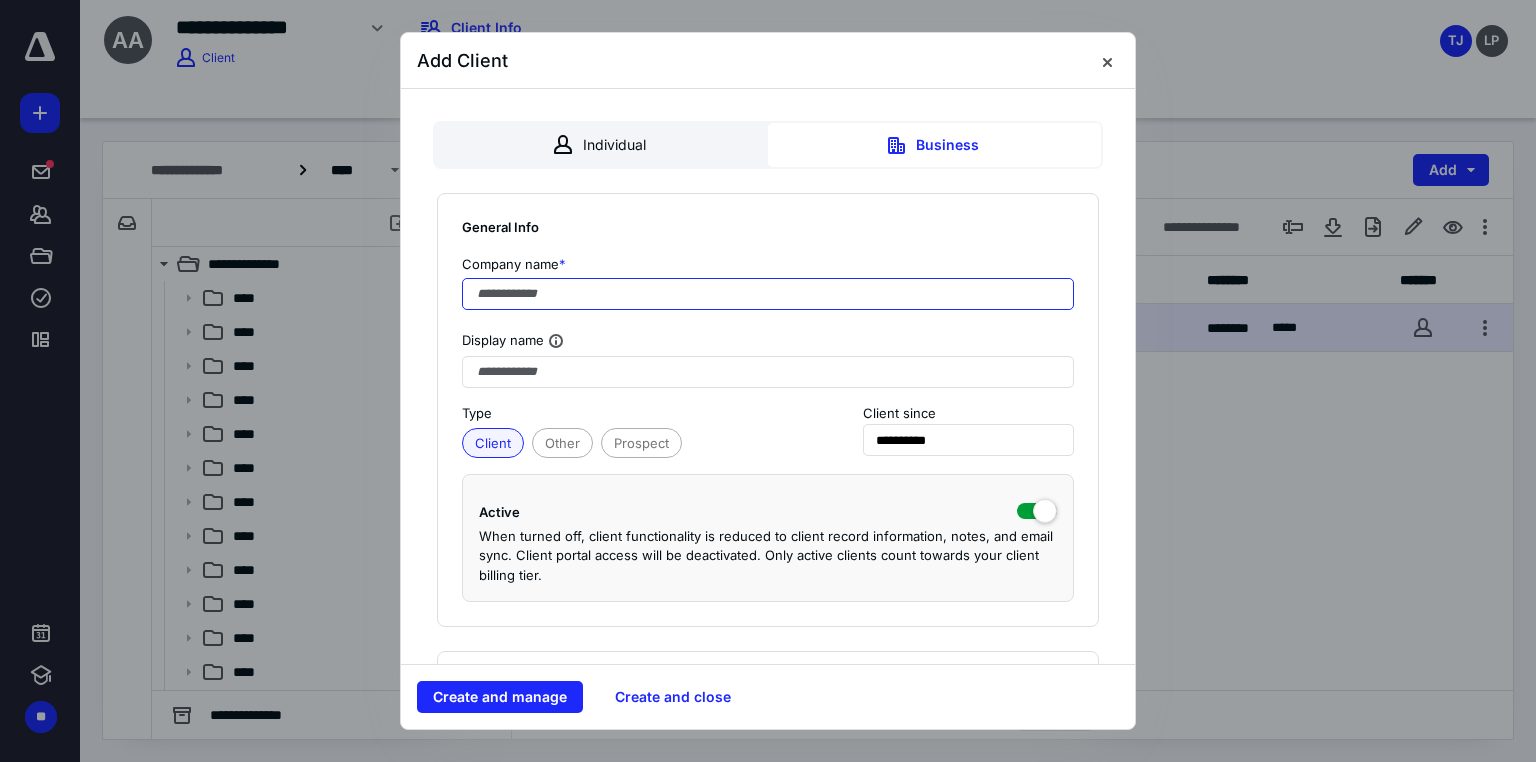 click at bounding box center [768, 294] 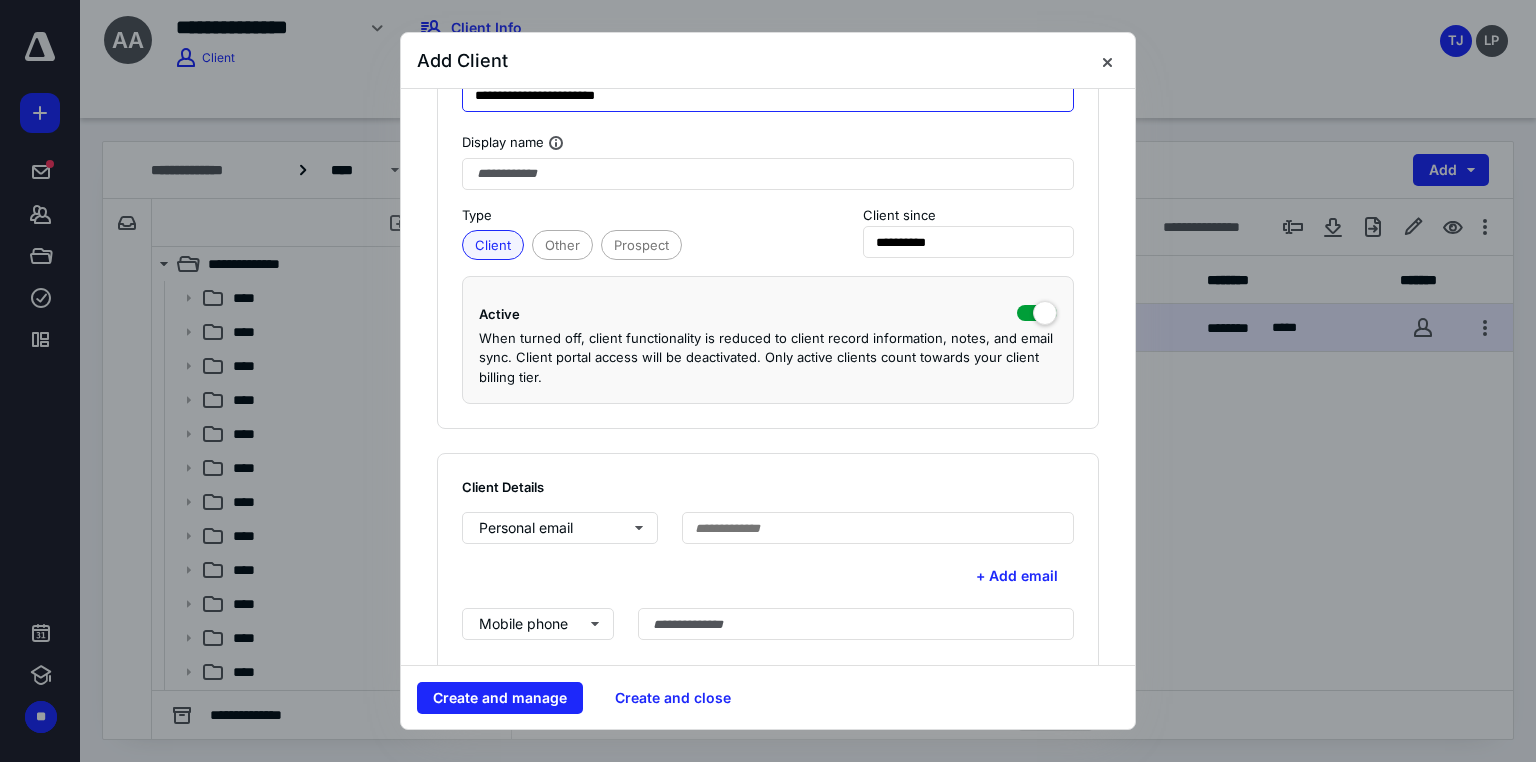 scroll, scrollTop: 240, scrollLeft: 0, axis: vertical 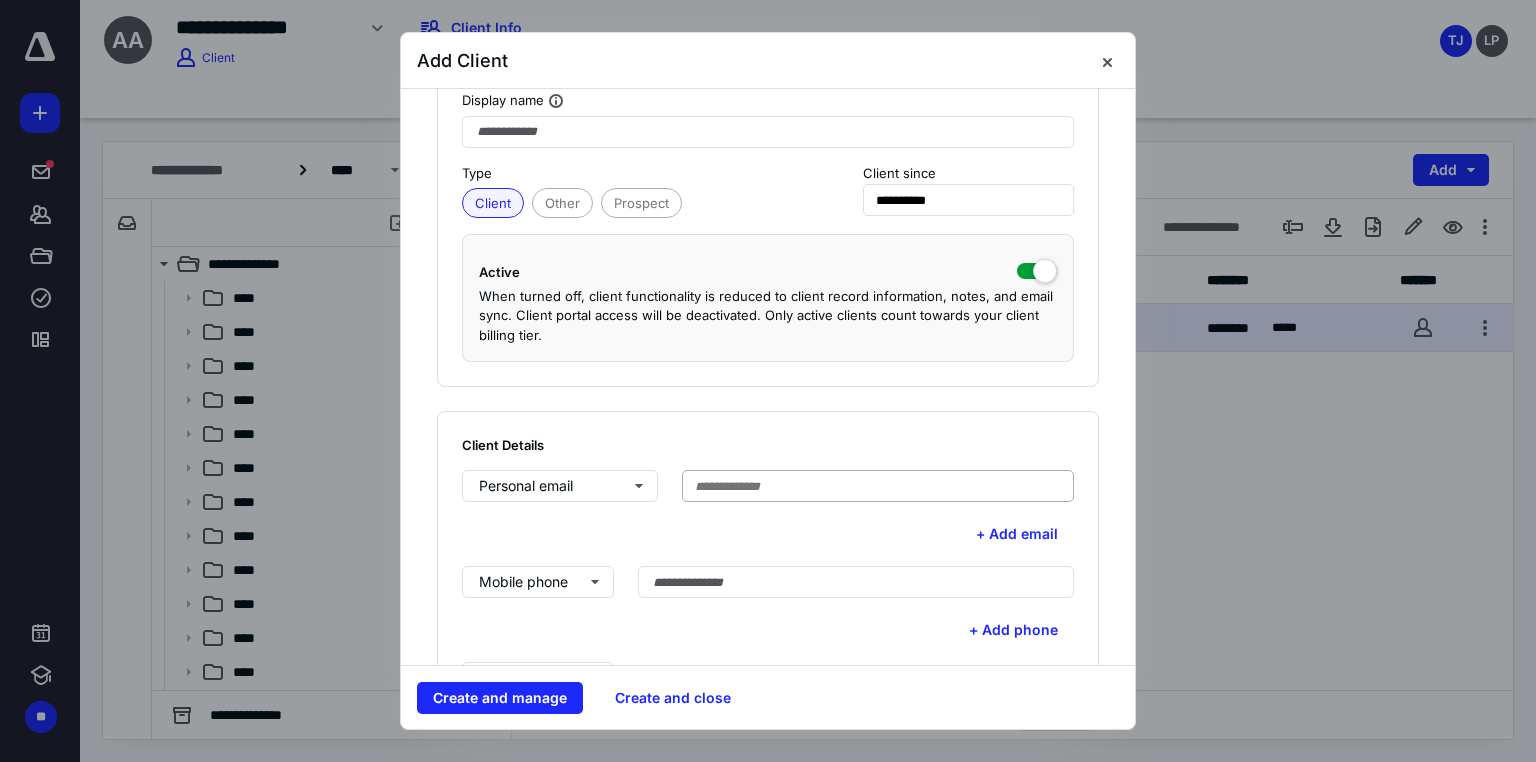 type on "**********" 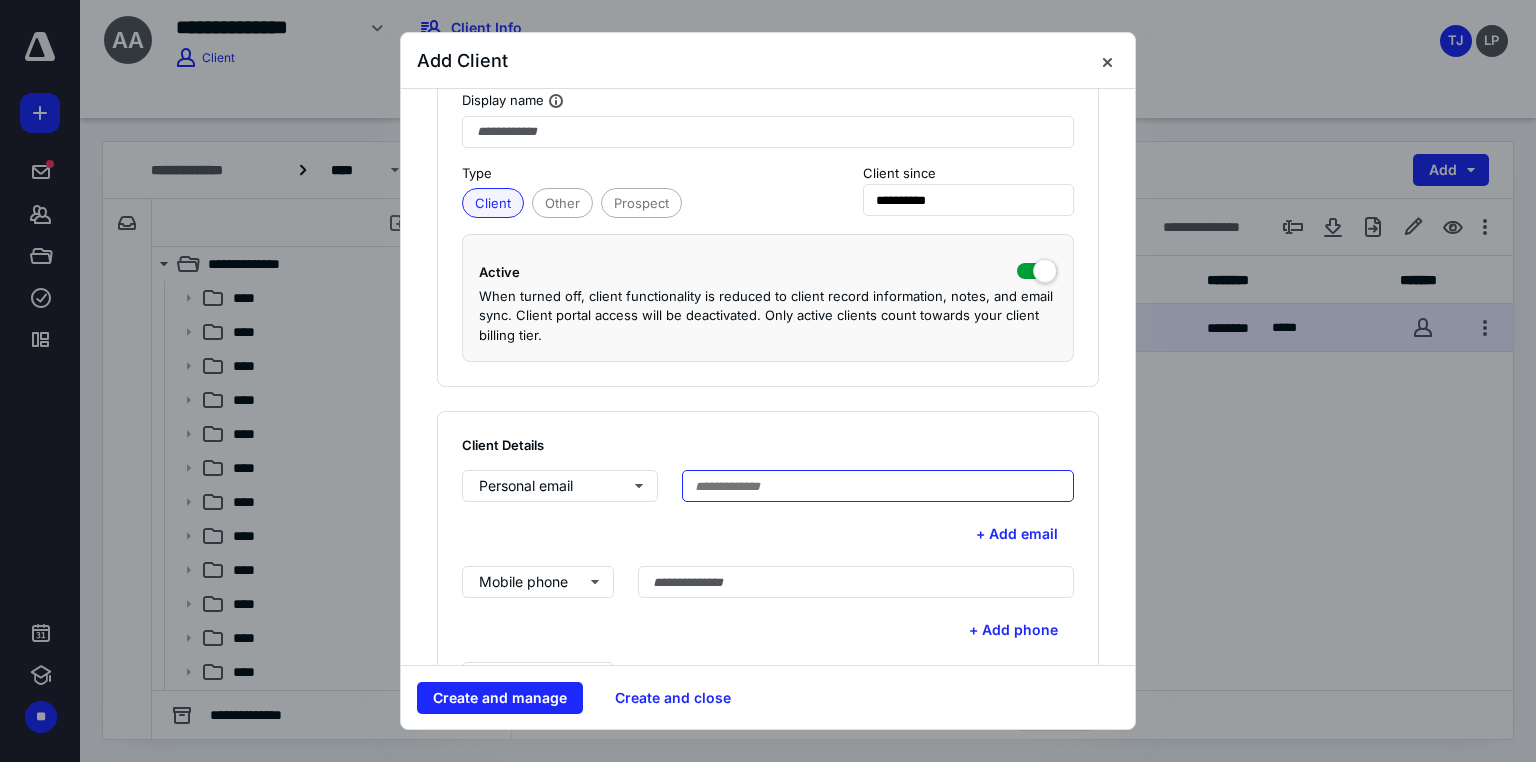 click at bounding box center [878, 486] 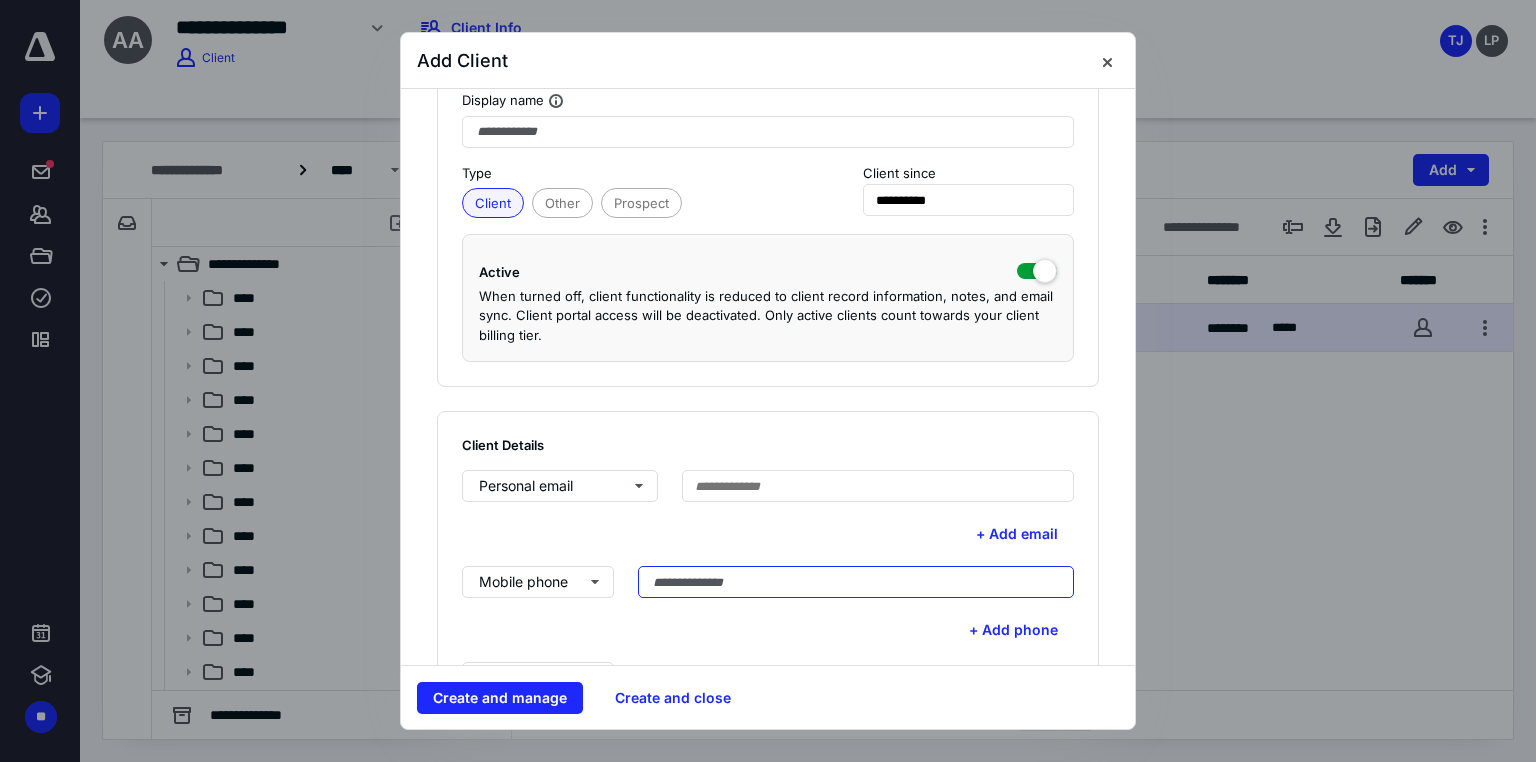 click at bounding box center [856, 582] 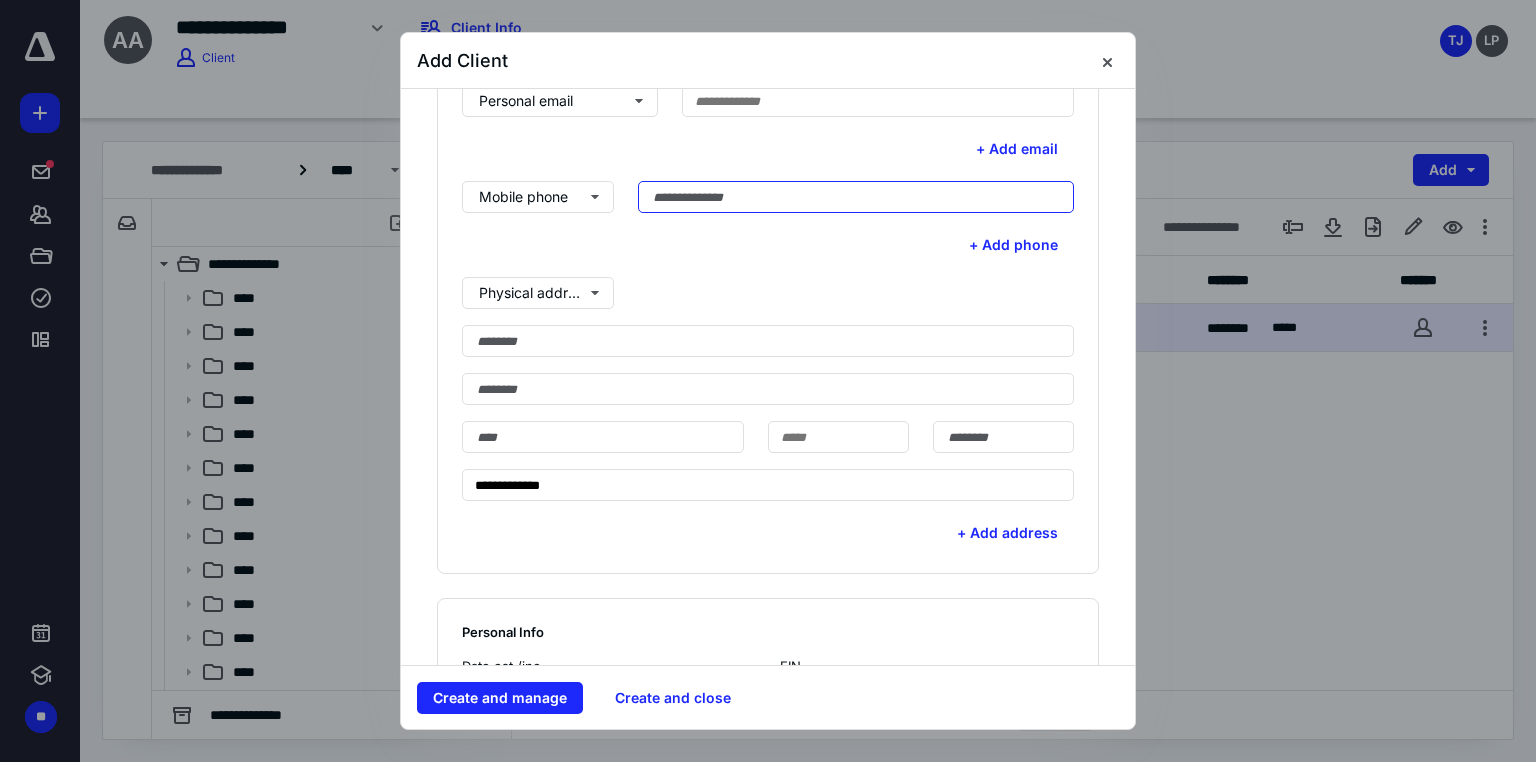 scroll, scrollTop: 640, scrollLeft: 0, axis: vertical 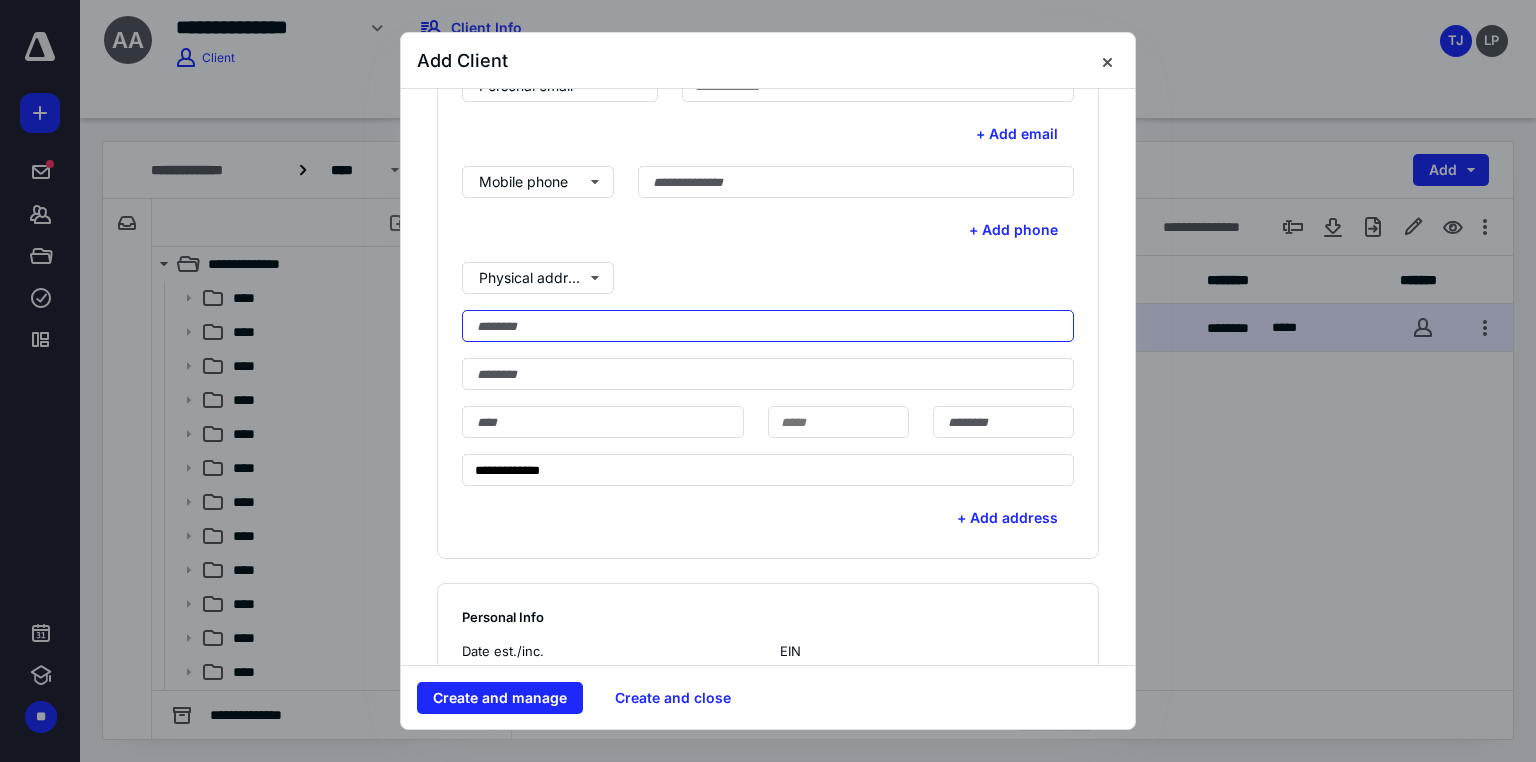 click at bounding box center (768, 326) 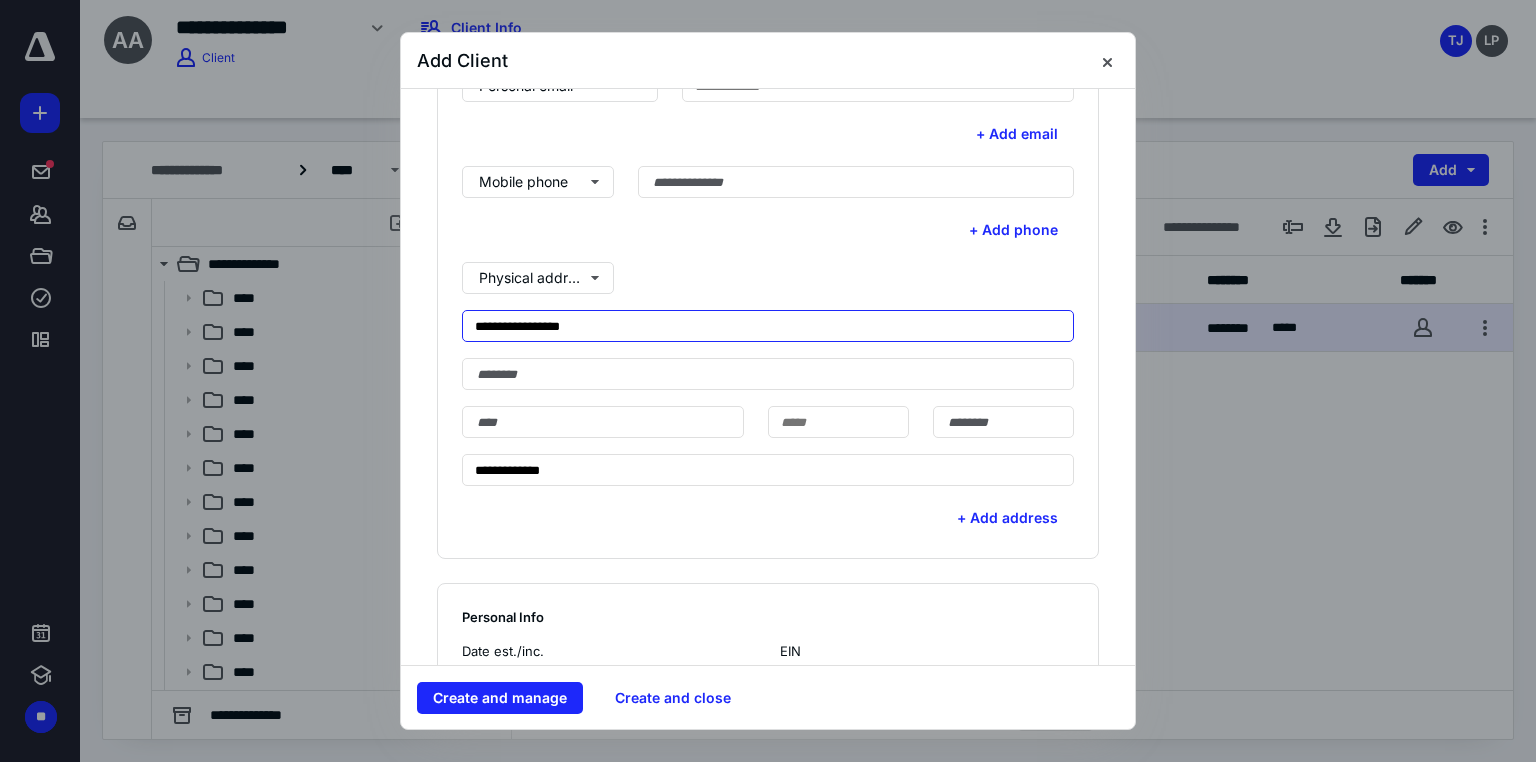 click on "**********" at bounding box center [768, 326] 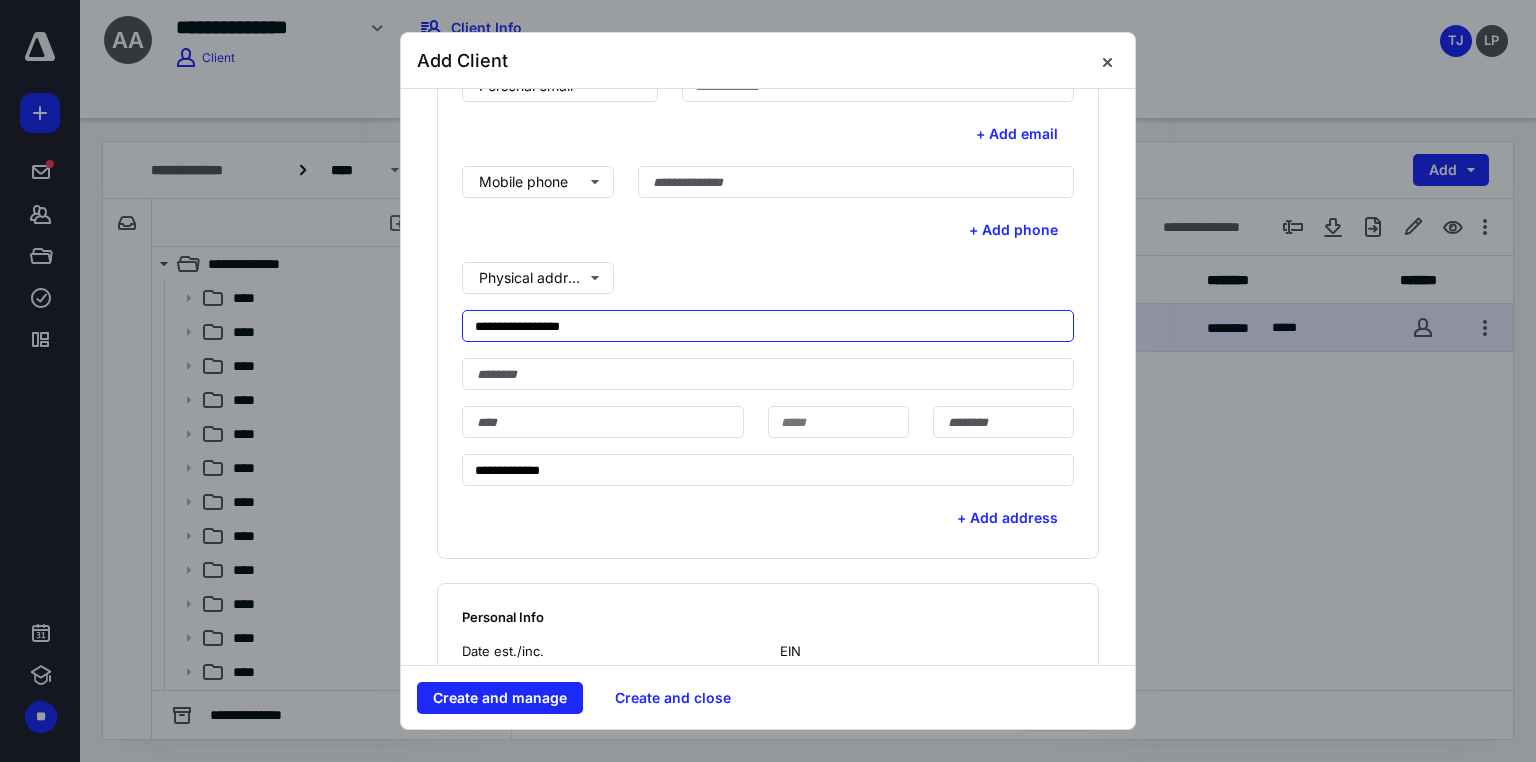 type on "**********" 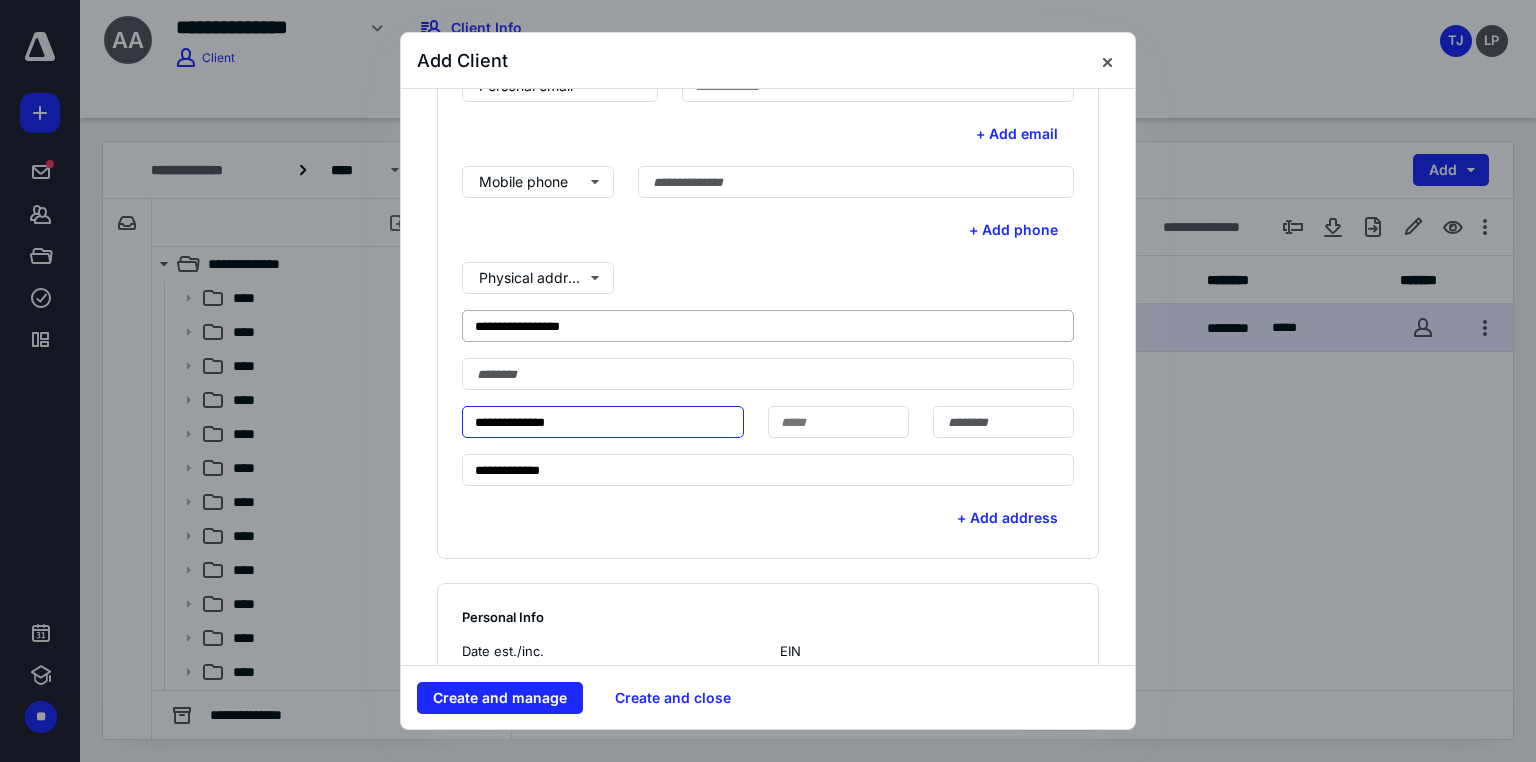 type on "**********" 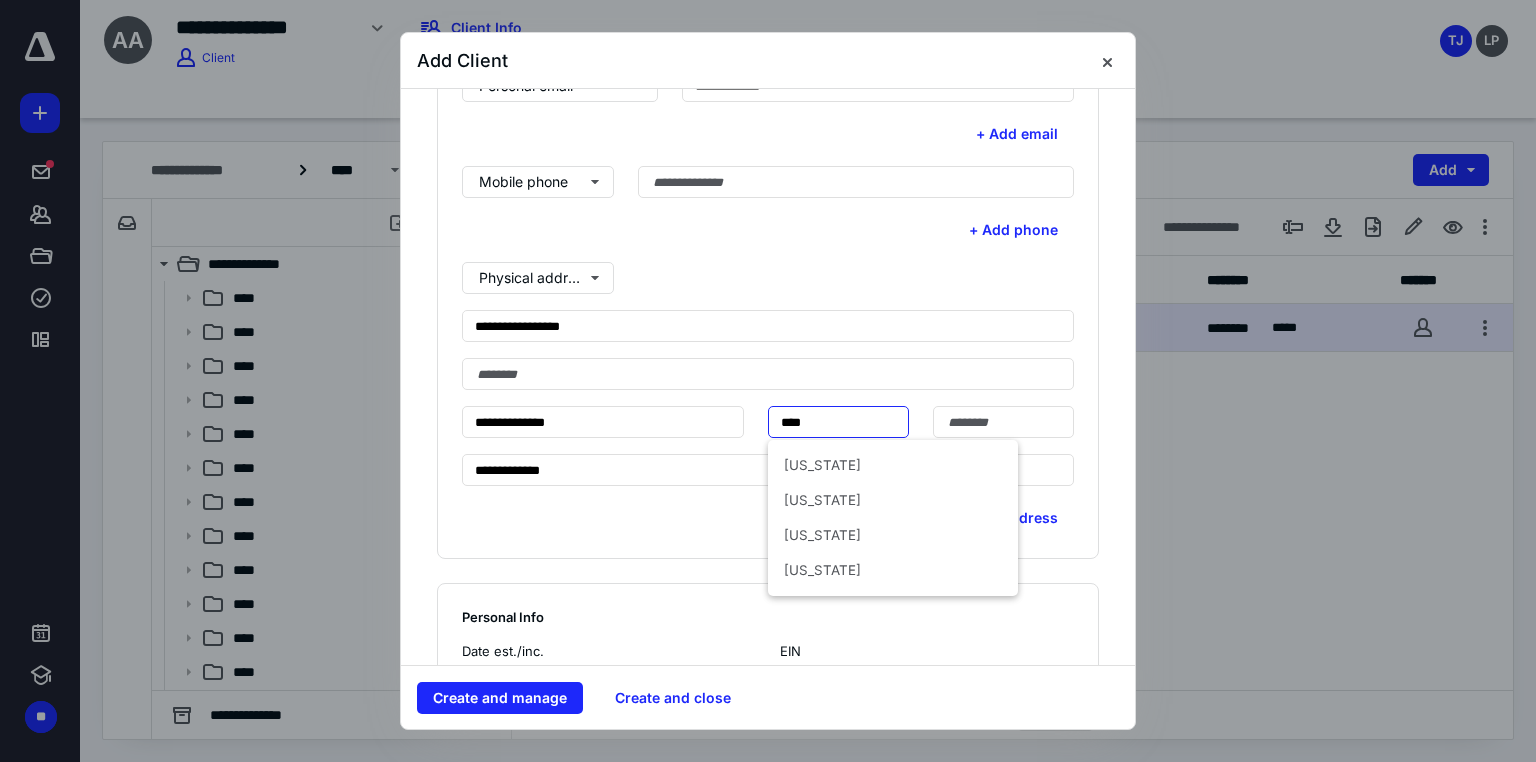 click on "***" at bounding box center (838, 422) 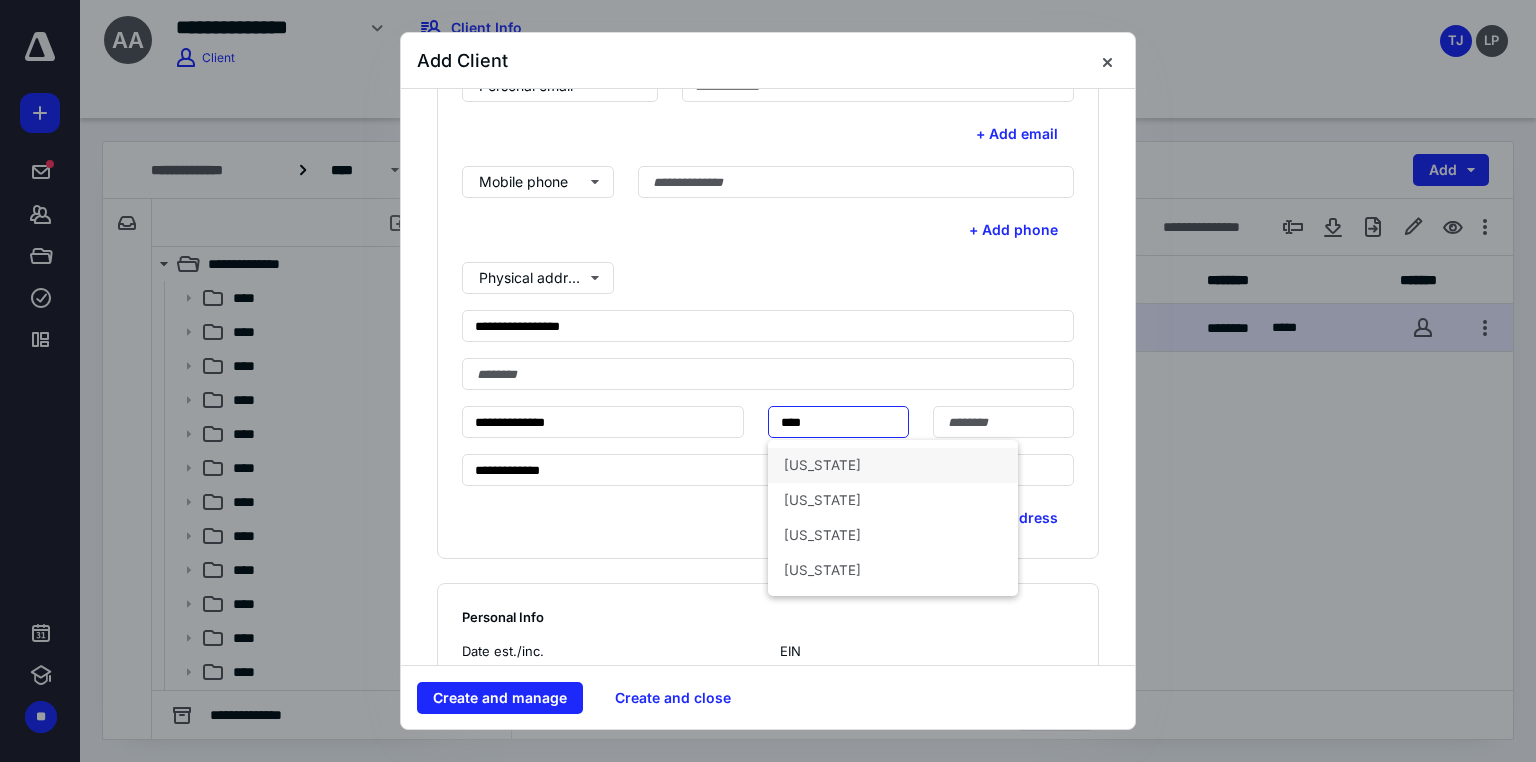 type on "**********" 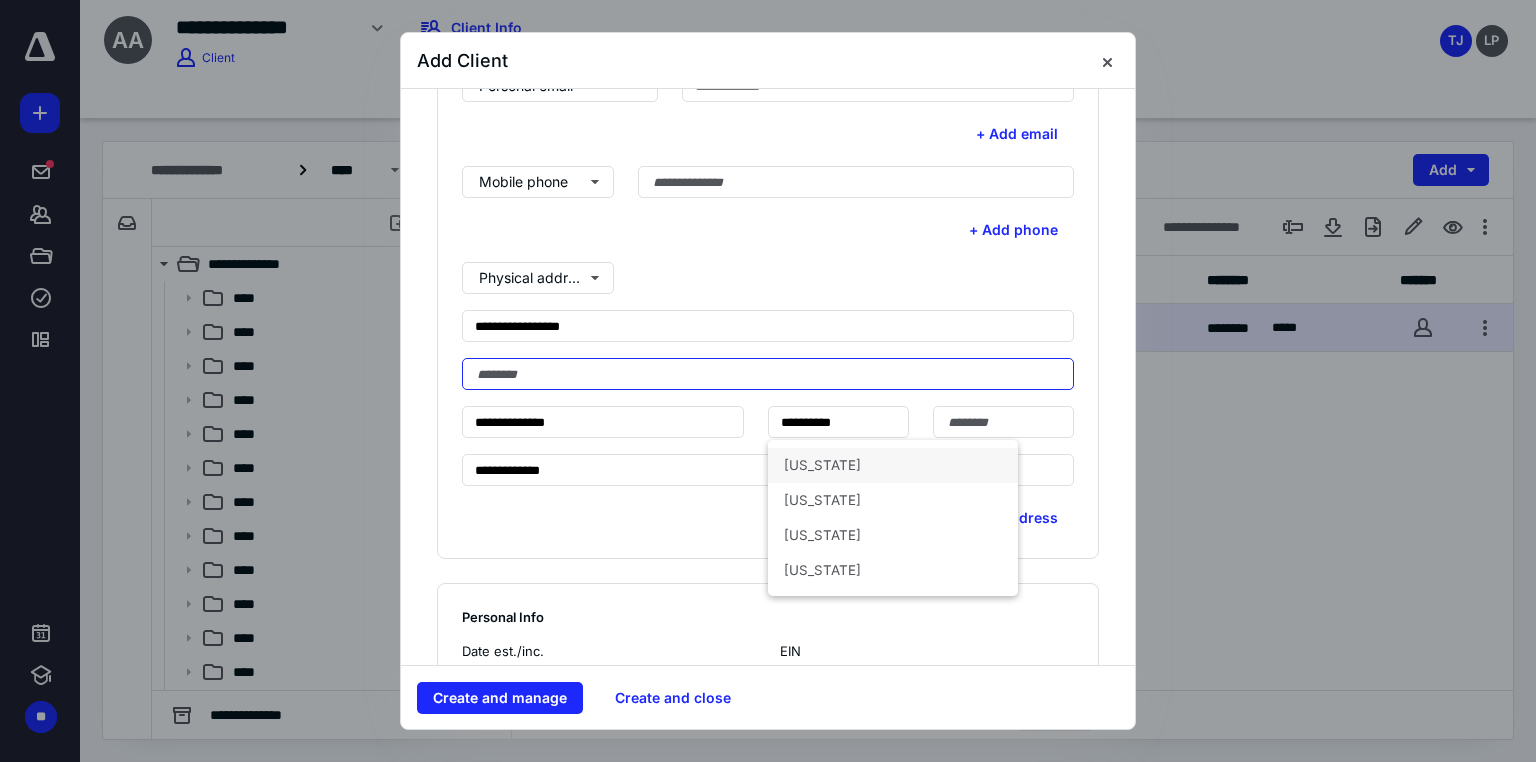 type on "*******" 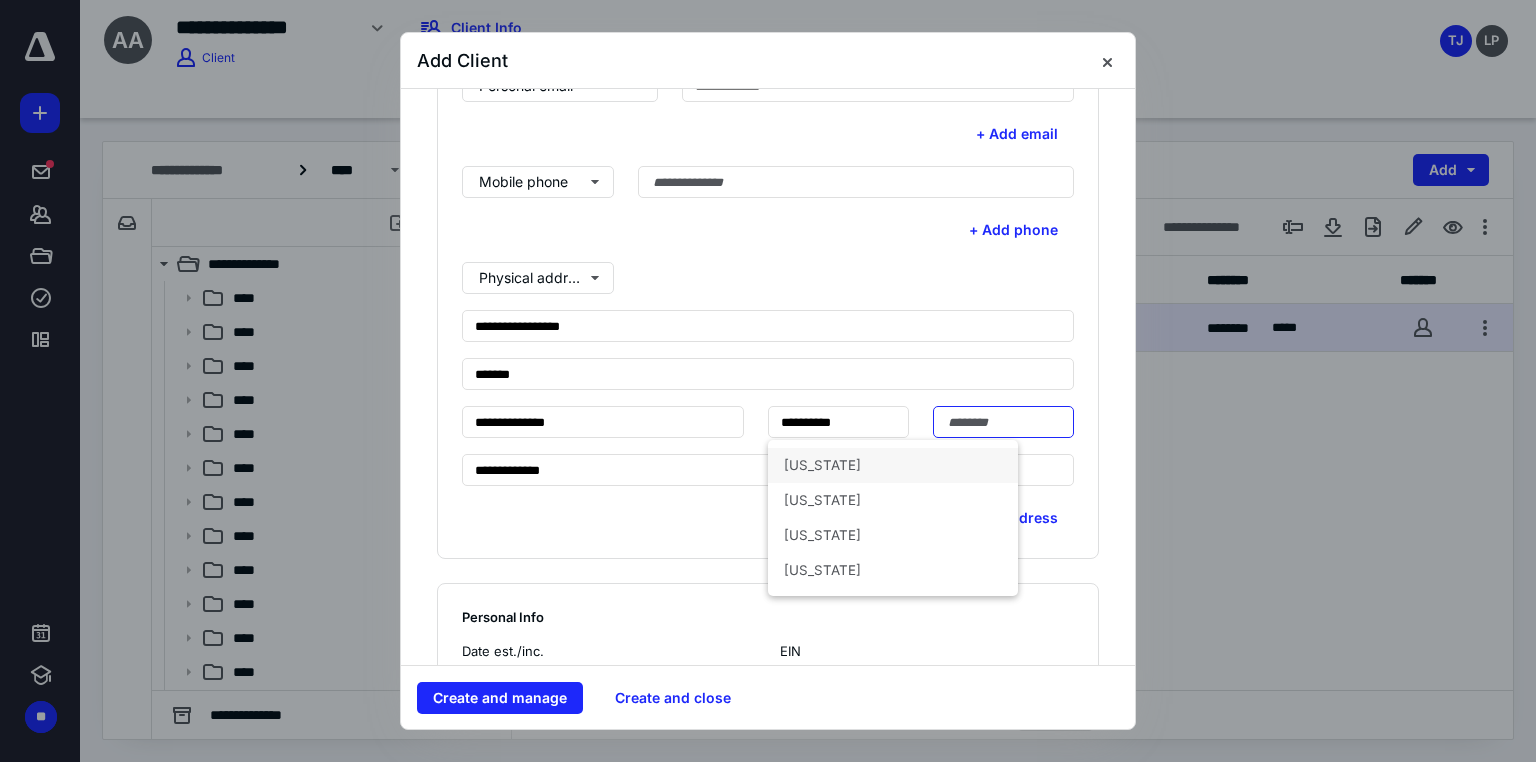 type on "*****" 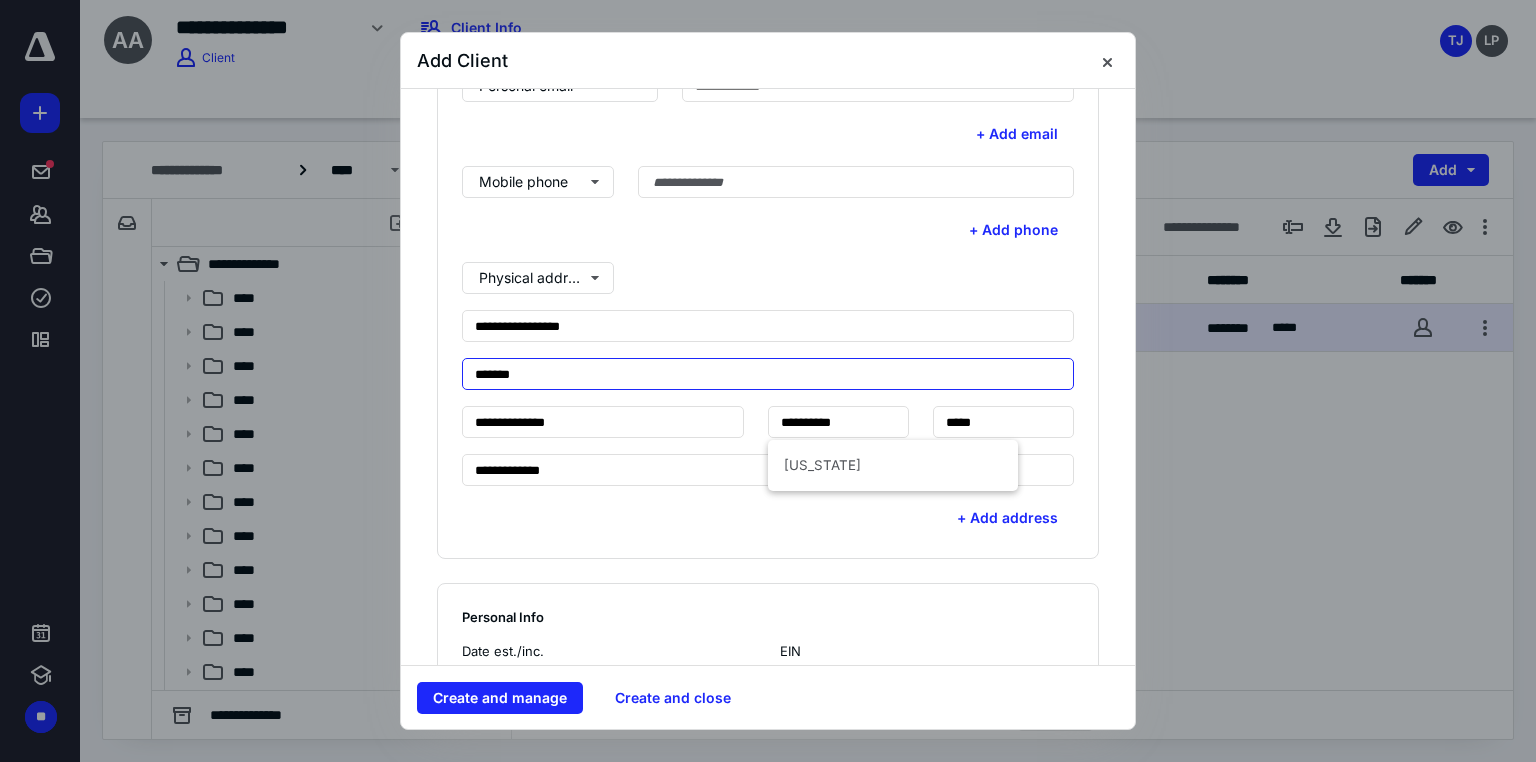 drag, startPoint x: 535, startPoint y: 375, endPoint x: 404, endPoint y: 366, distance: 131.30879 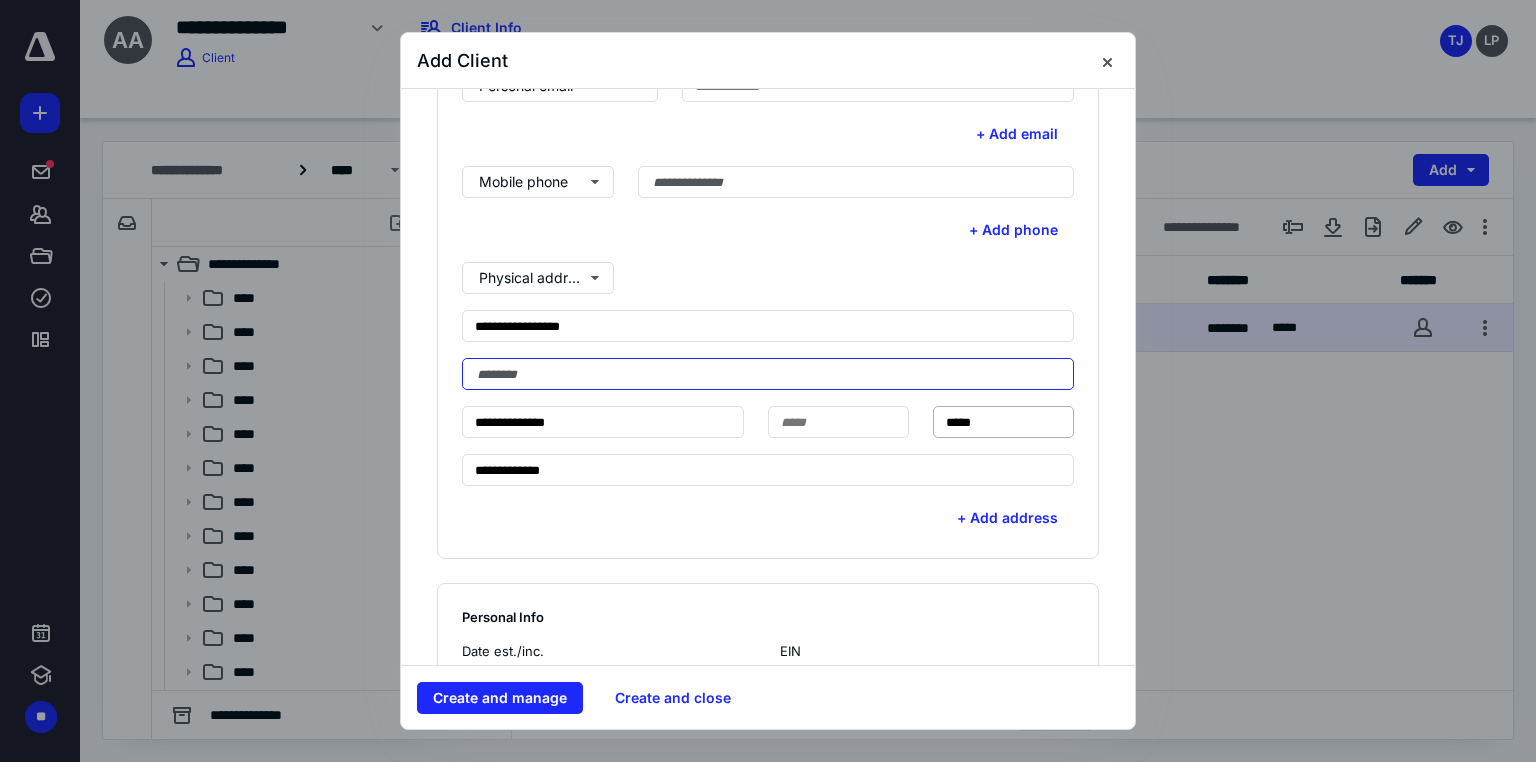 type 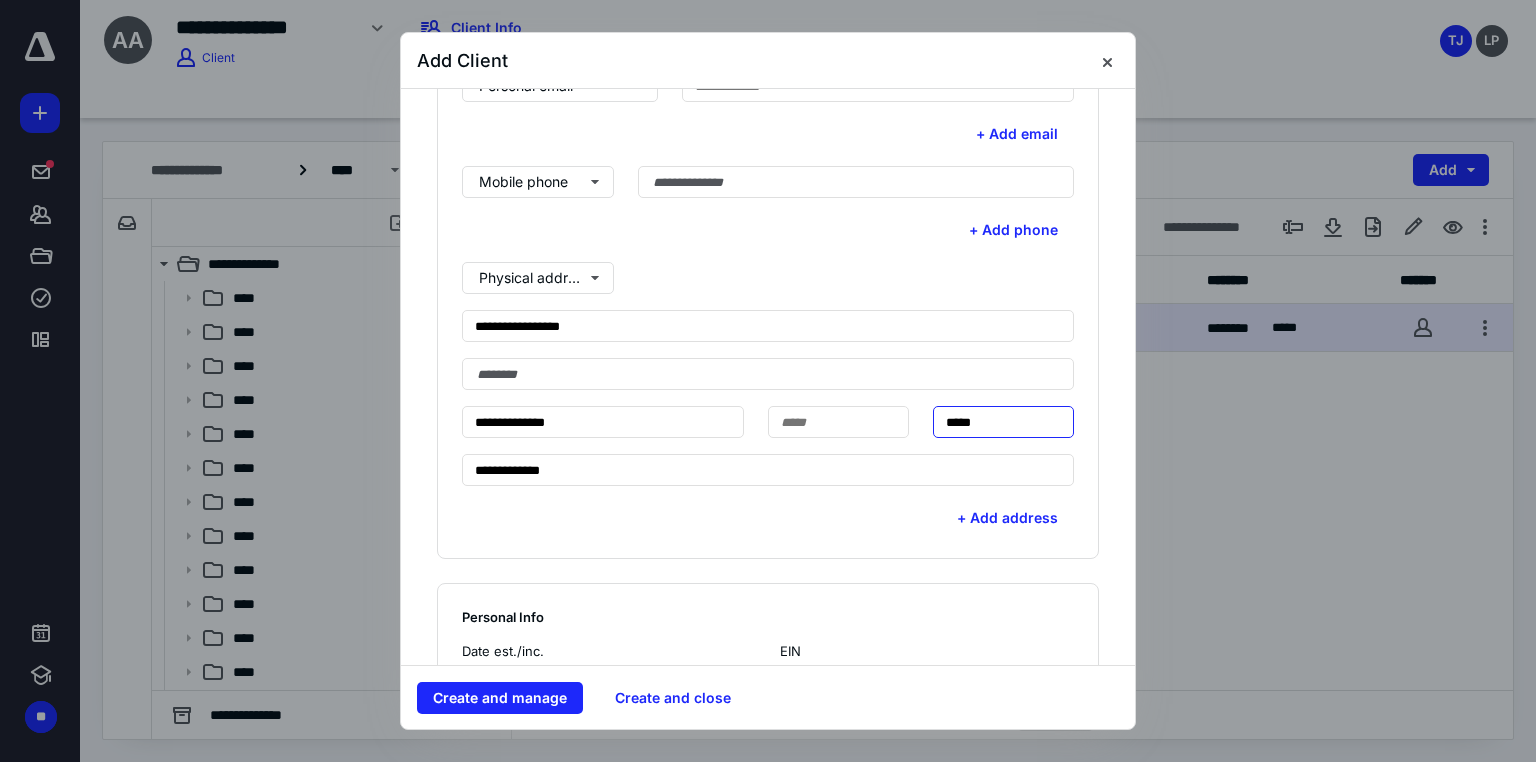 click on "*****" at bounding box center [1003, 422] 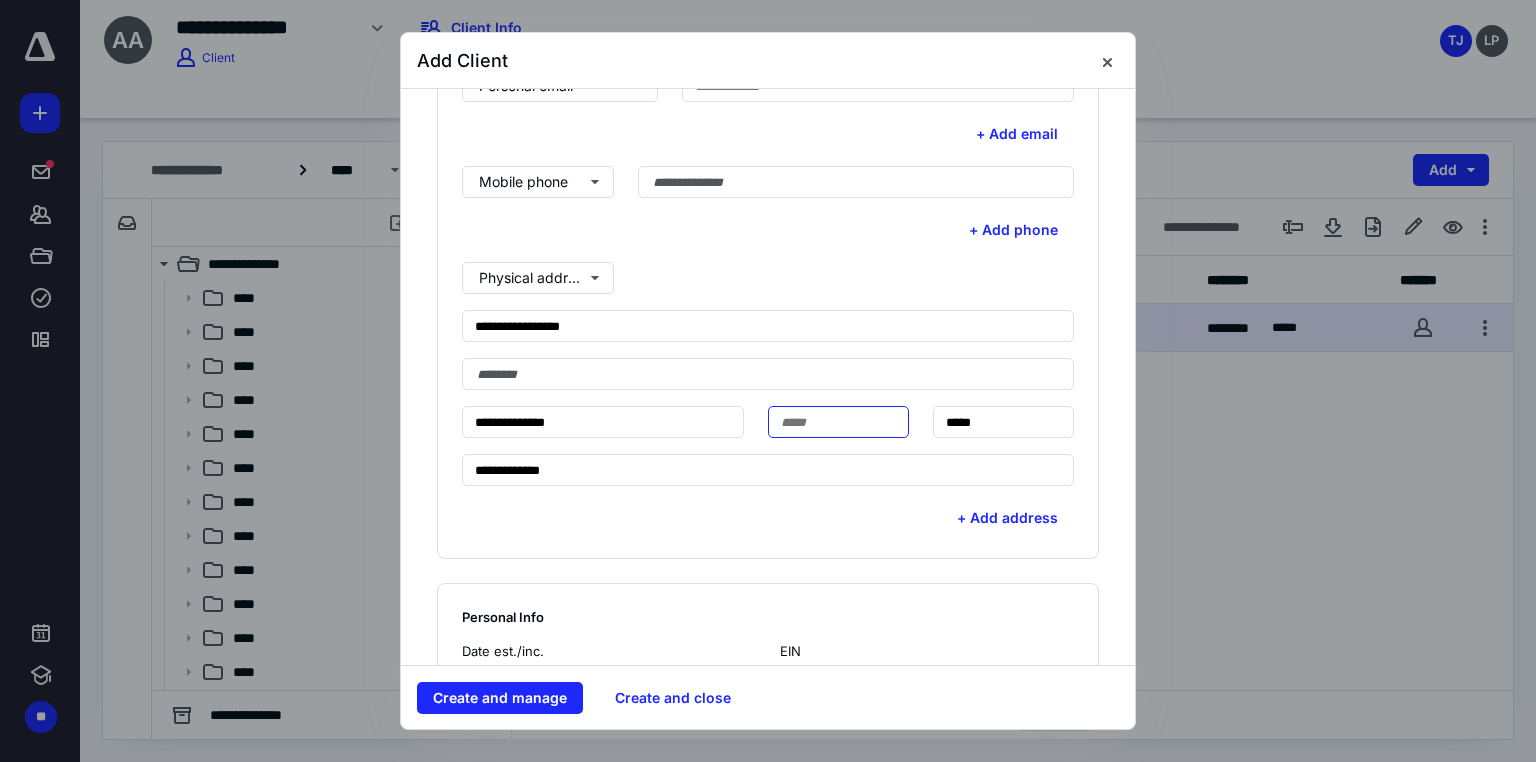 click at bounding box center (838, 422) 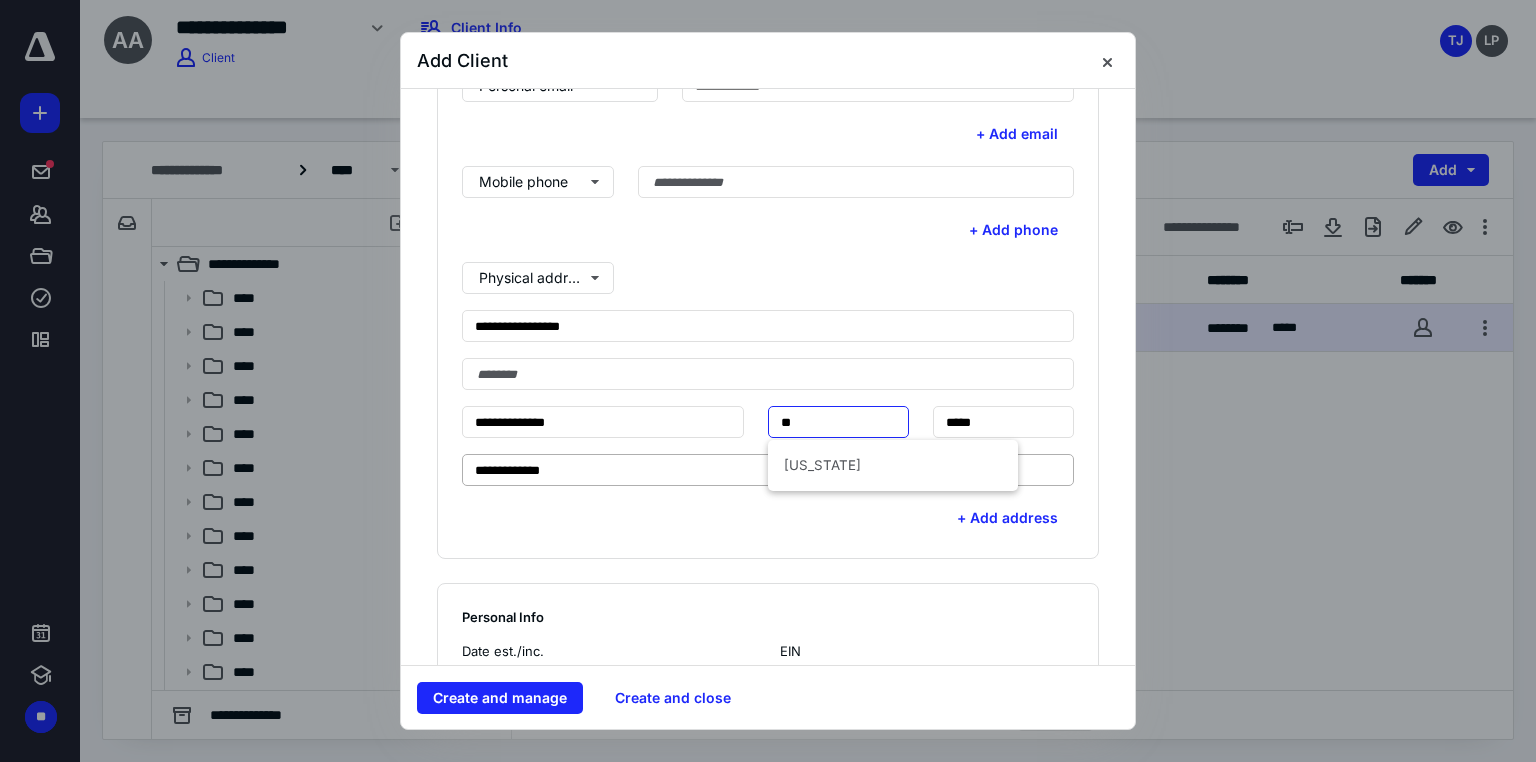 click on "[US_STATE]" at bounding box center (893, 465) 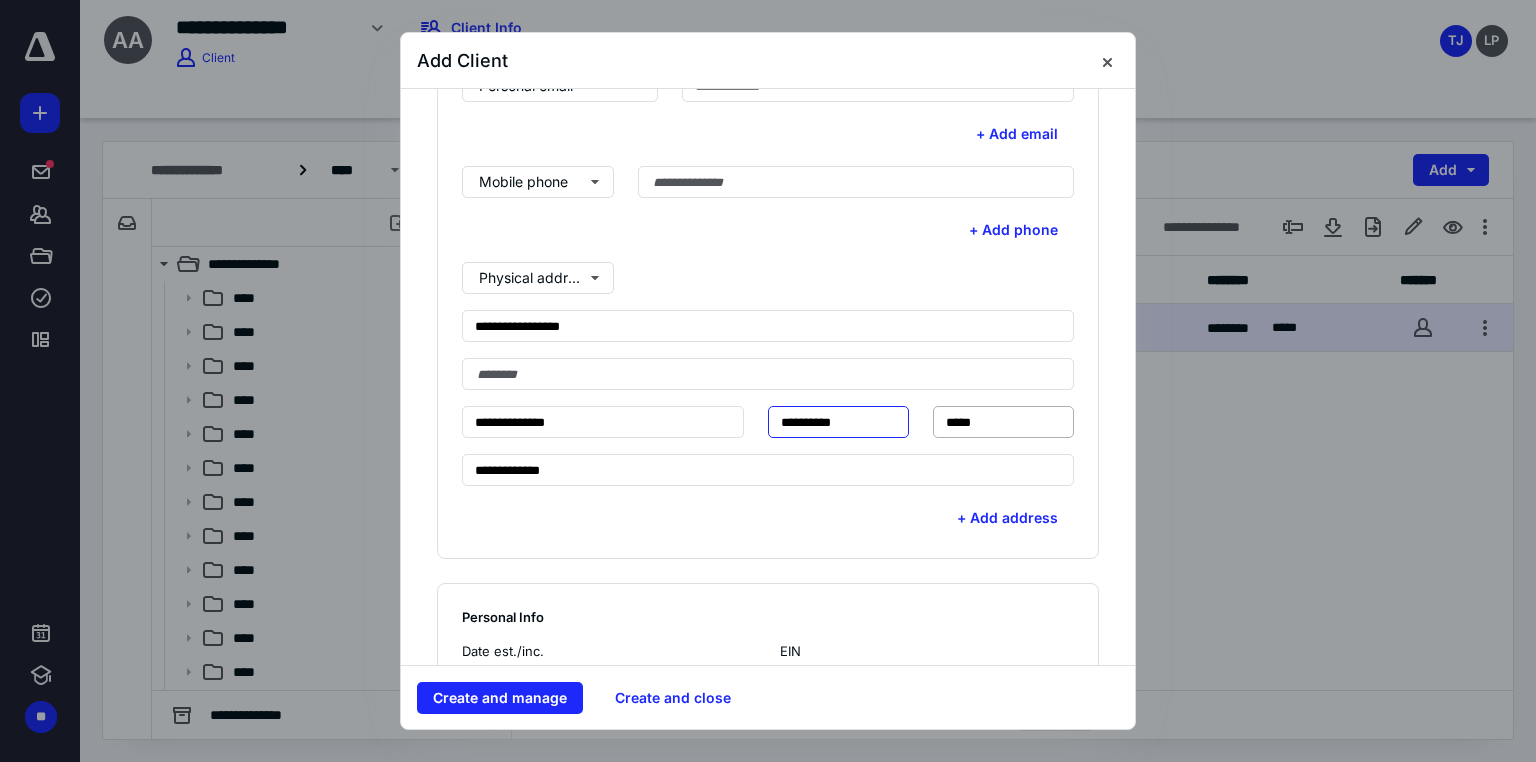 type on "**********" 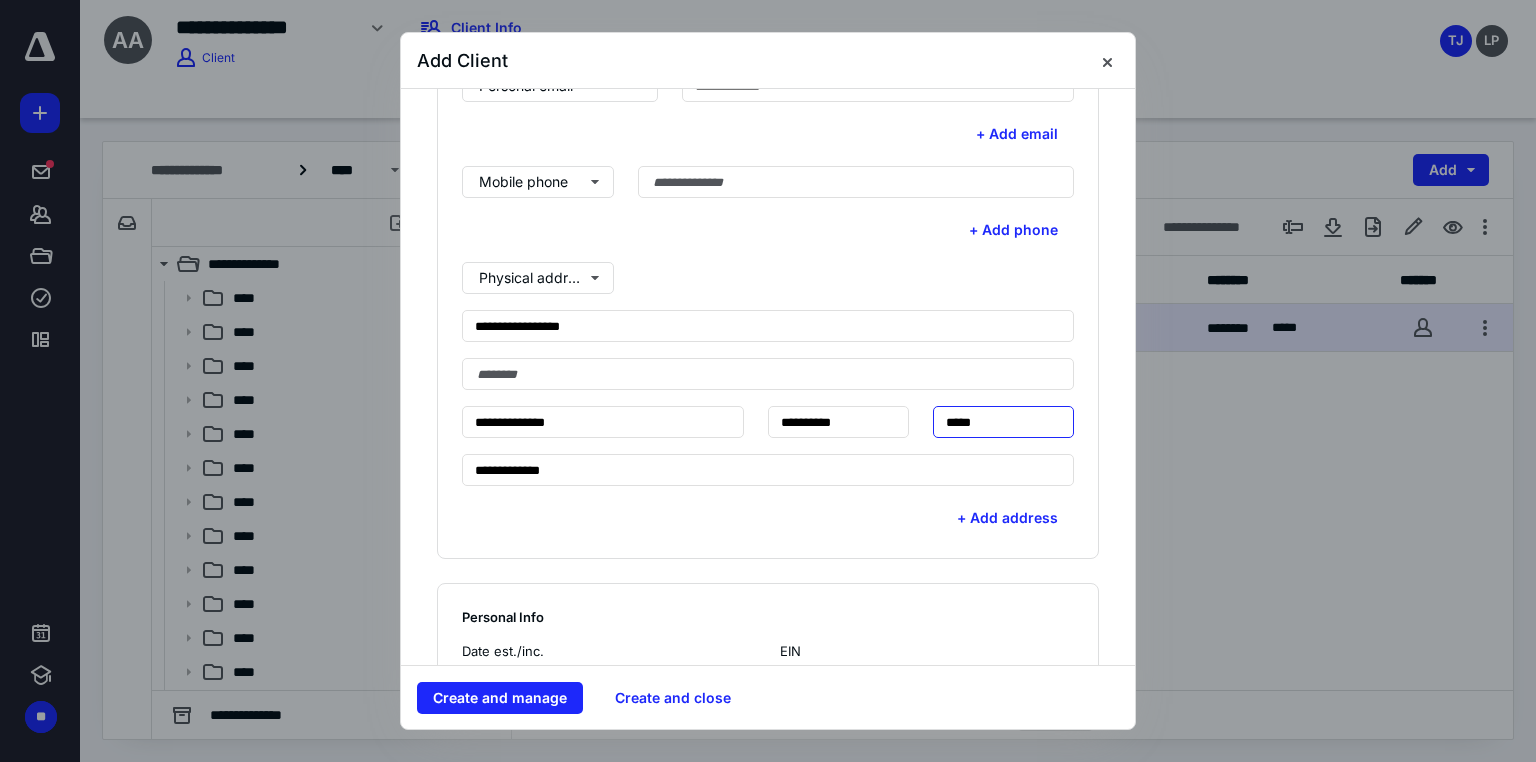 click on "*****" at bounding box center (1003, 422) 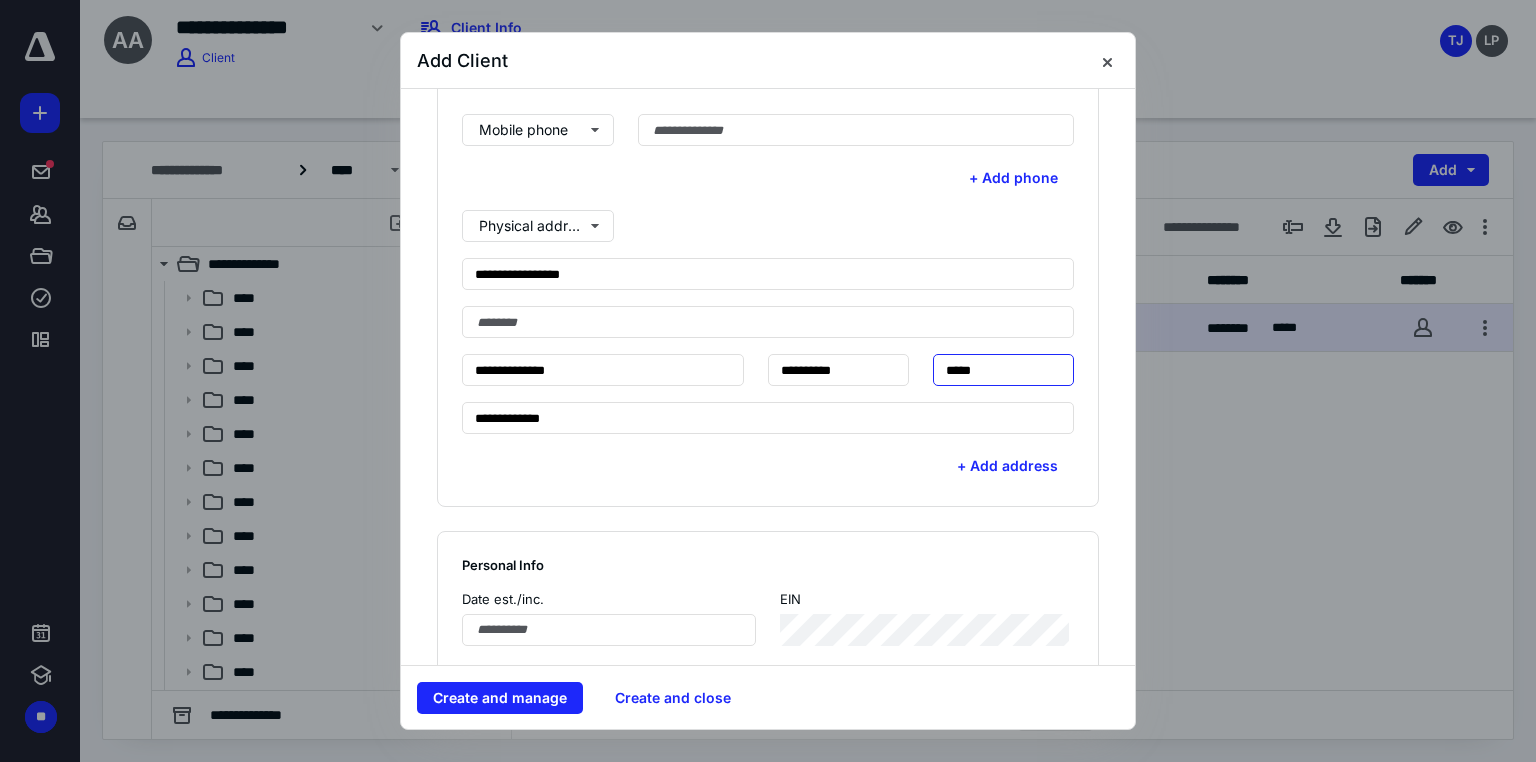 scroll, scrollTop: 720, scrollLeft: 0, axis: vertical 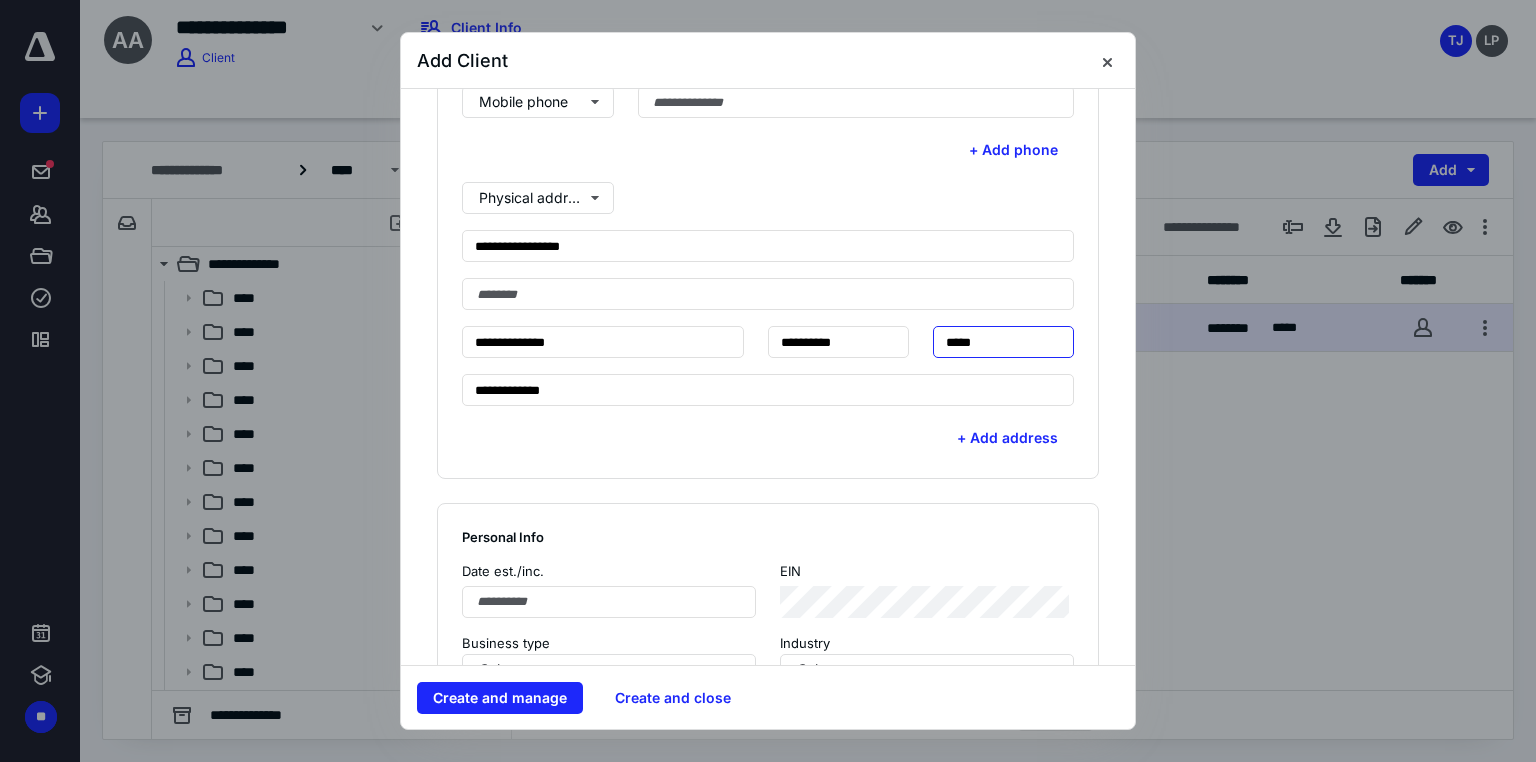 type on "*****" 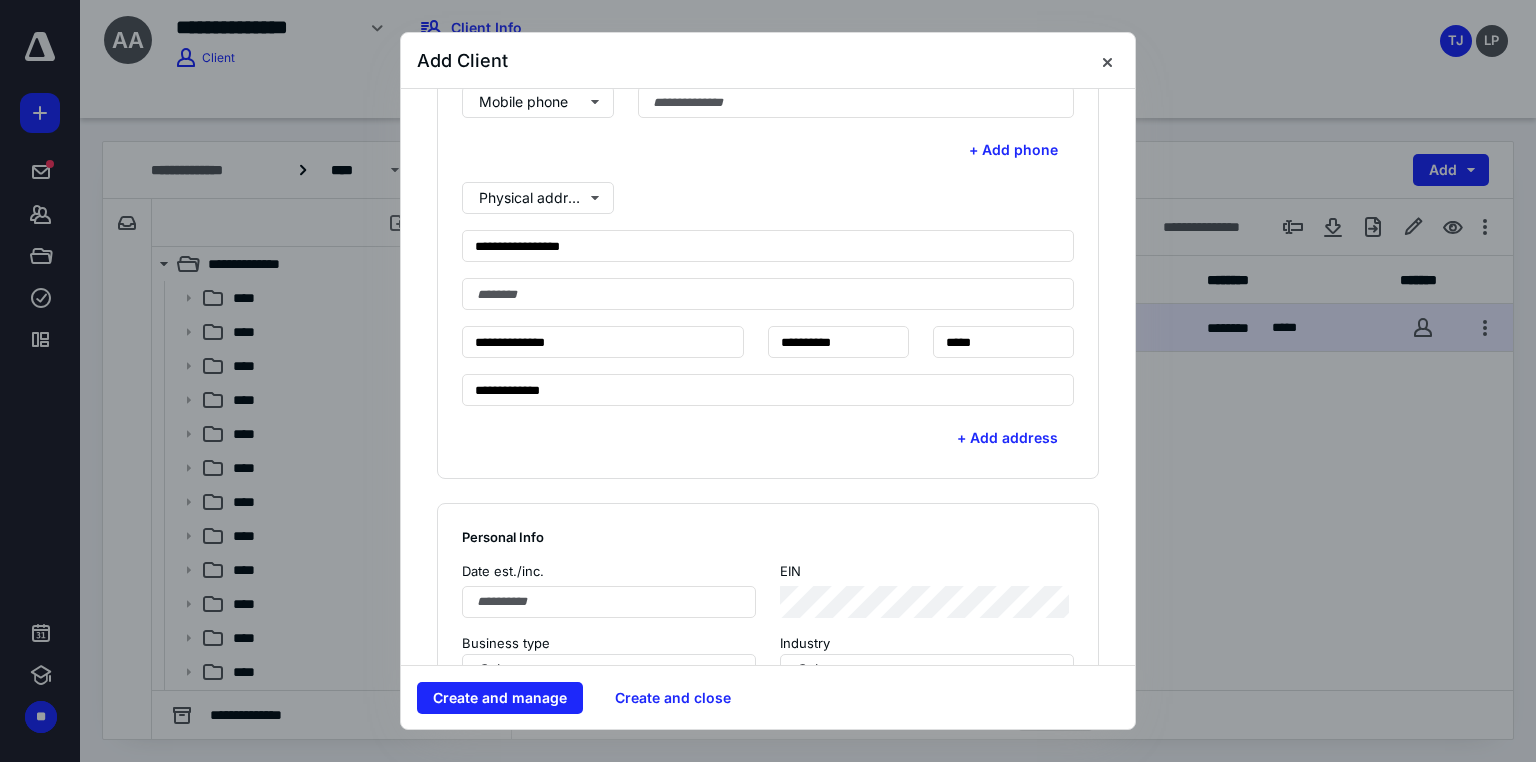 click on "+ Add address" at bounding box center [768, 430] 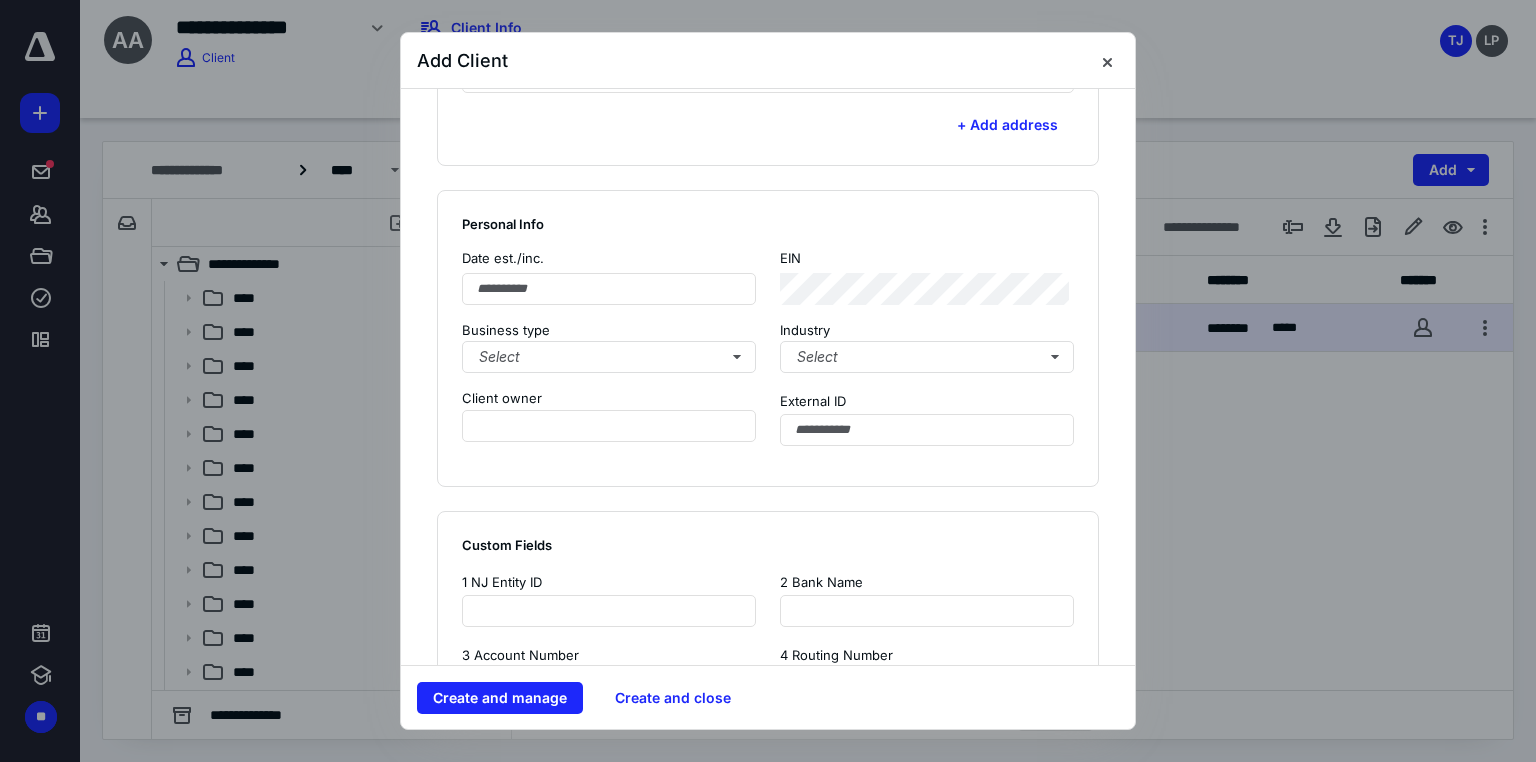 scroll, scrollTop: 1040, scrollLeft: 0, axis: vertical 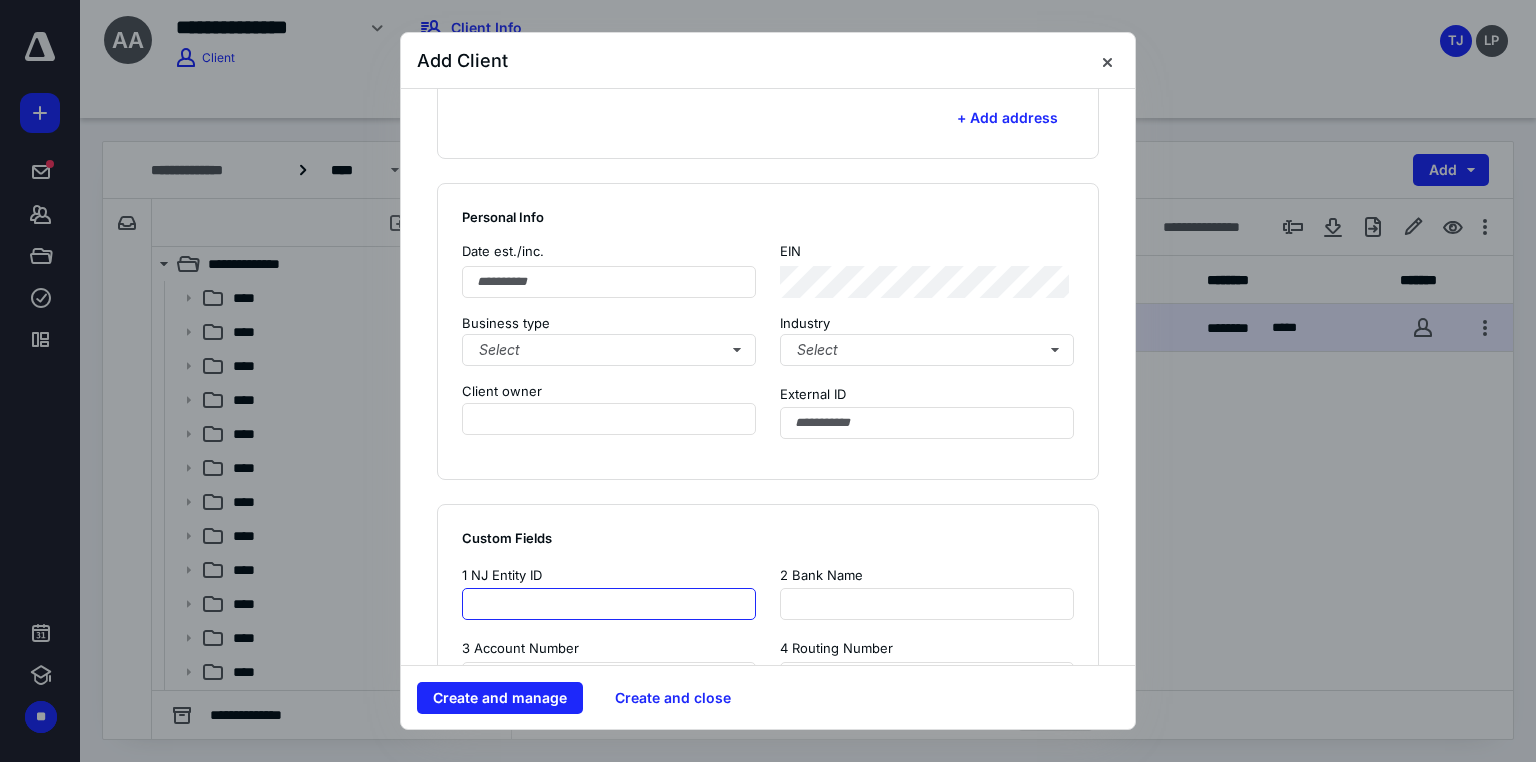 click at bounding box center [609, 604] 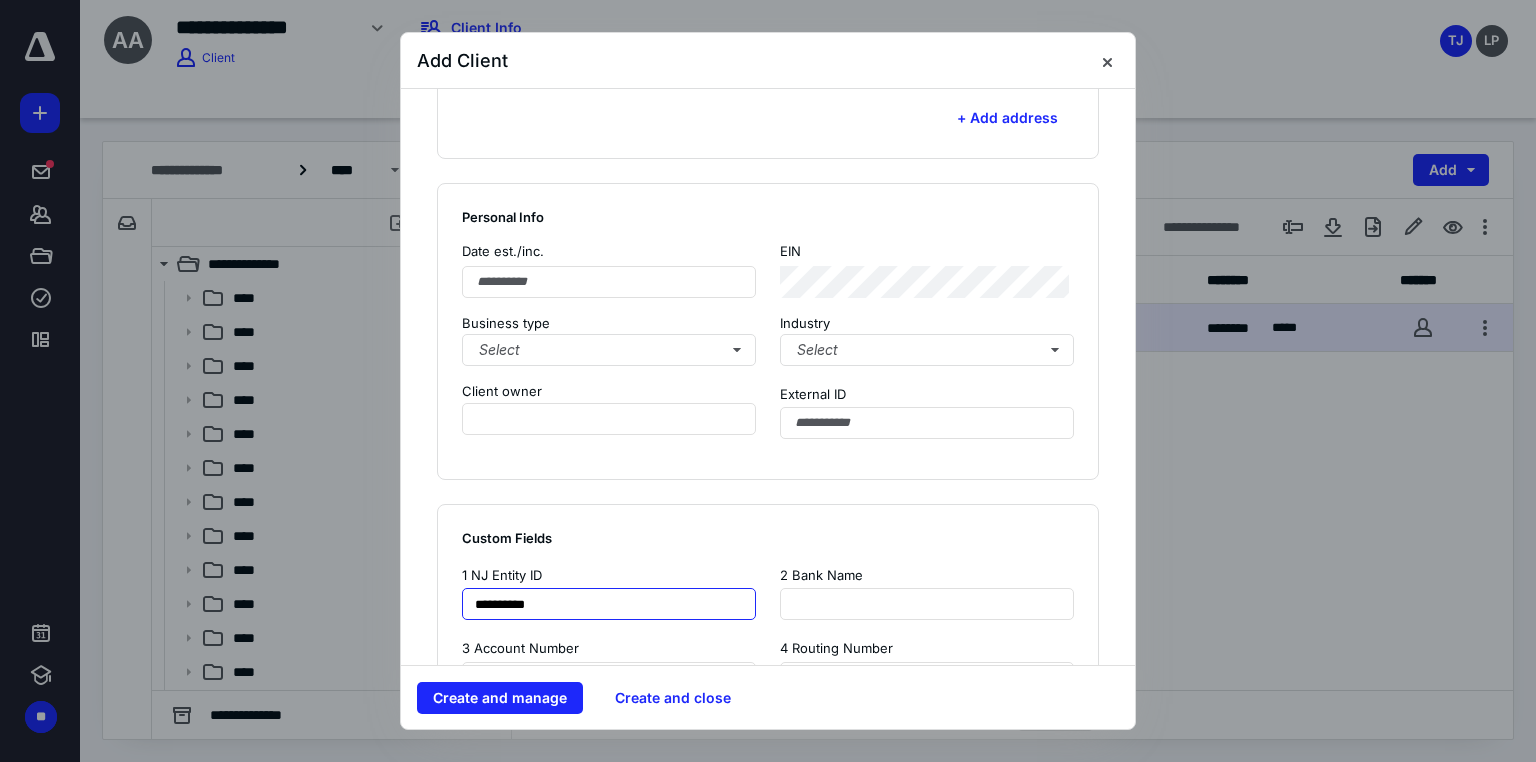 type on "**********" 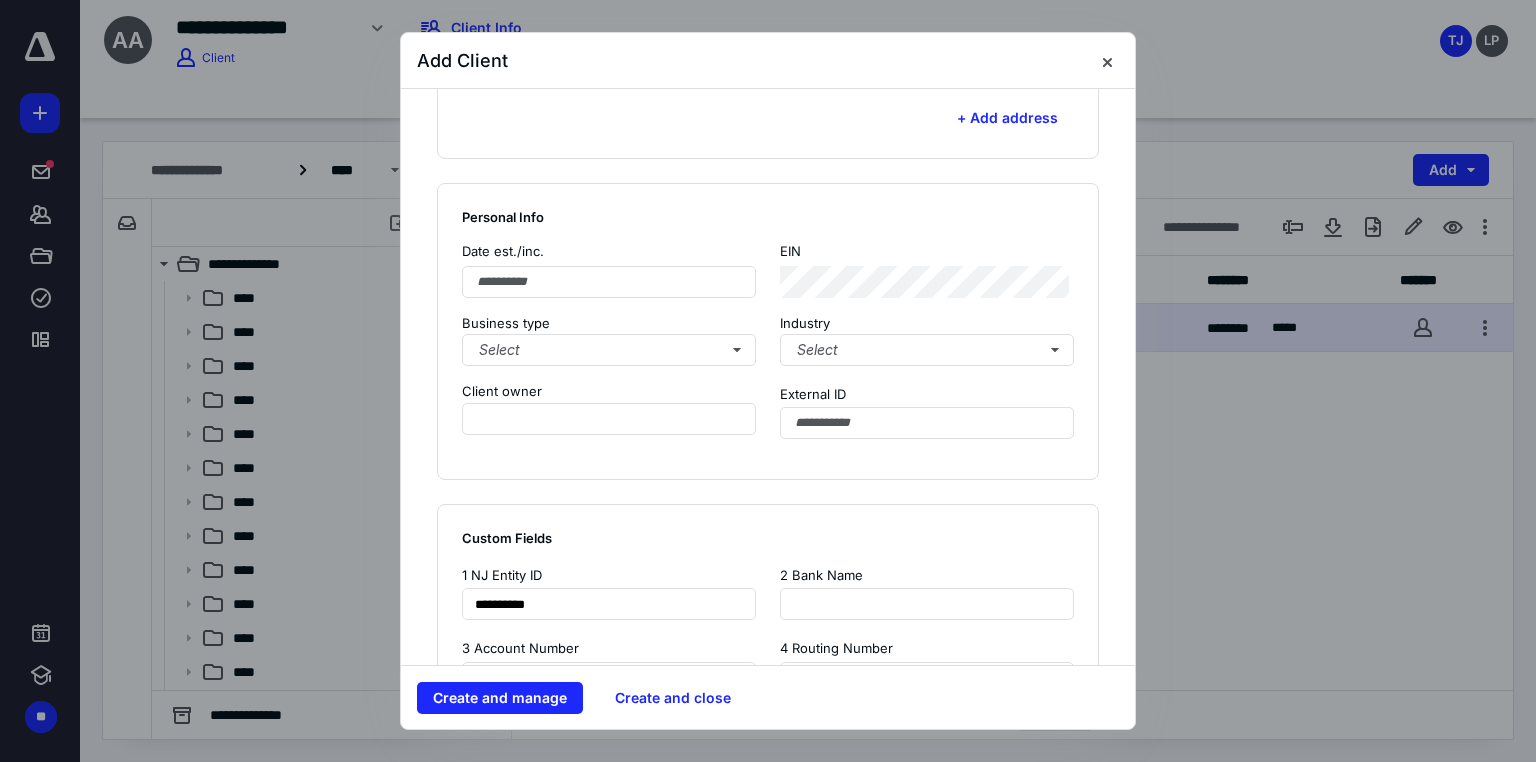 click on "**********" at bounding box center (609, 592) 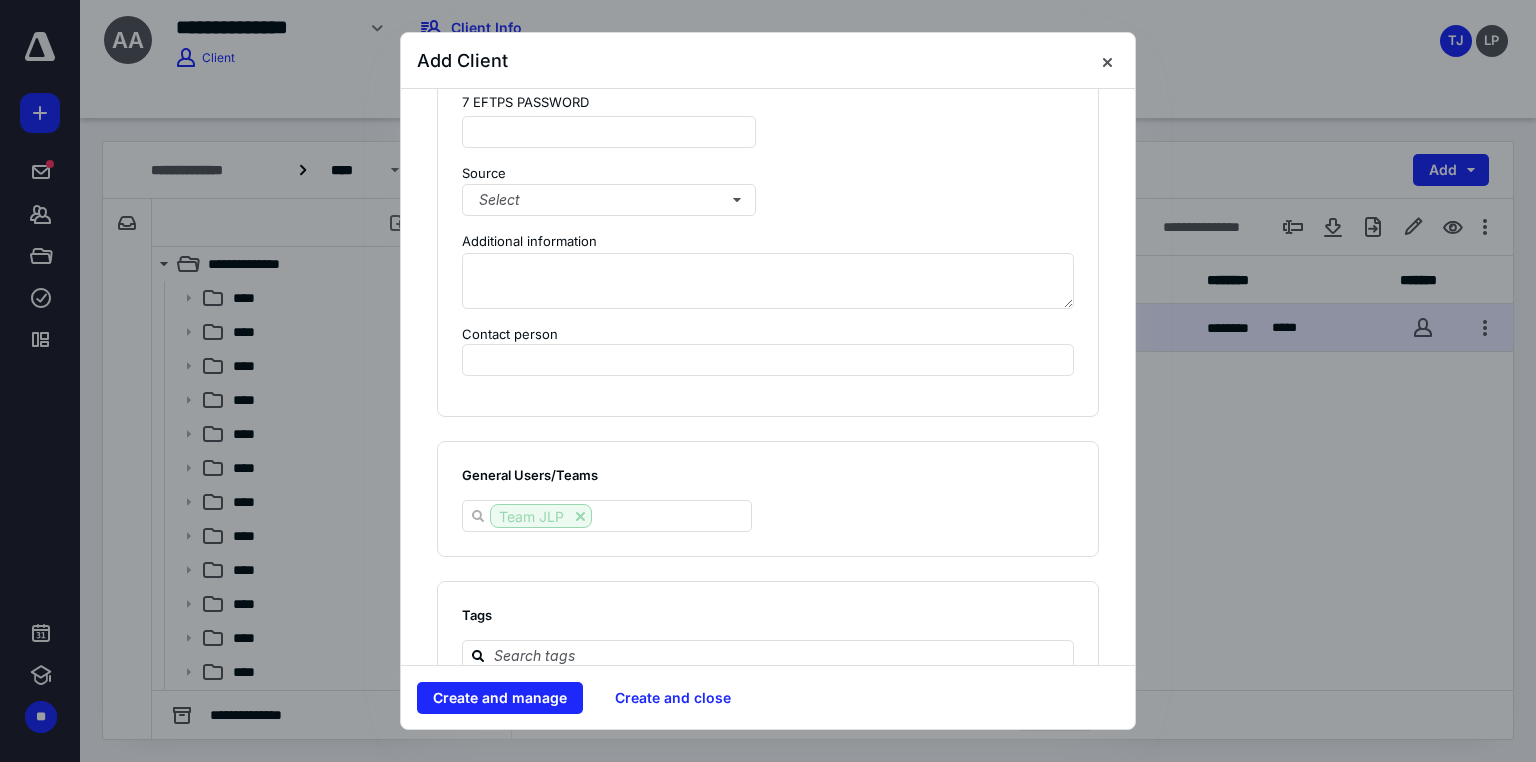 scroll, scrollTop: 1793, scrollLeft: 0, axis: vertical 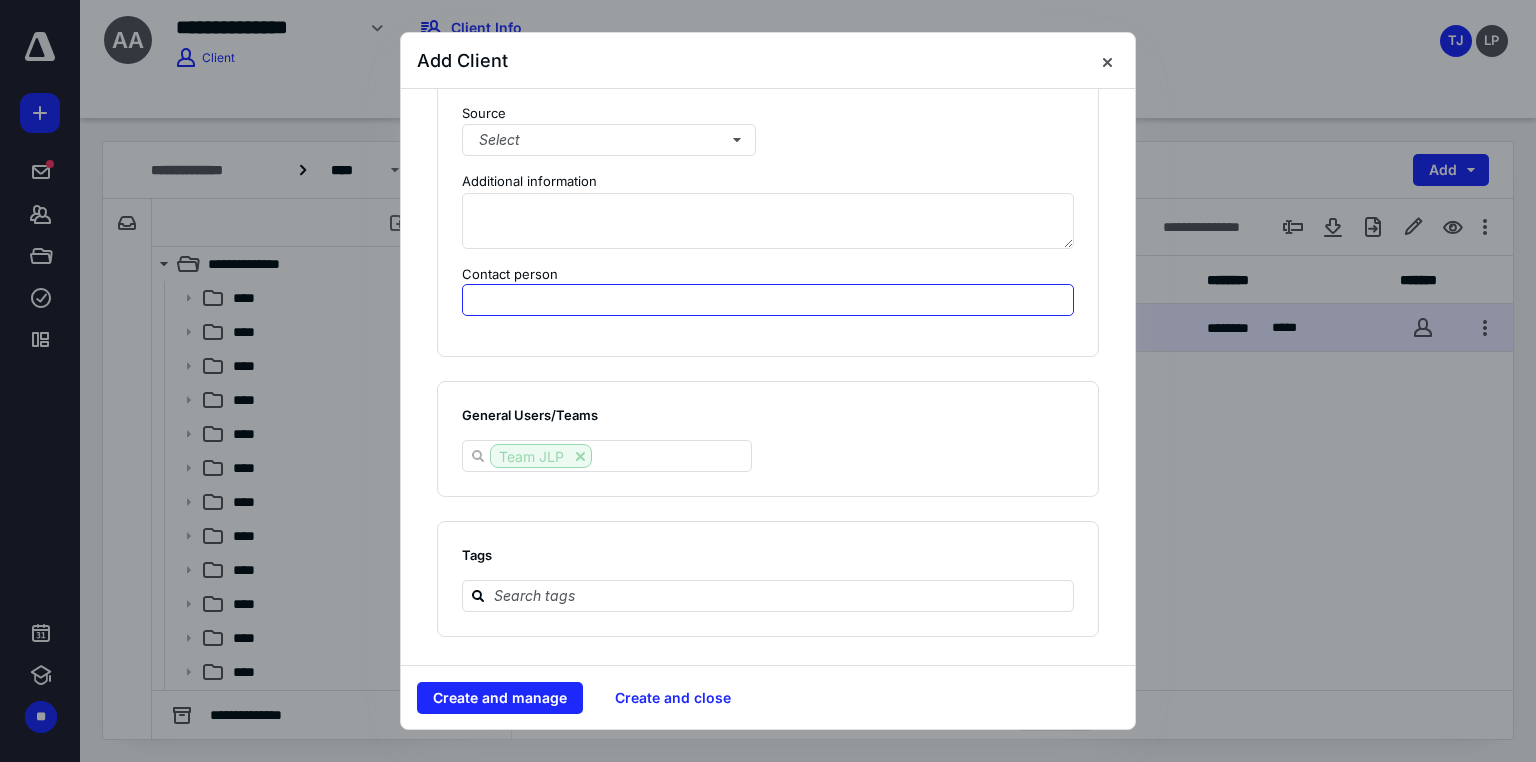 click at bounding box center (768, 300) 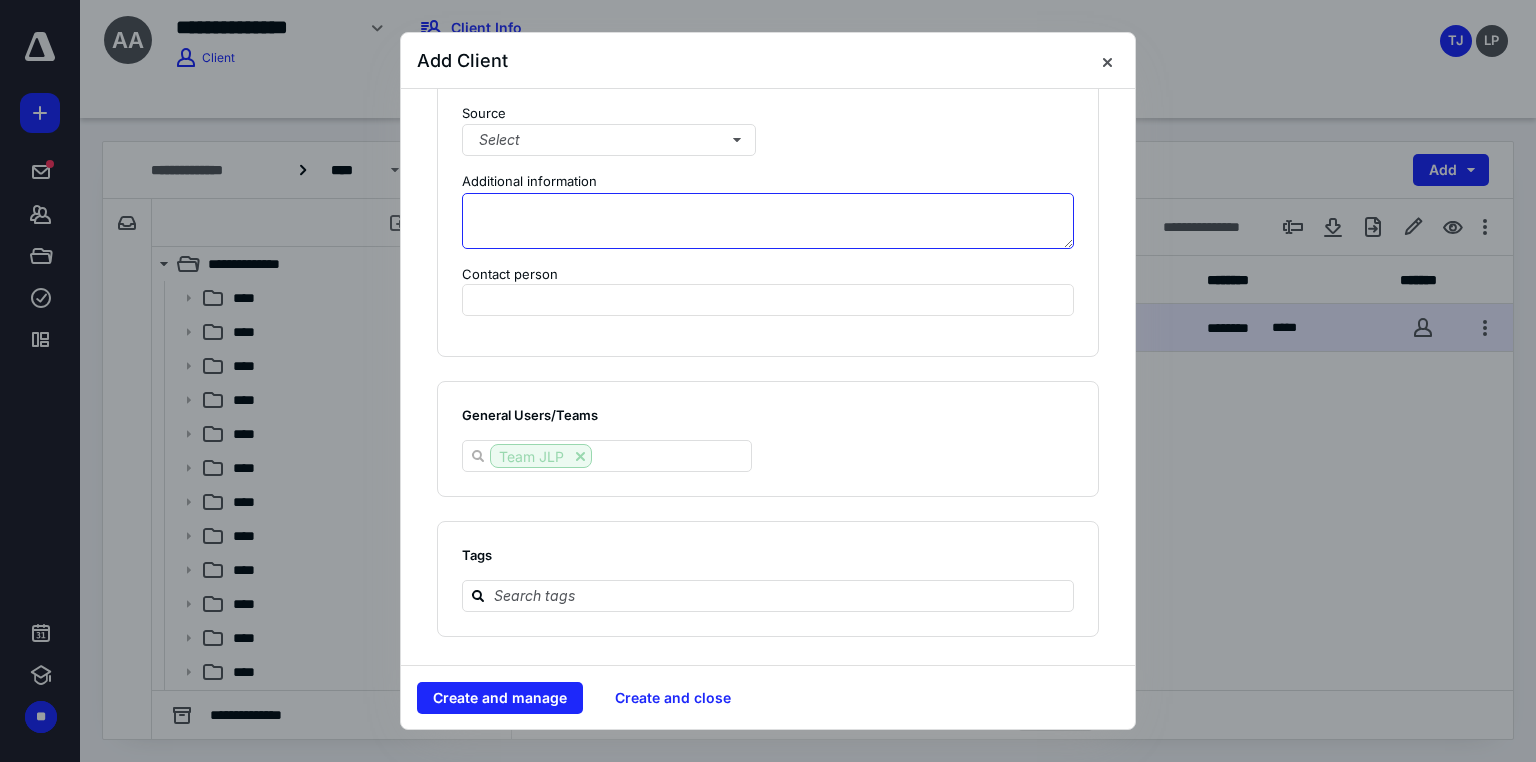 click at bounding box center (768, 221) 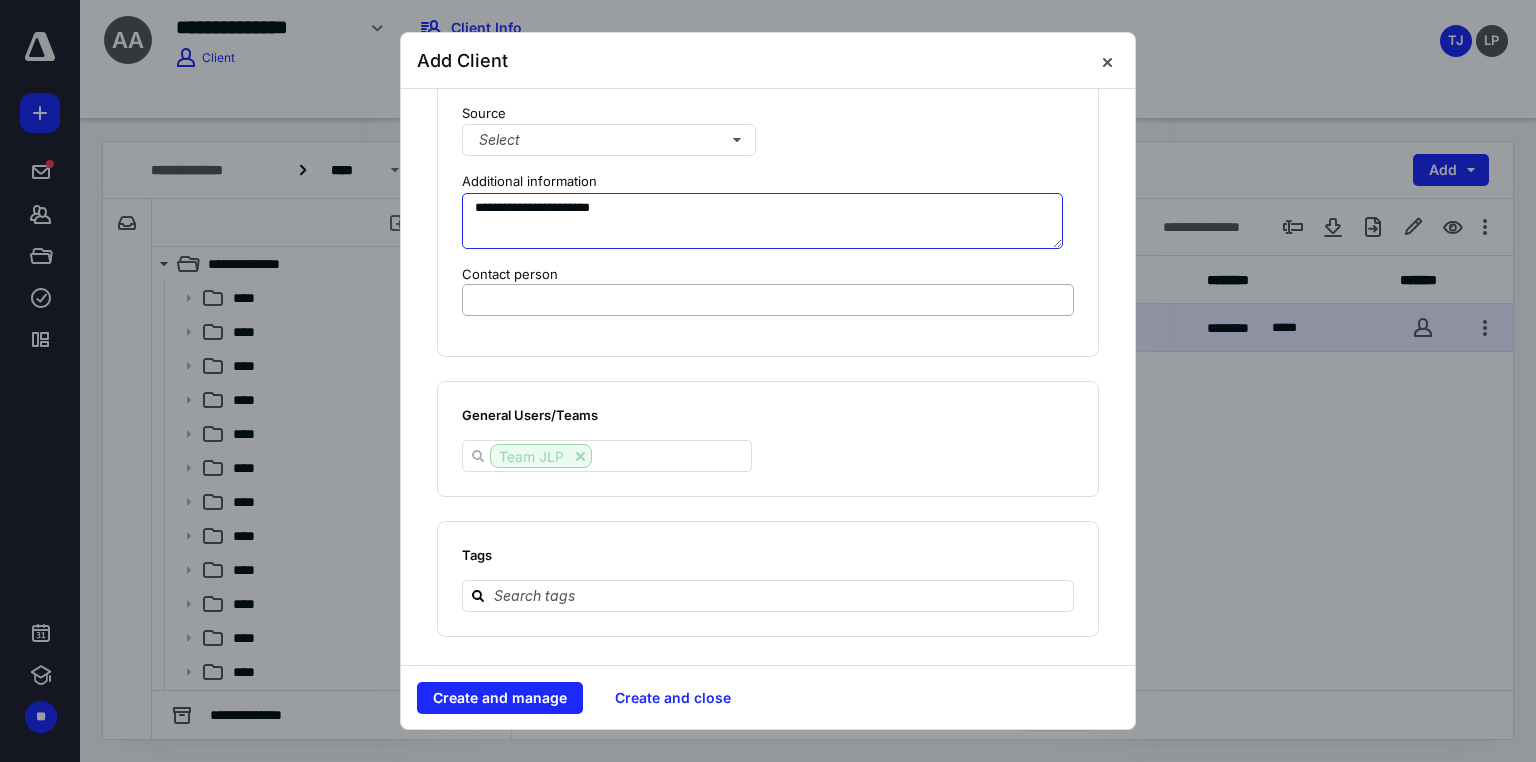 type on "**********" 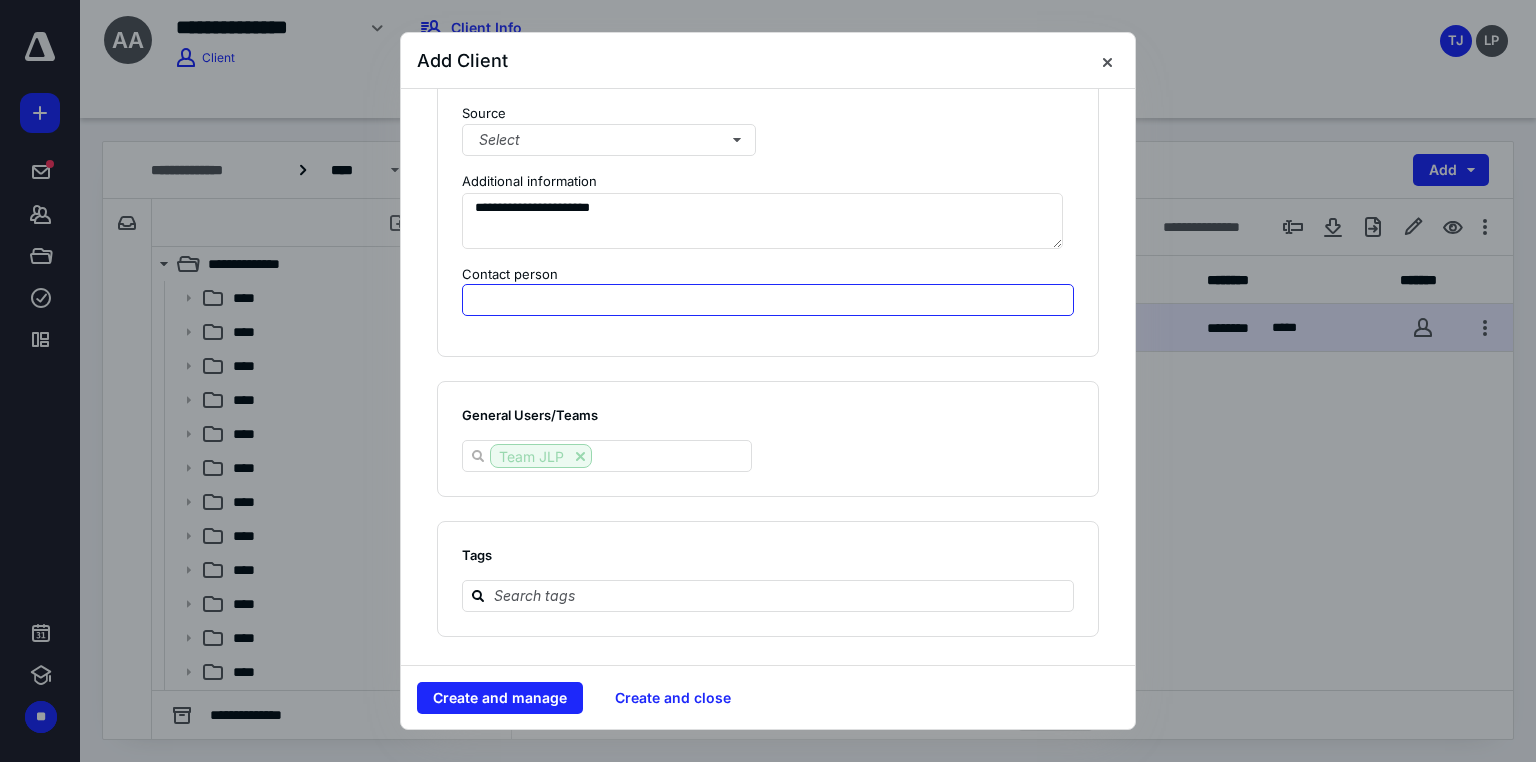 click at bounding box center [768, 300] 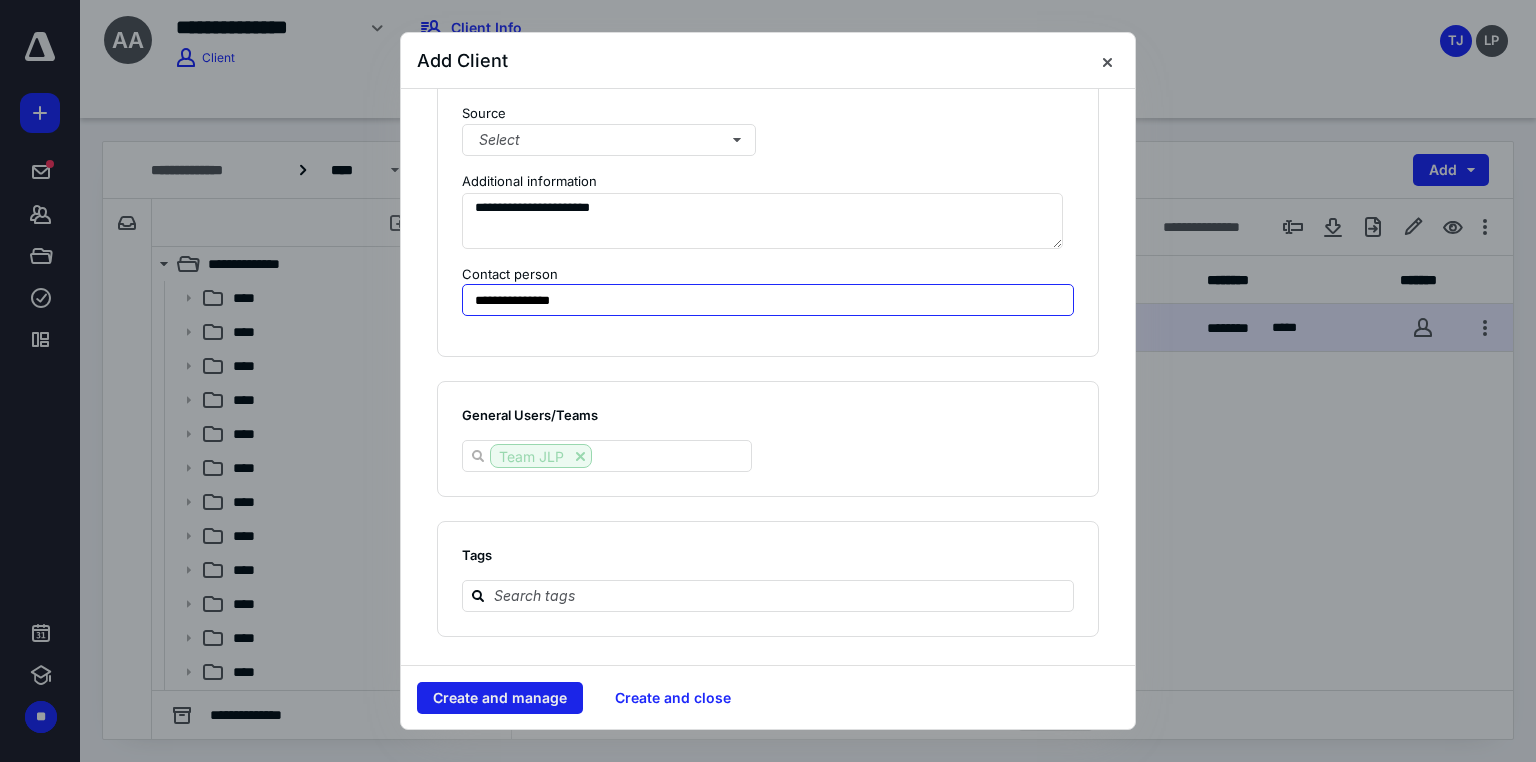 type on "**********" 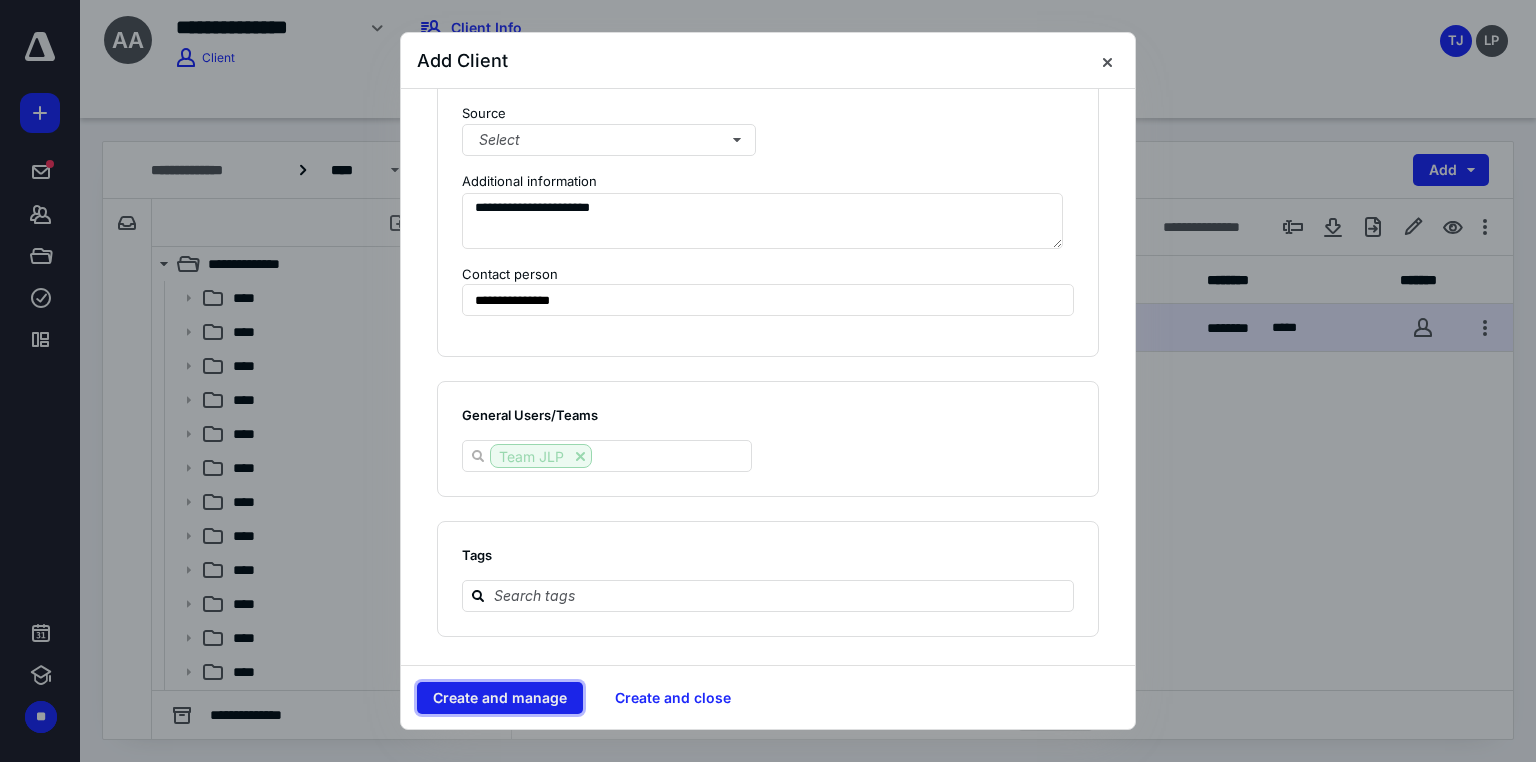 click on "Create and manage" at bounding box center [500, 698] 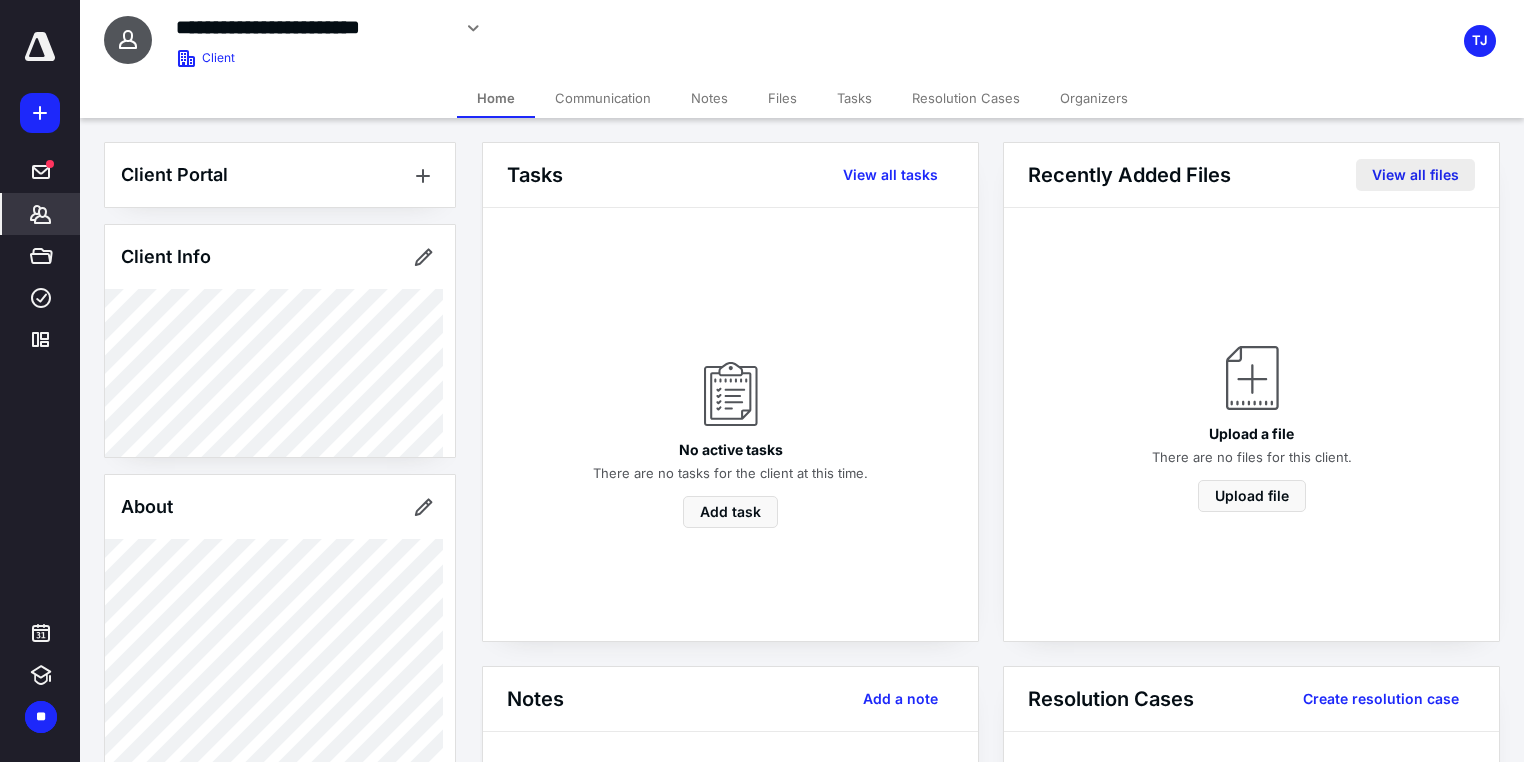 click on "View all files" at bounding box center (1415, 175) 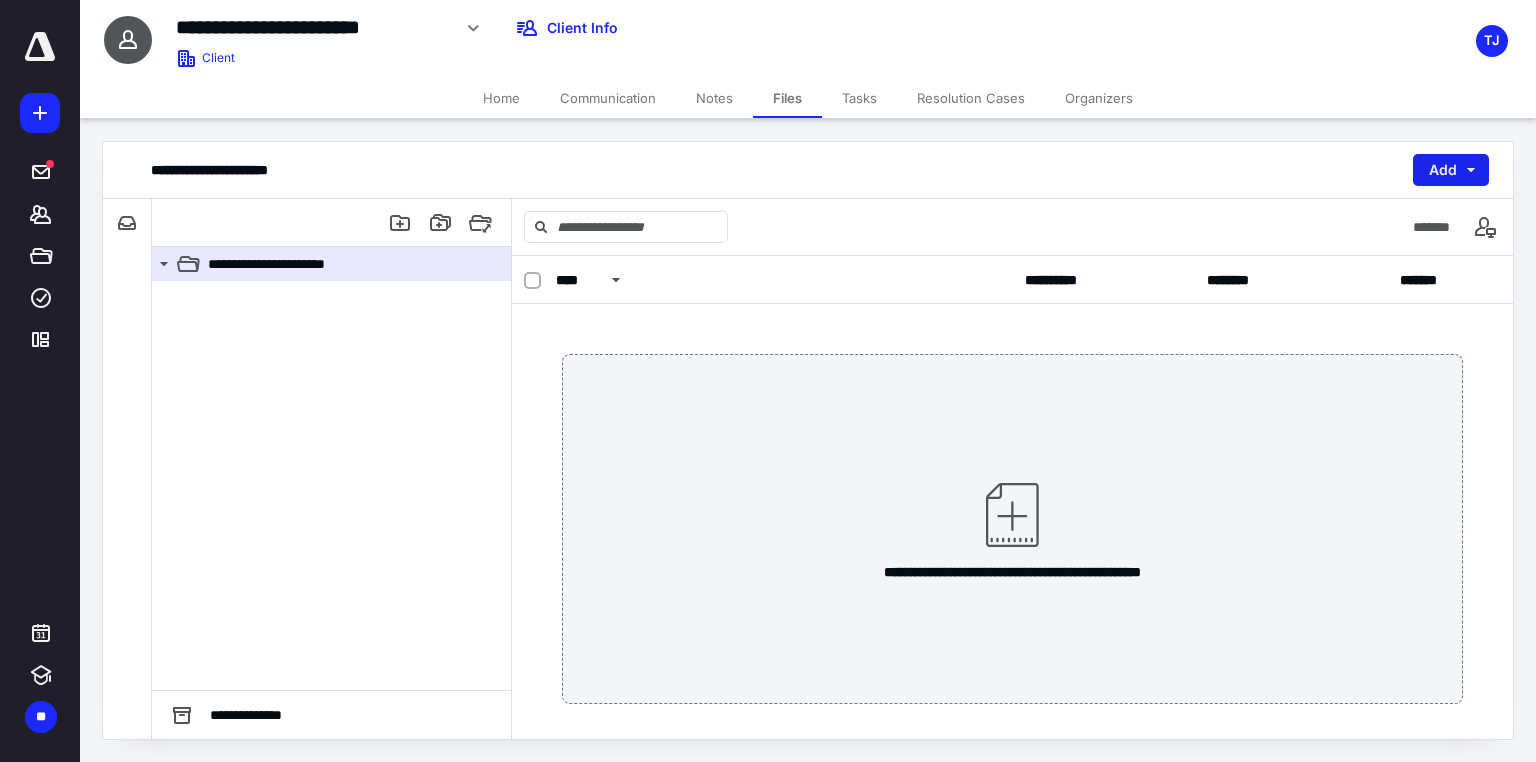 click on "Add" at bounding box center [1451, 170] 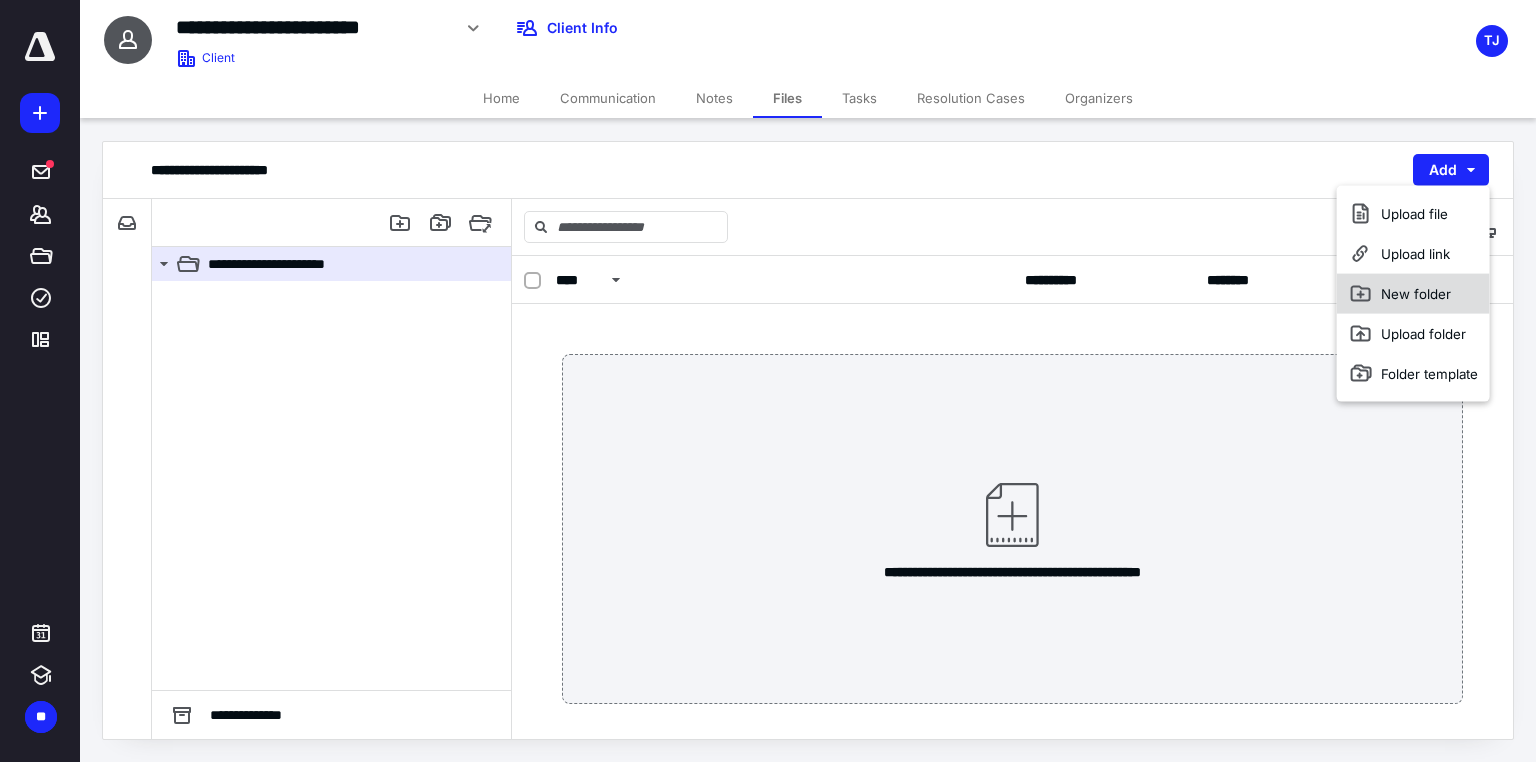 click on "New folder" at bounding box center [1413, 294] 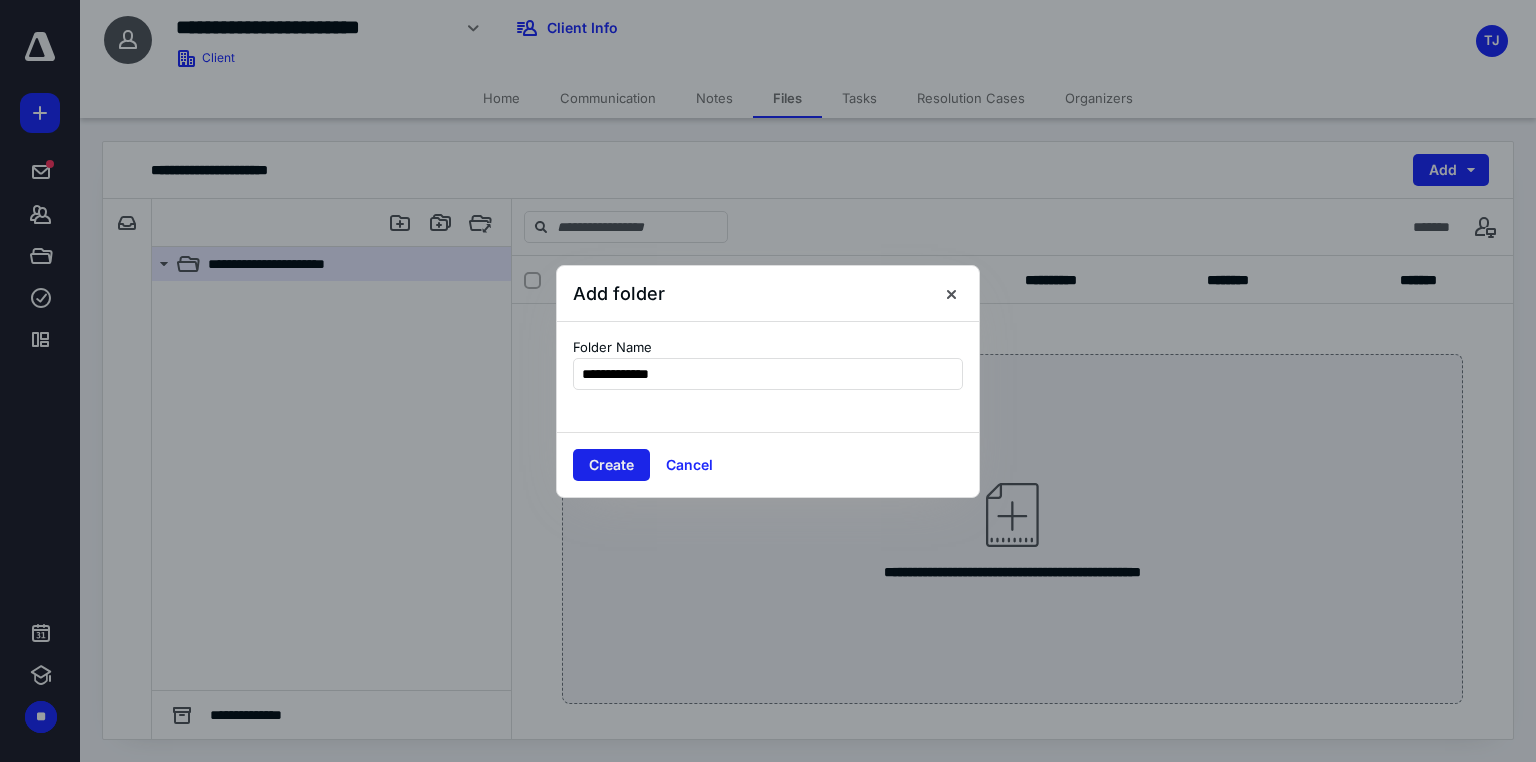type on "**********" 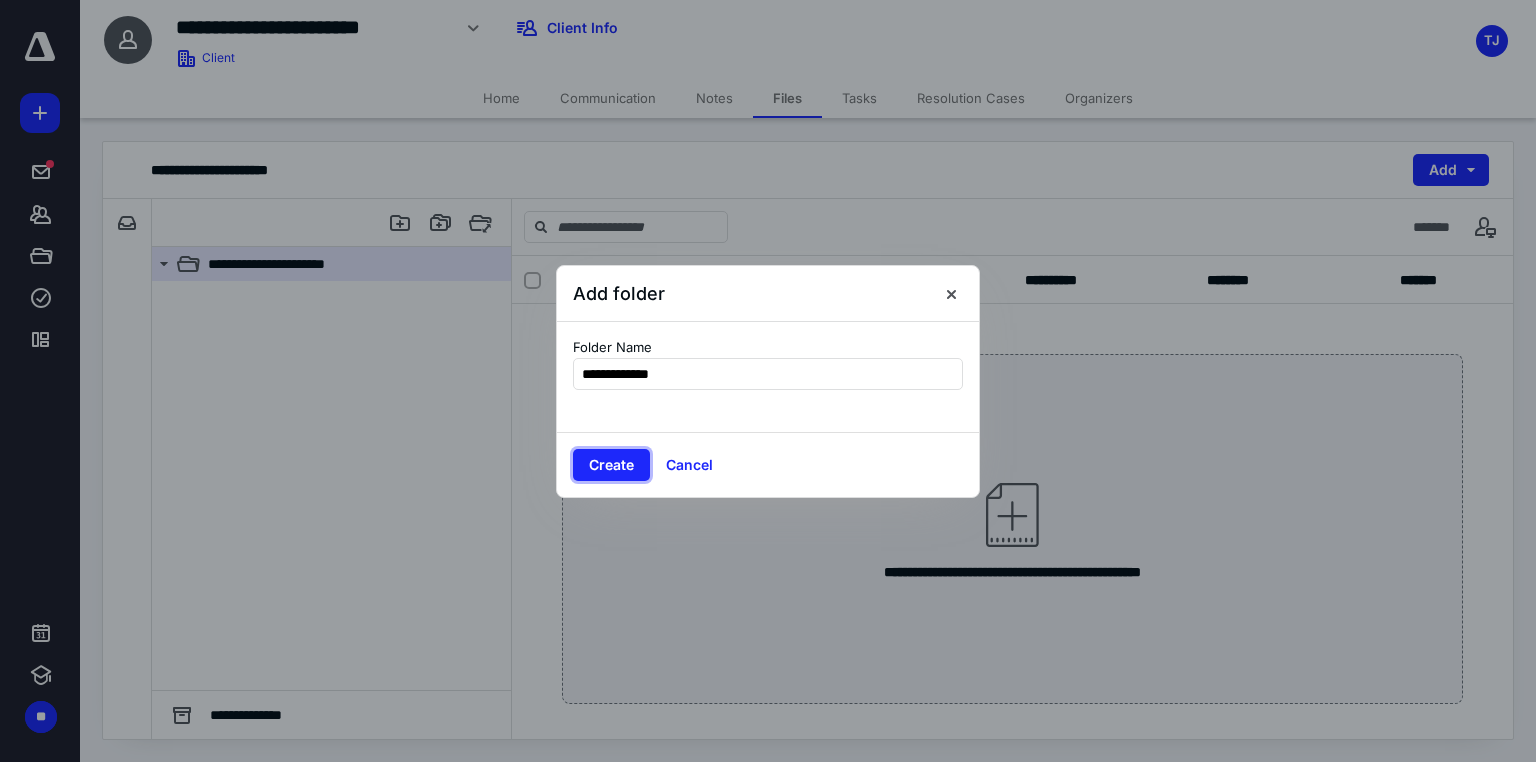 click on "Create" at bounding box center (611, 465) 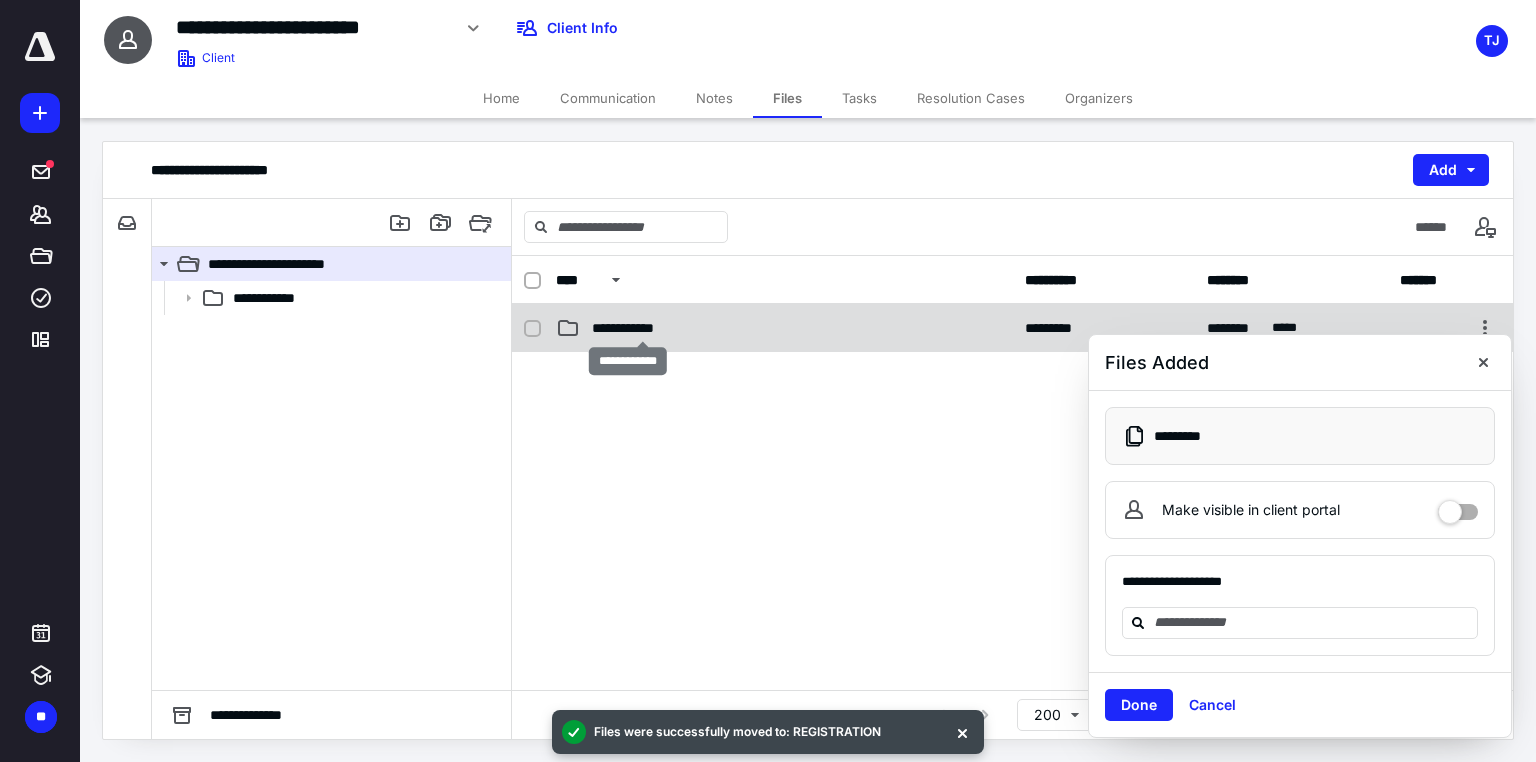 click on "**********" at bounding box center [642, 328] 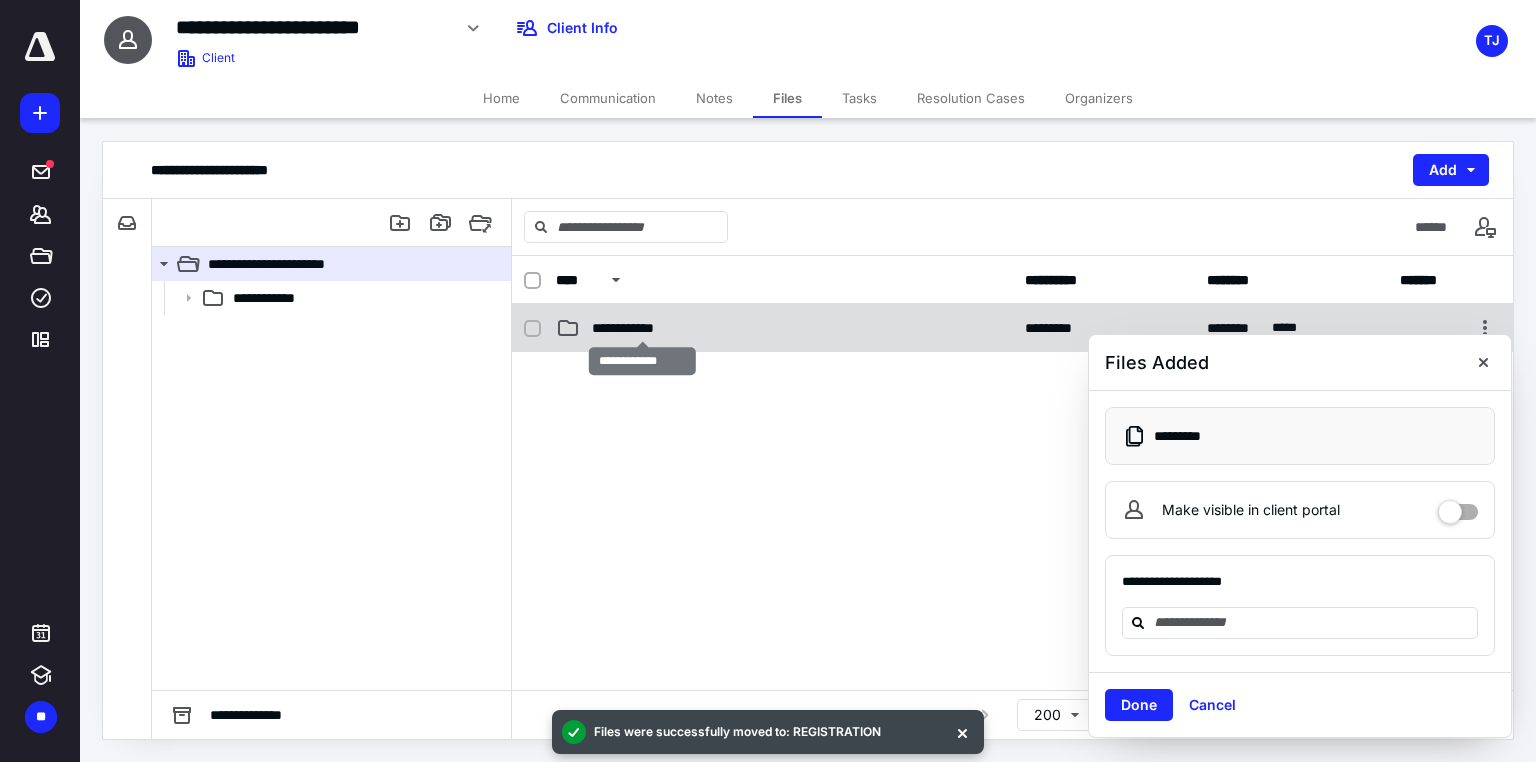 click on "**********" at bounding box center [642, 328] 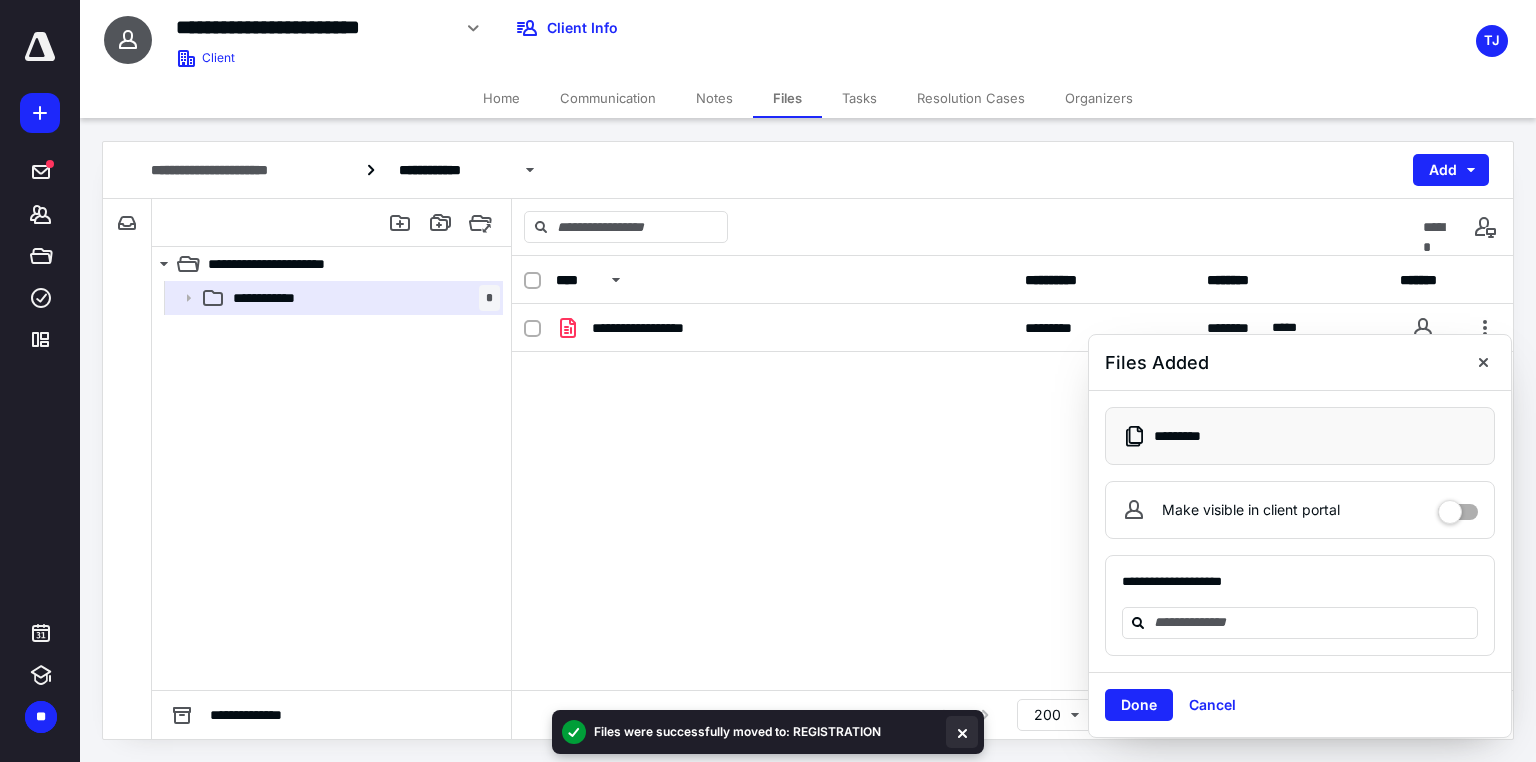click at bounding box center [962, 732] 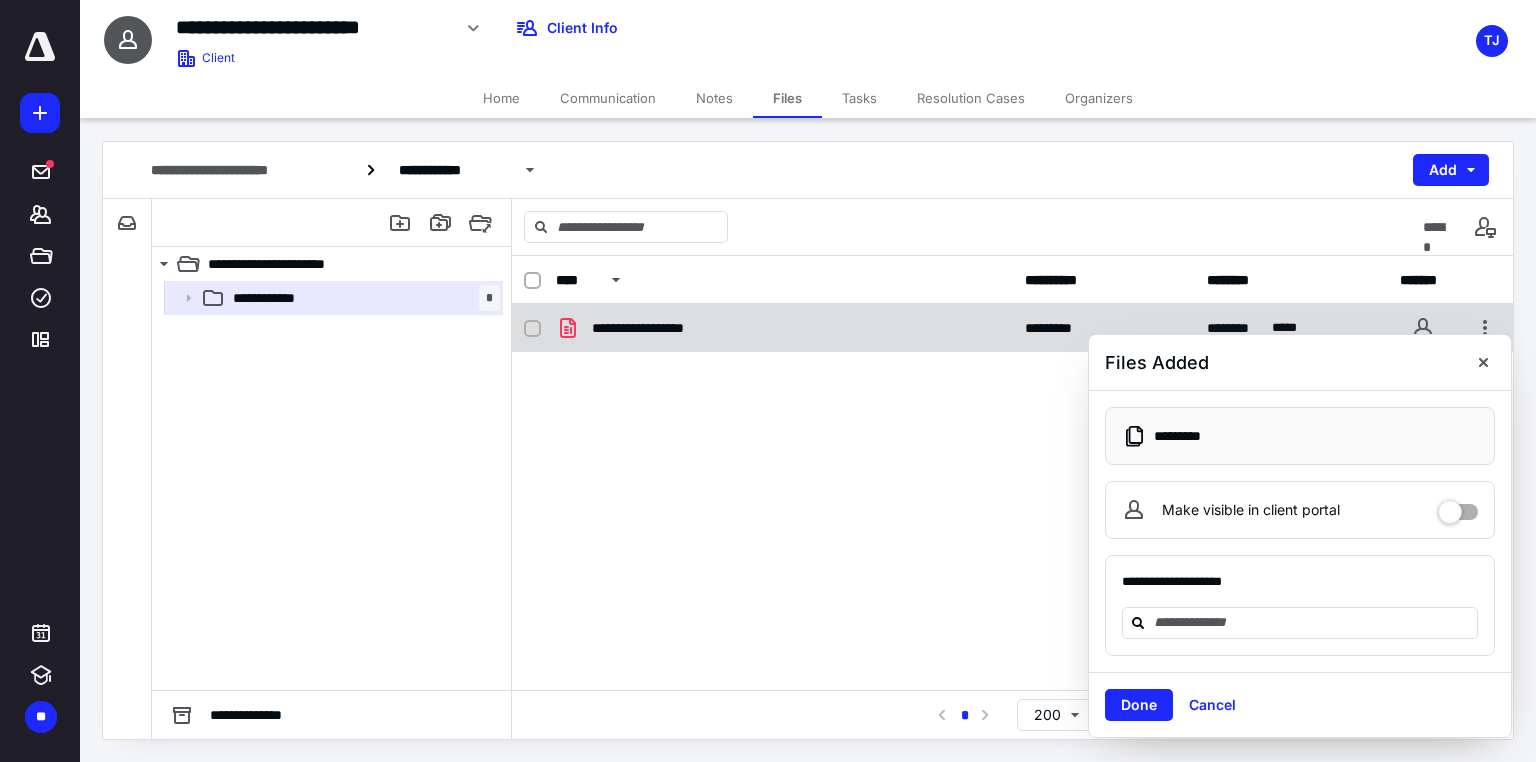 click on "**********" at bounding box center (663, 328) 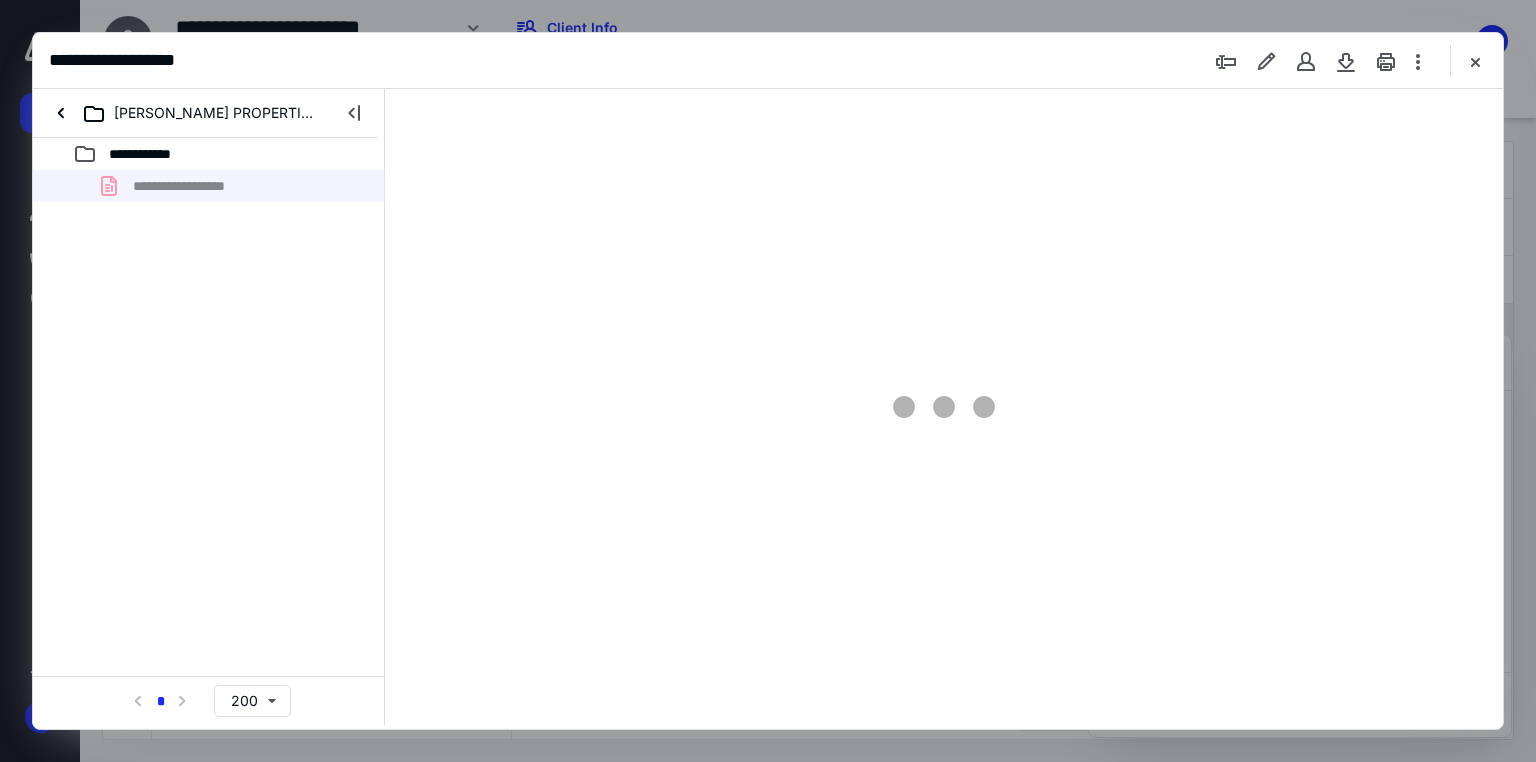 scroll, scrollTop: 0, scrollLeft: 0, axis: both 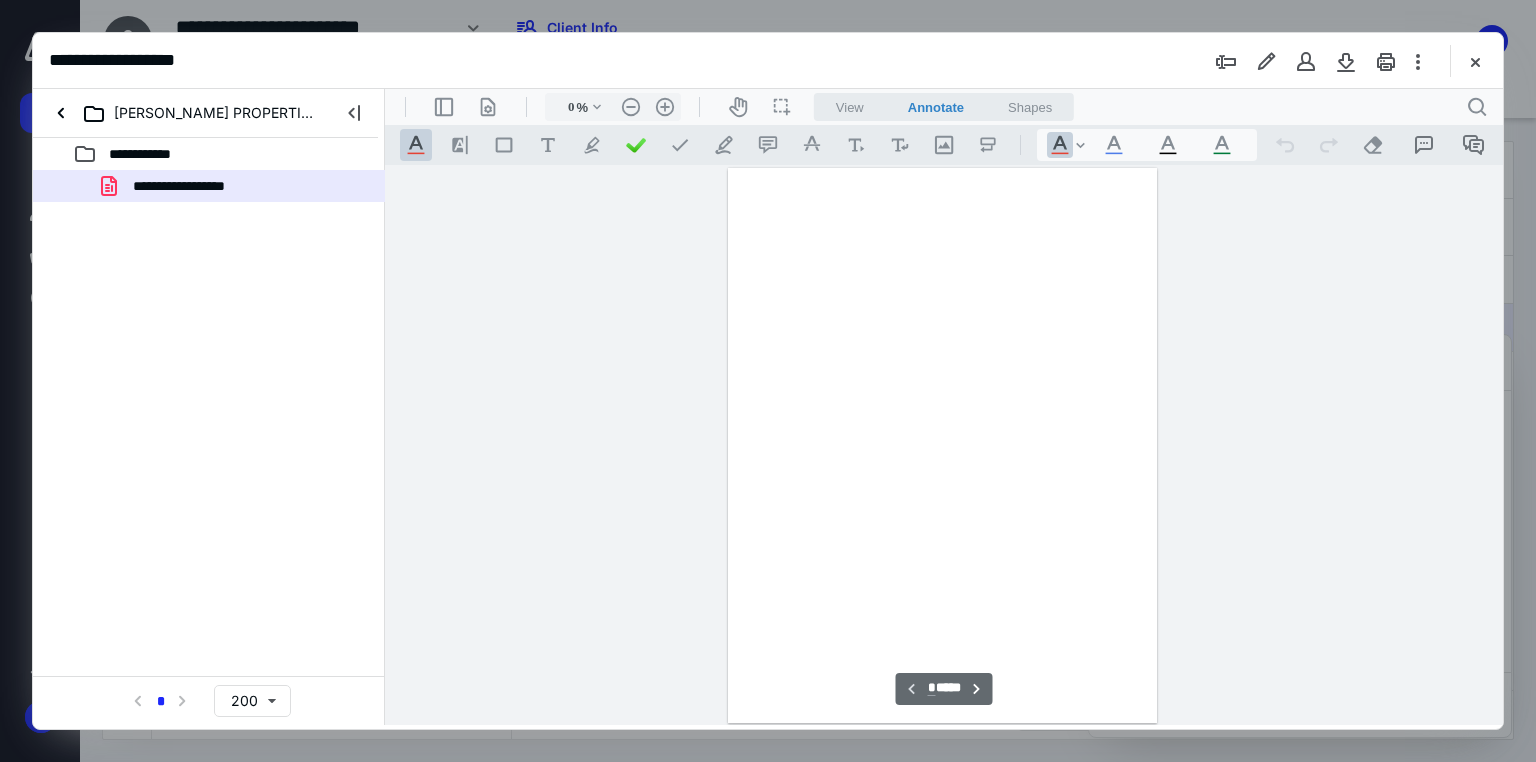 type on "71" 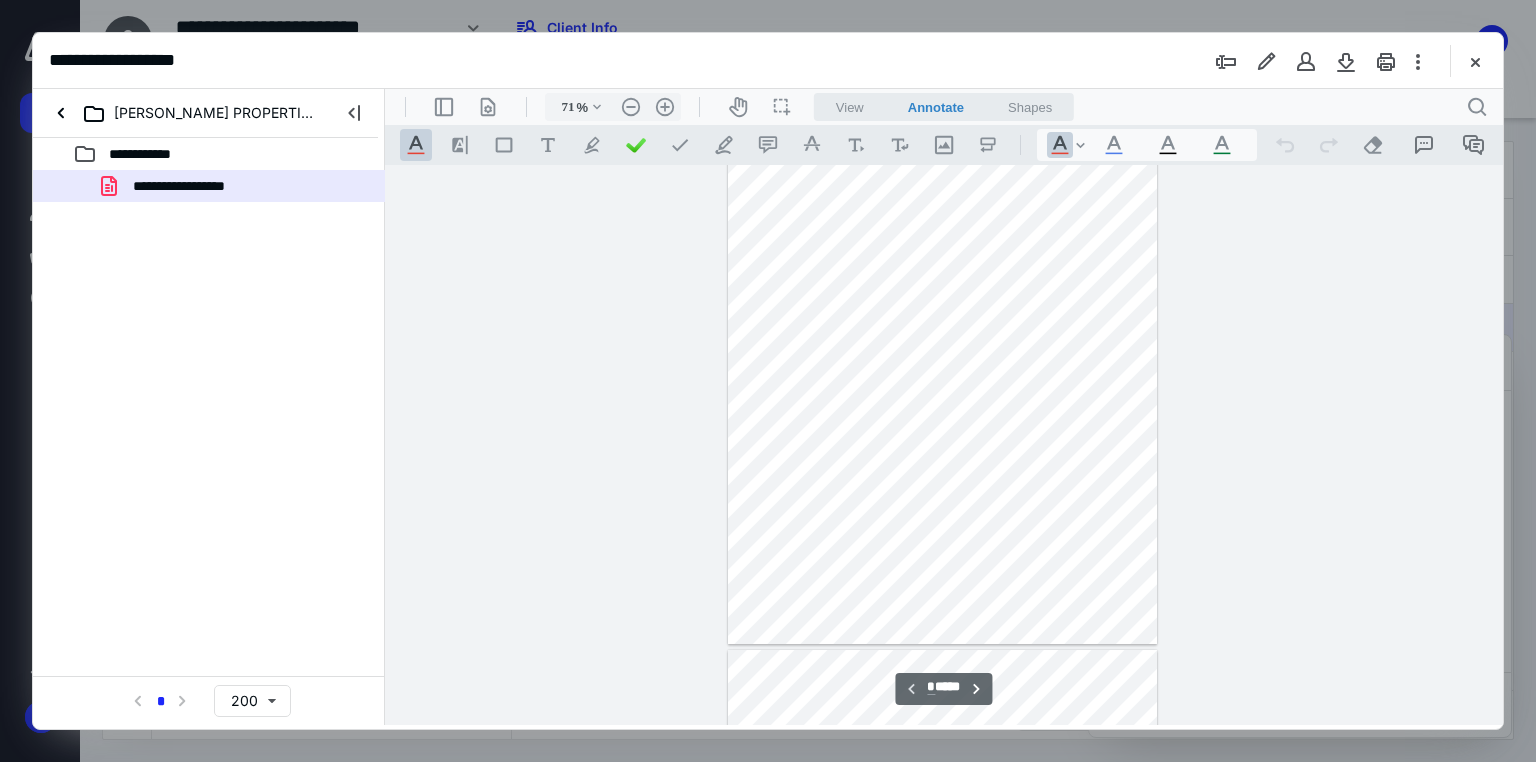 scroll, scrollTop: 0, scrollLeft: 0, axis: both 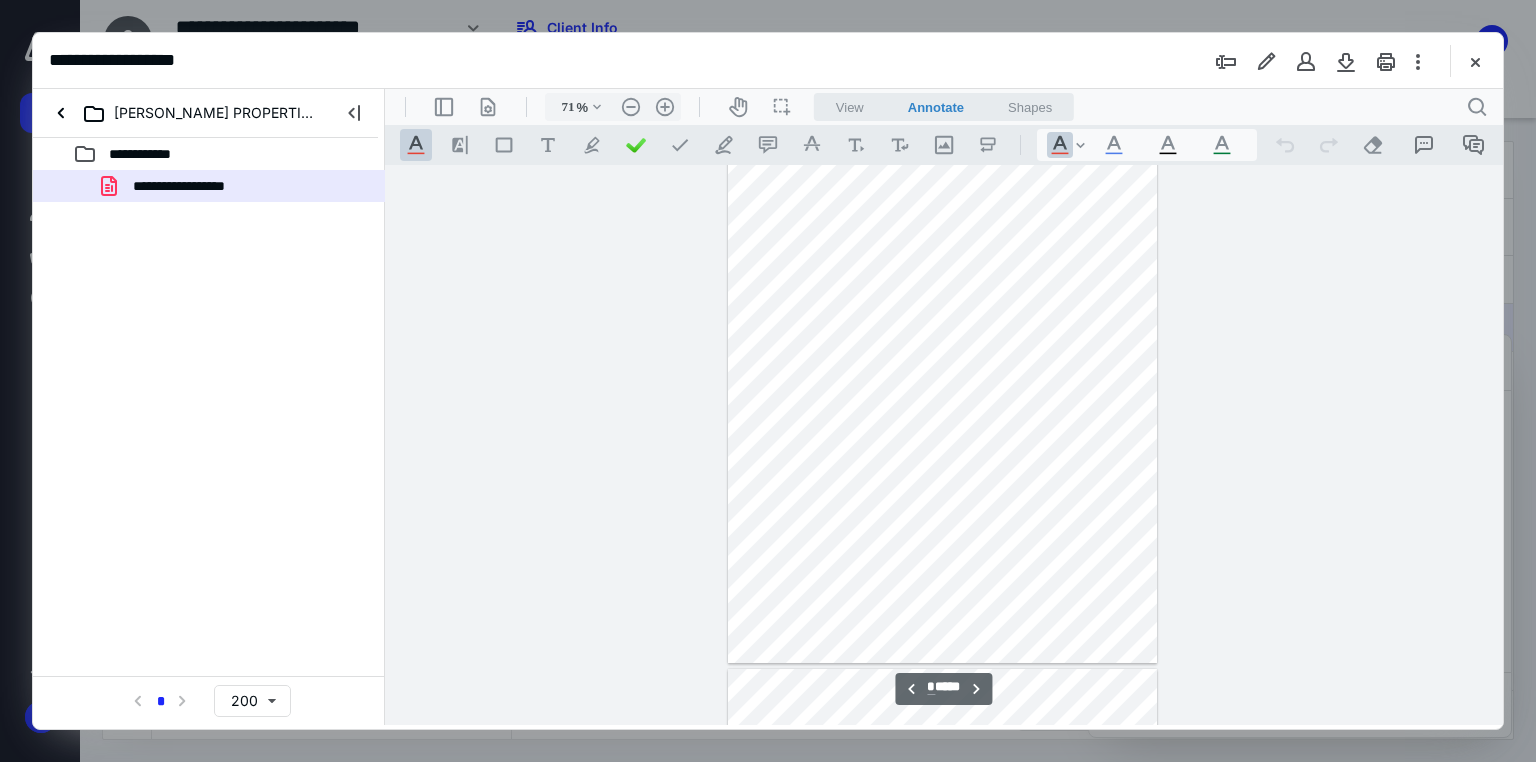 type on "**" 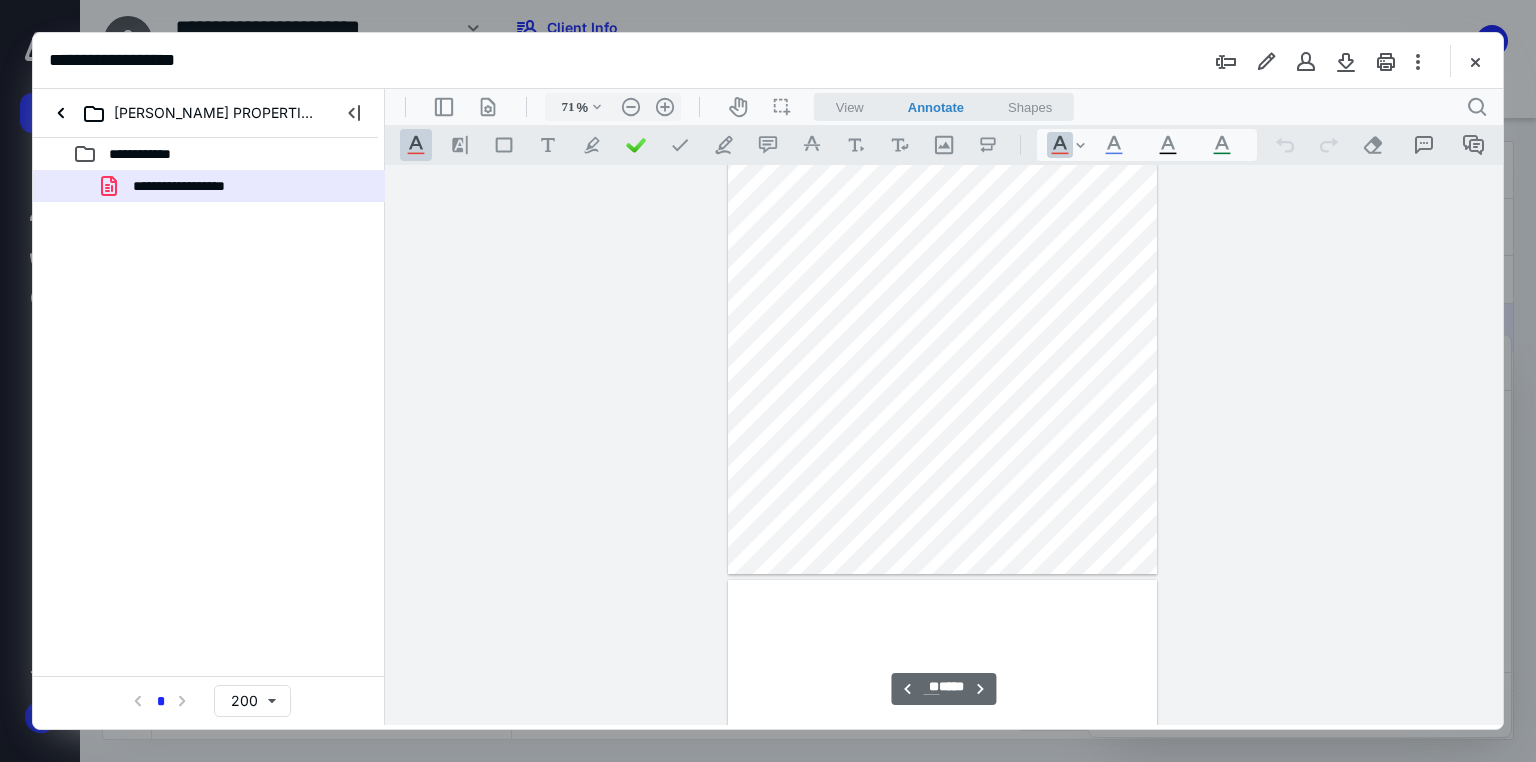 scroll, scrollTop: 5200, scrollLeft: 0, axis: vertical 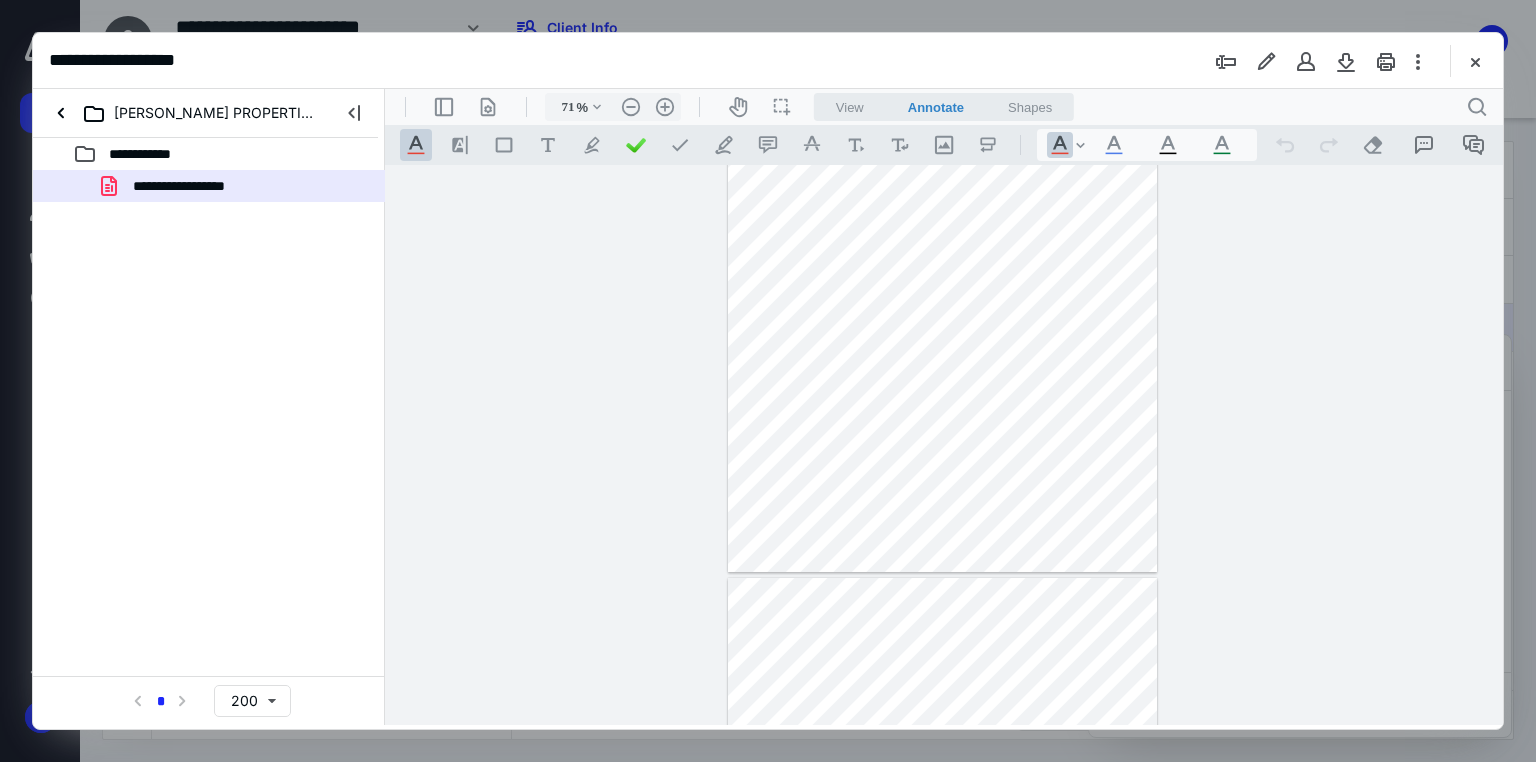 click at bounding box center (1475, 61) 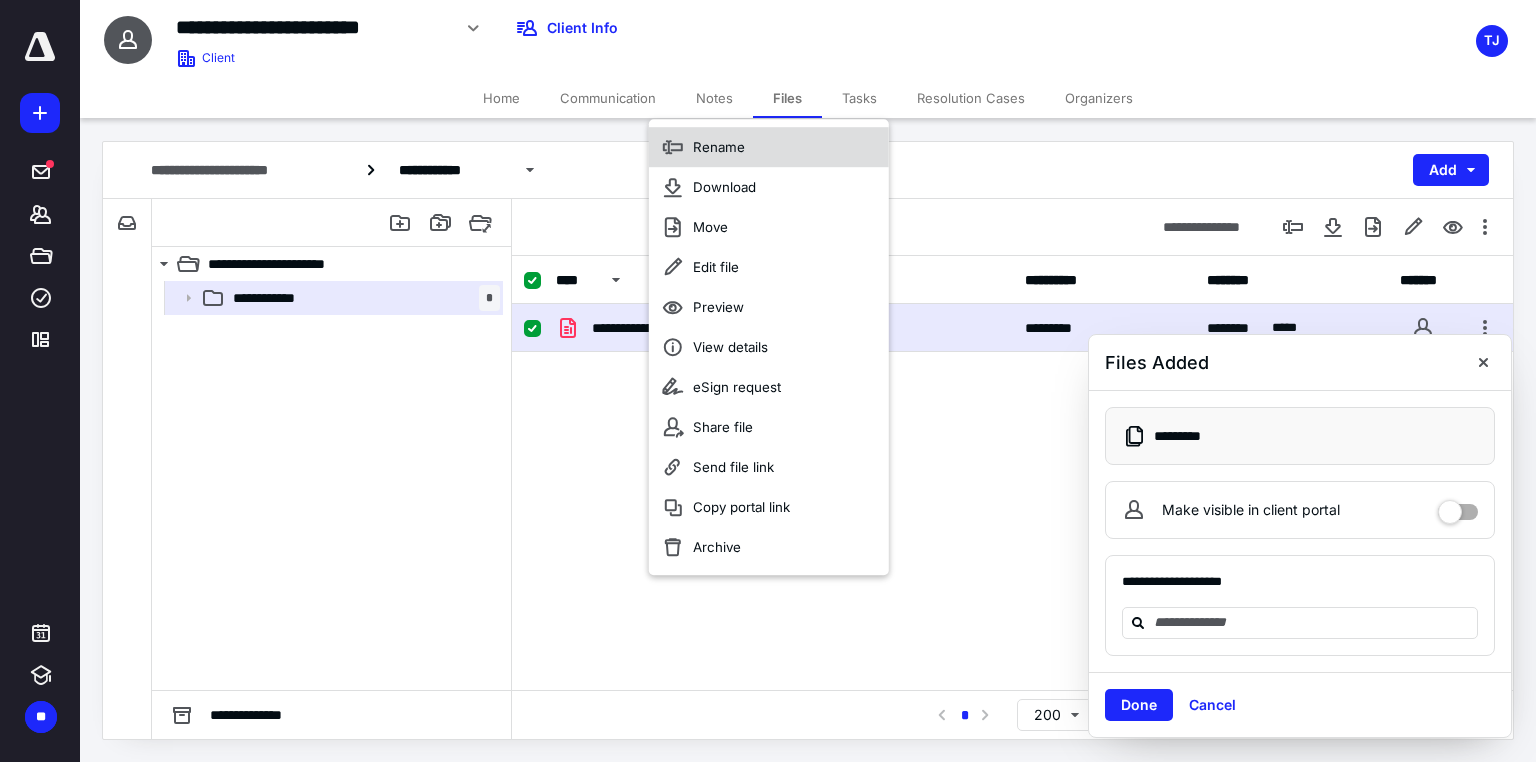 click on "Rename" at bounding box center [719, 147] 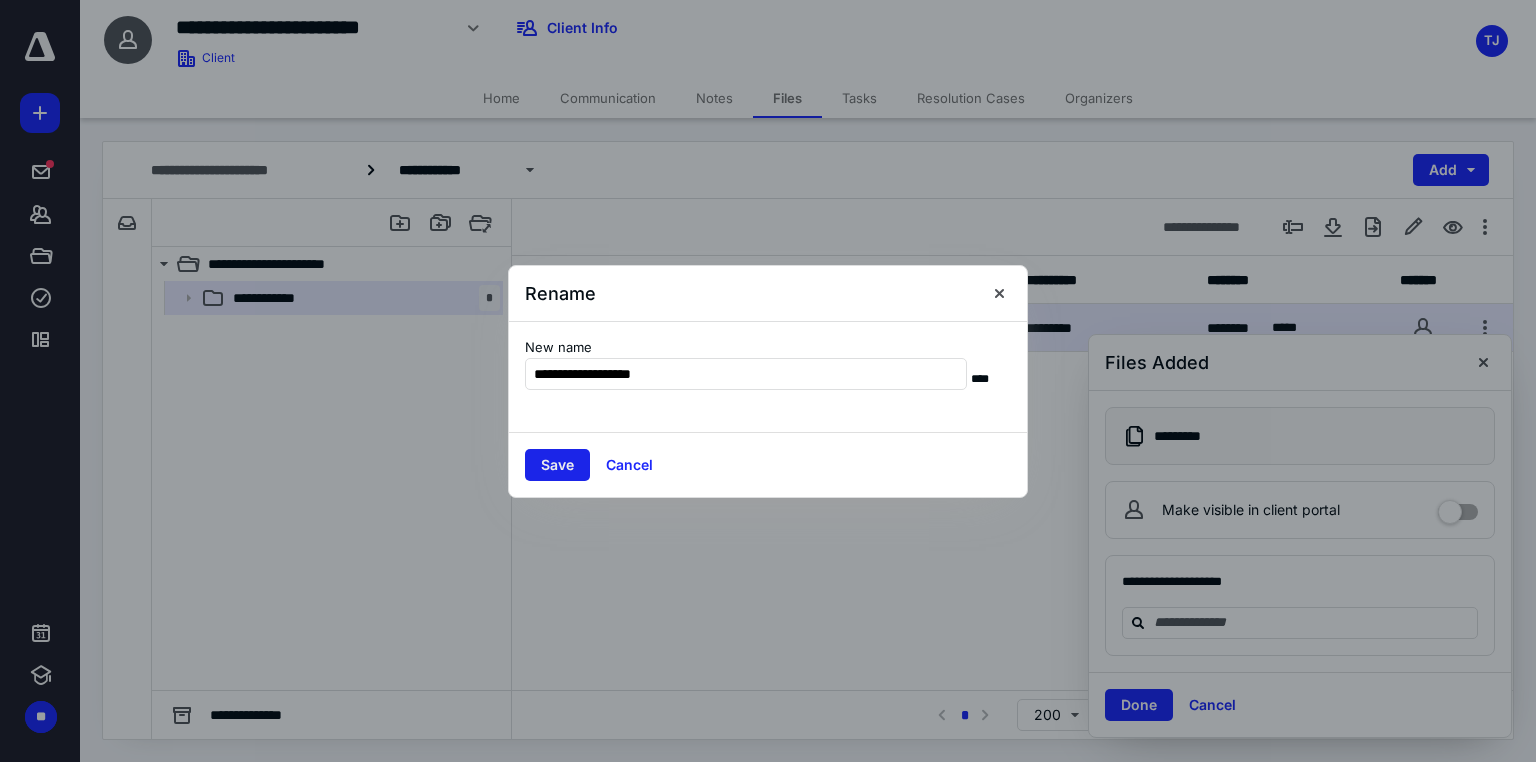 type on "**********" 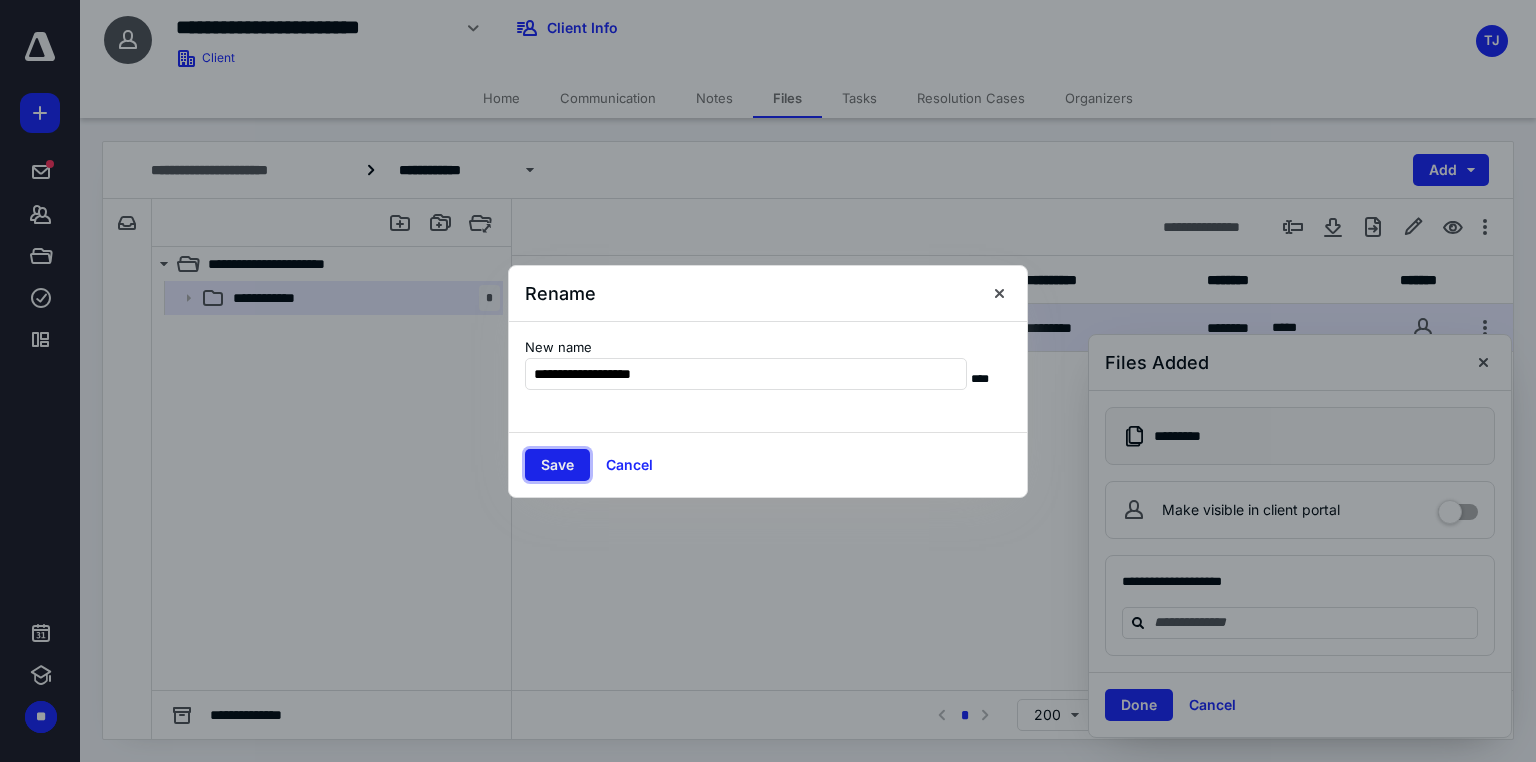 click on "Save" at bounding box center [557, 465] 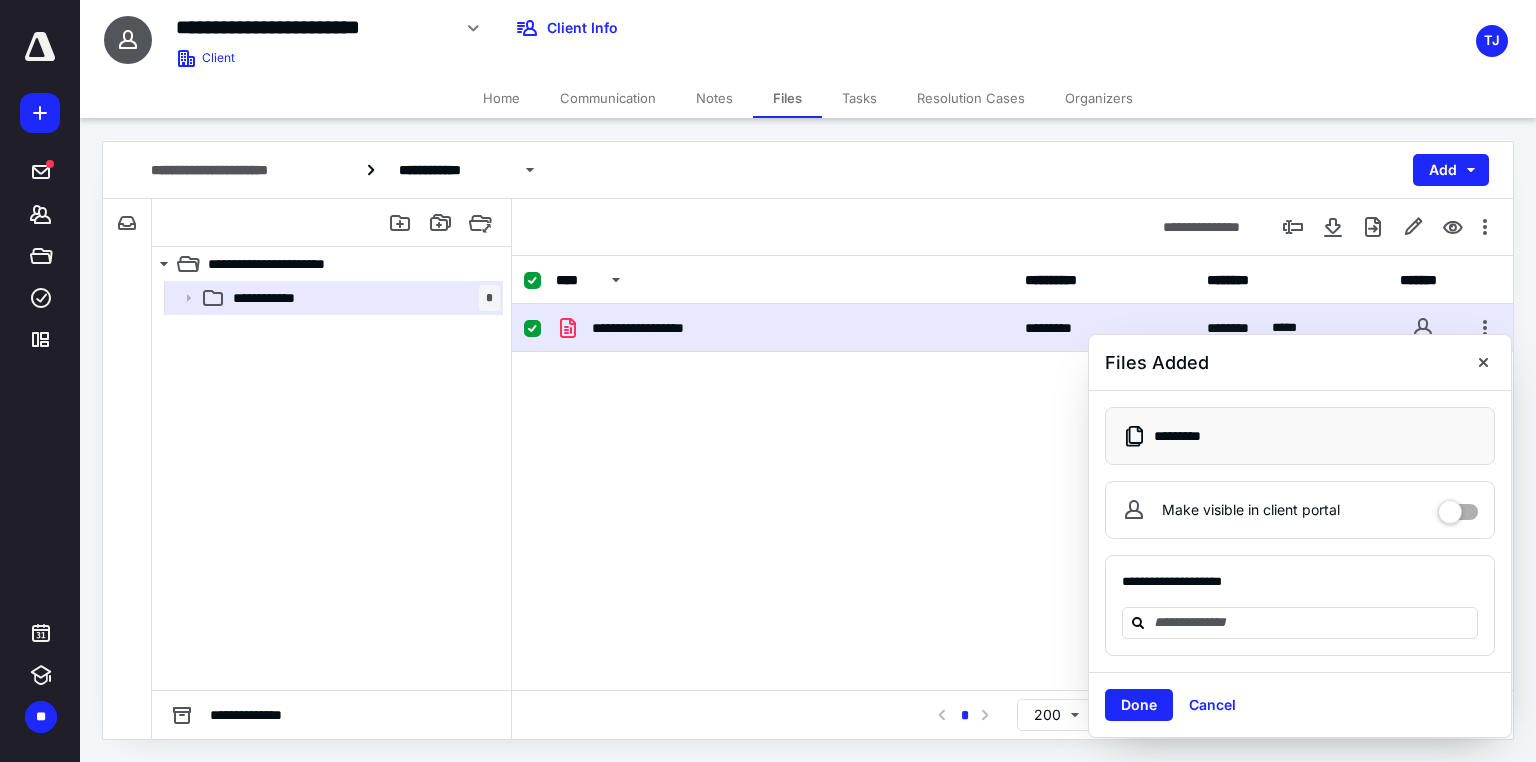 click on "**********" at bounding box center (1012, 454) 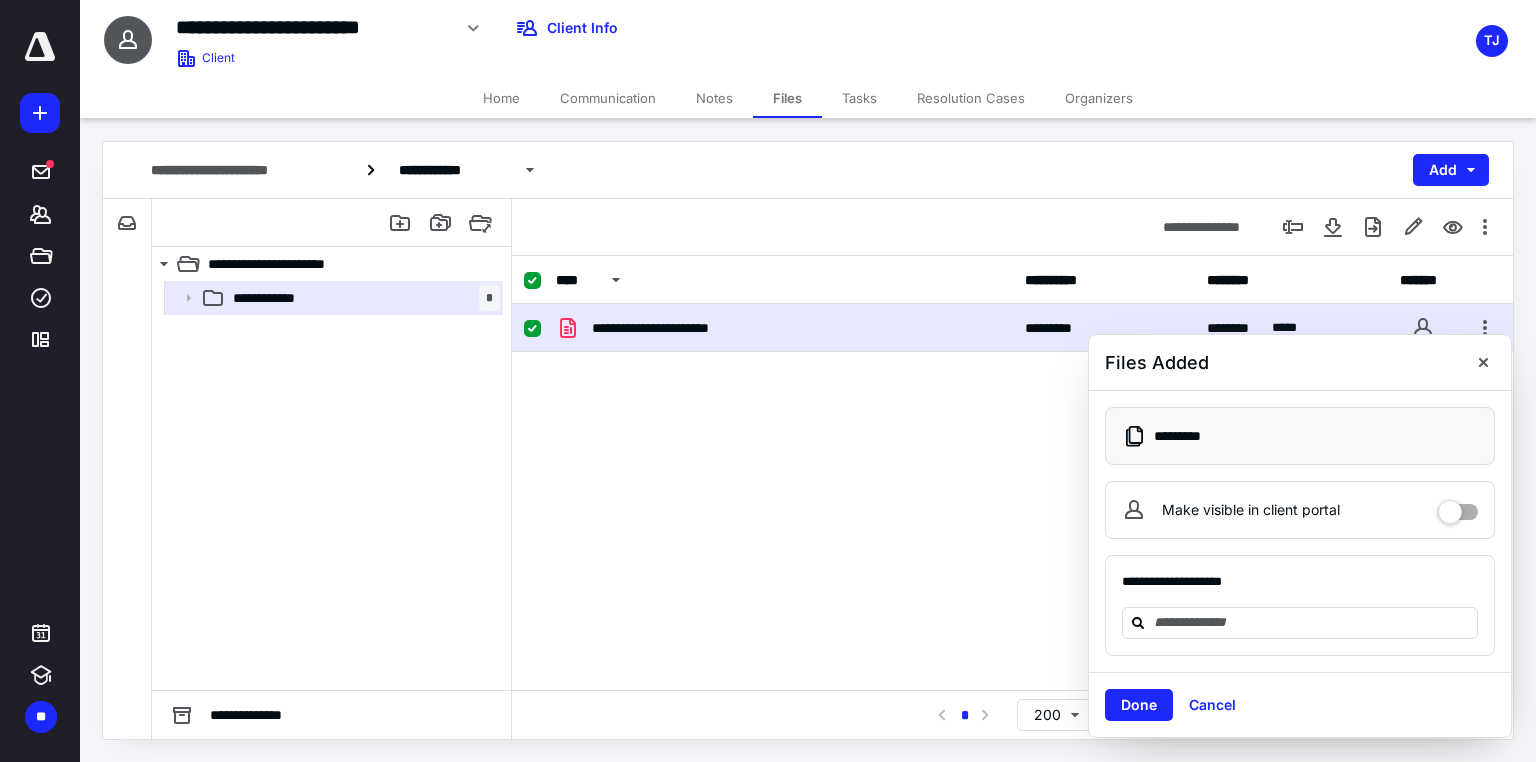 click at bounding box center [1483, 362] 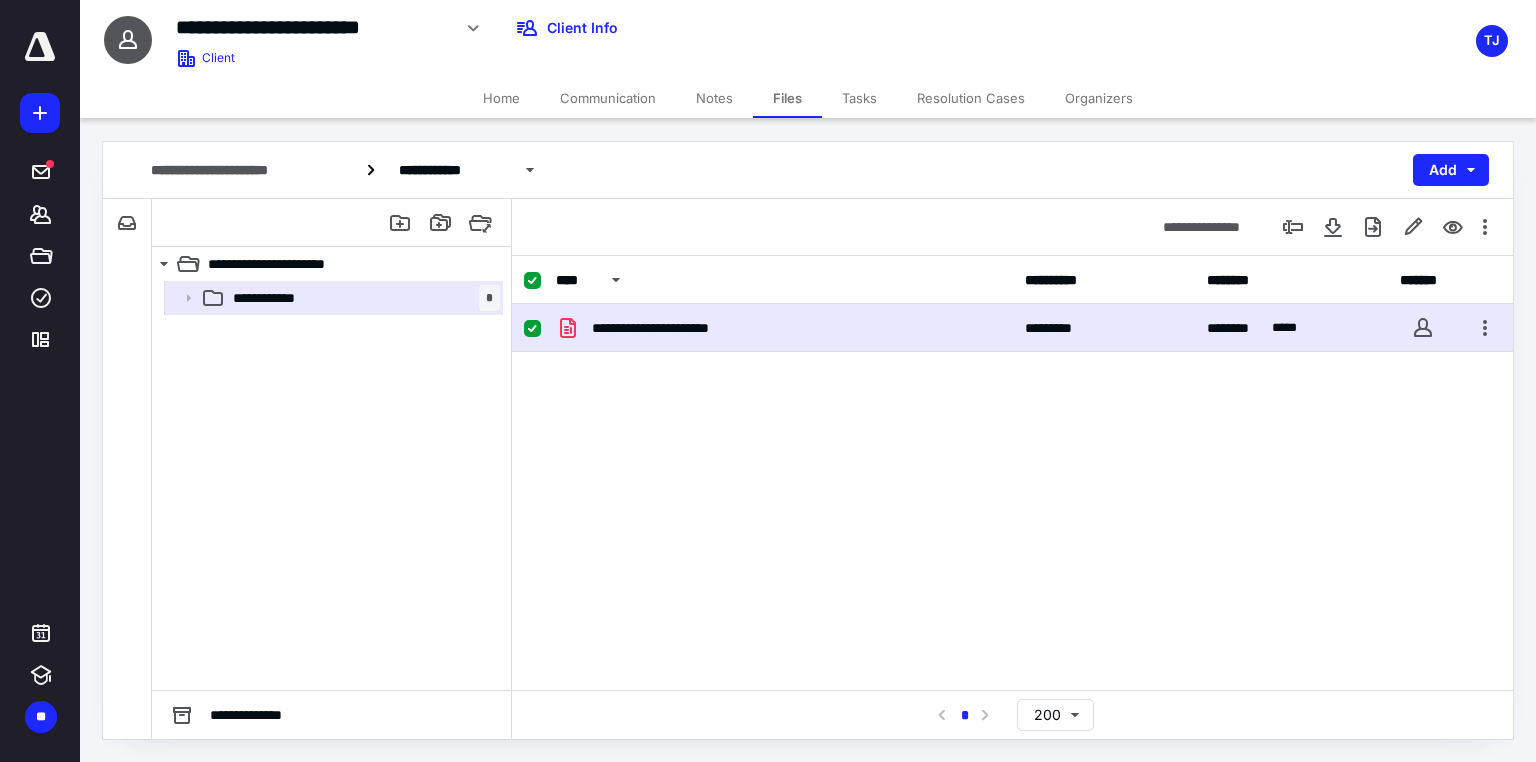 click on "Home" at bounding box center [501, 98] 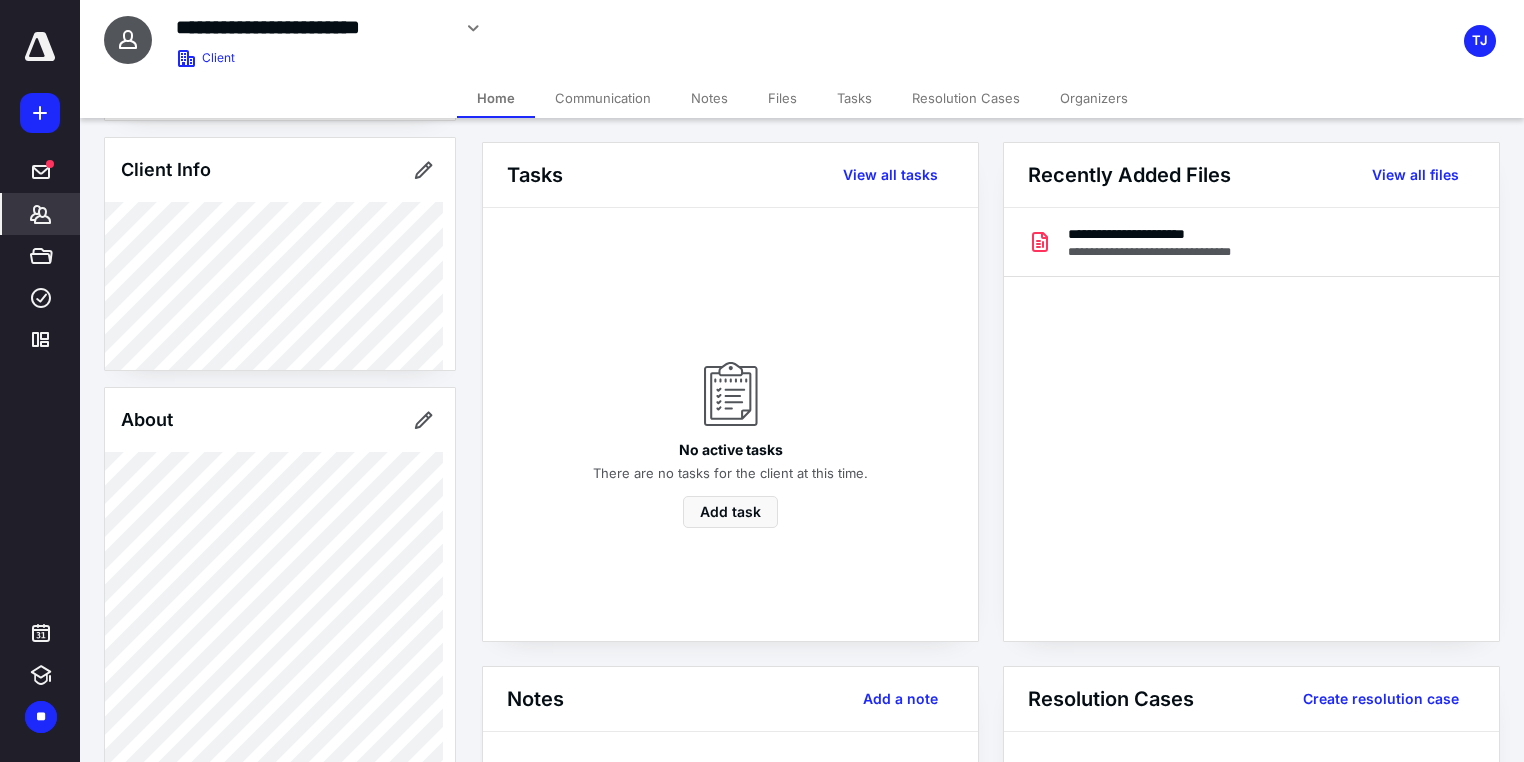 scroll, scrollTop: 296, scrollLeft: 0, axis: vertical 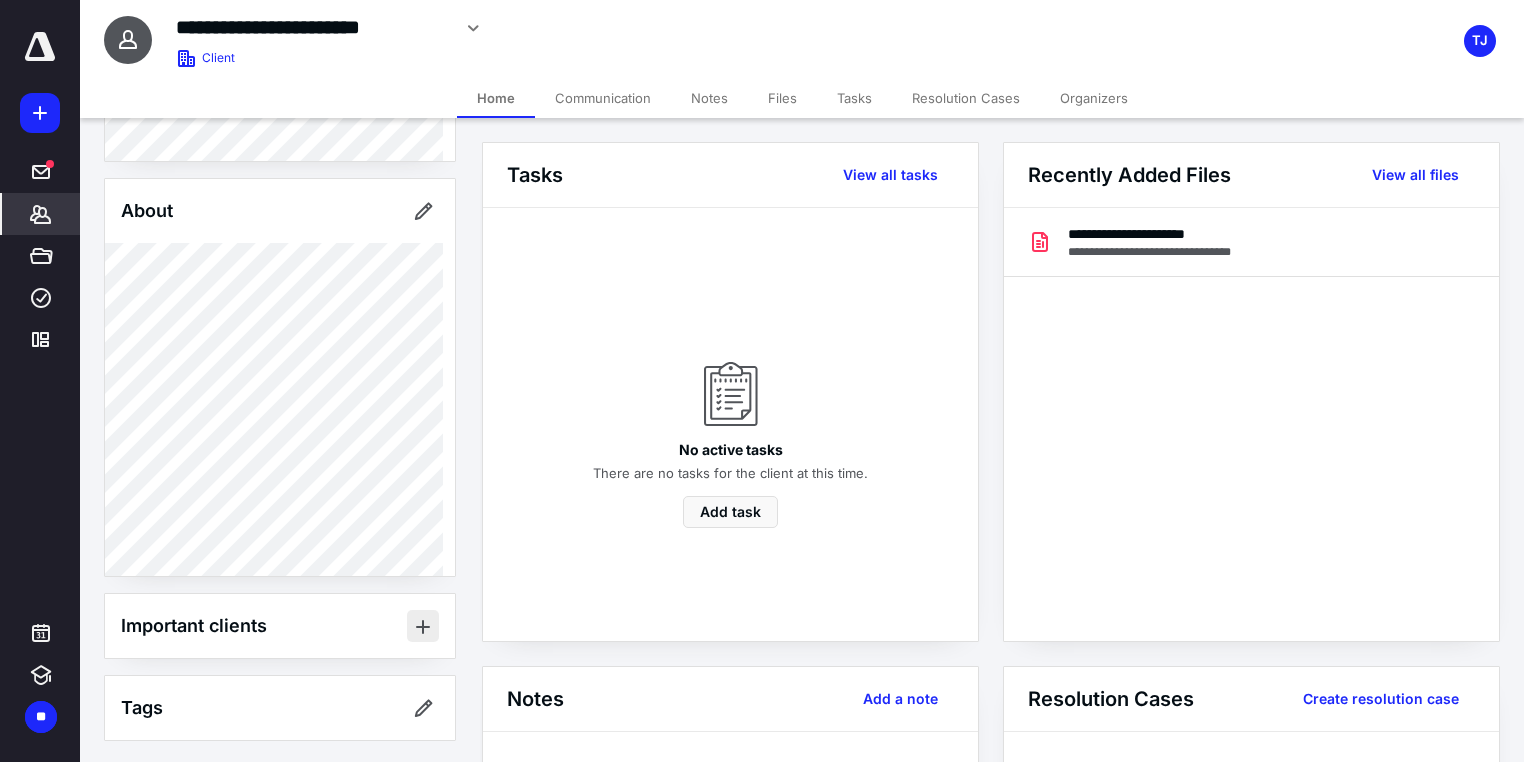 click at bounding box center [423, 626] 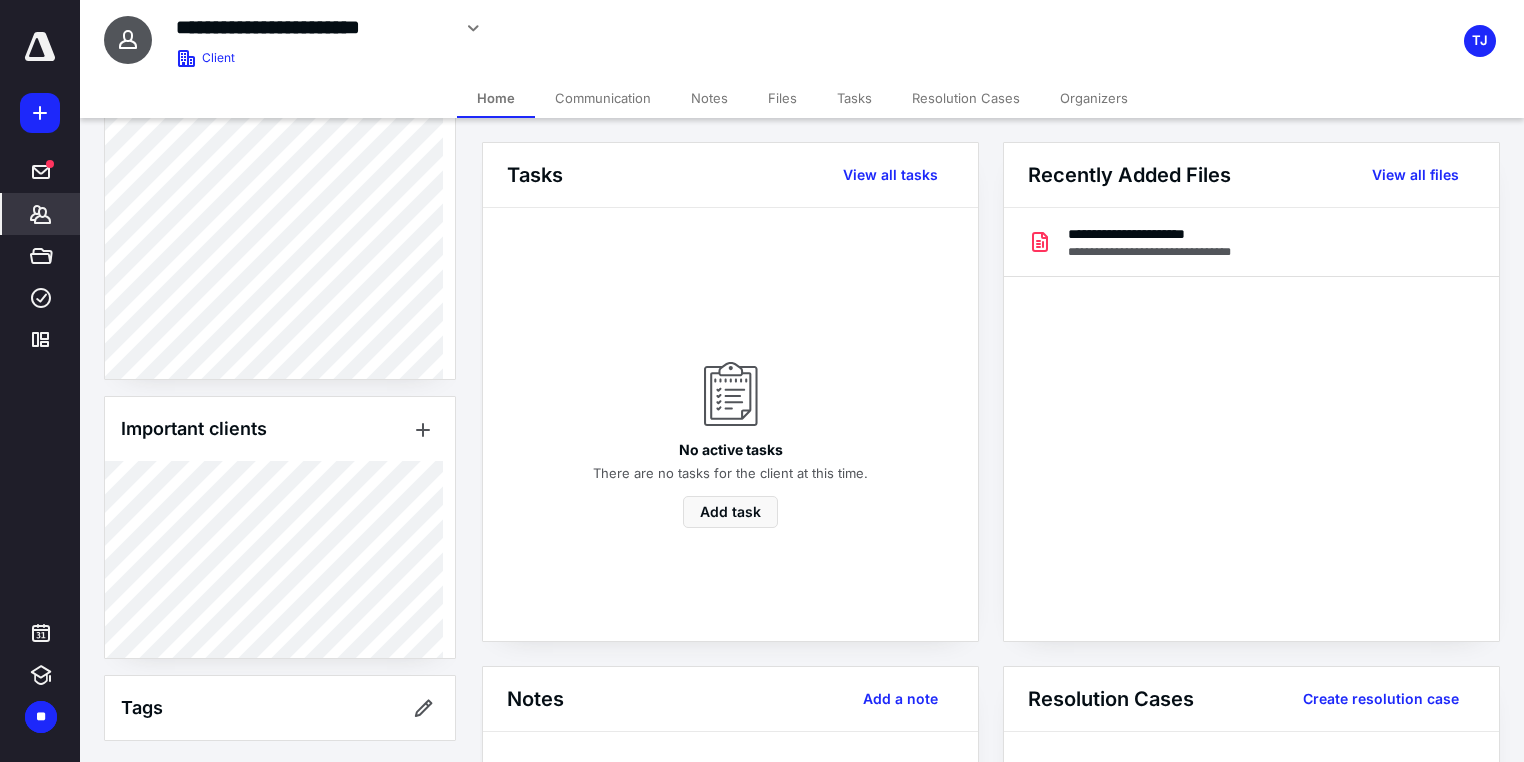 scroll, scrollTop: 364, scrollLeft: 0, axis: vertical 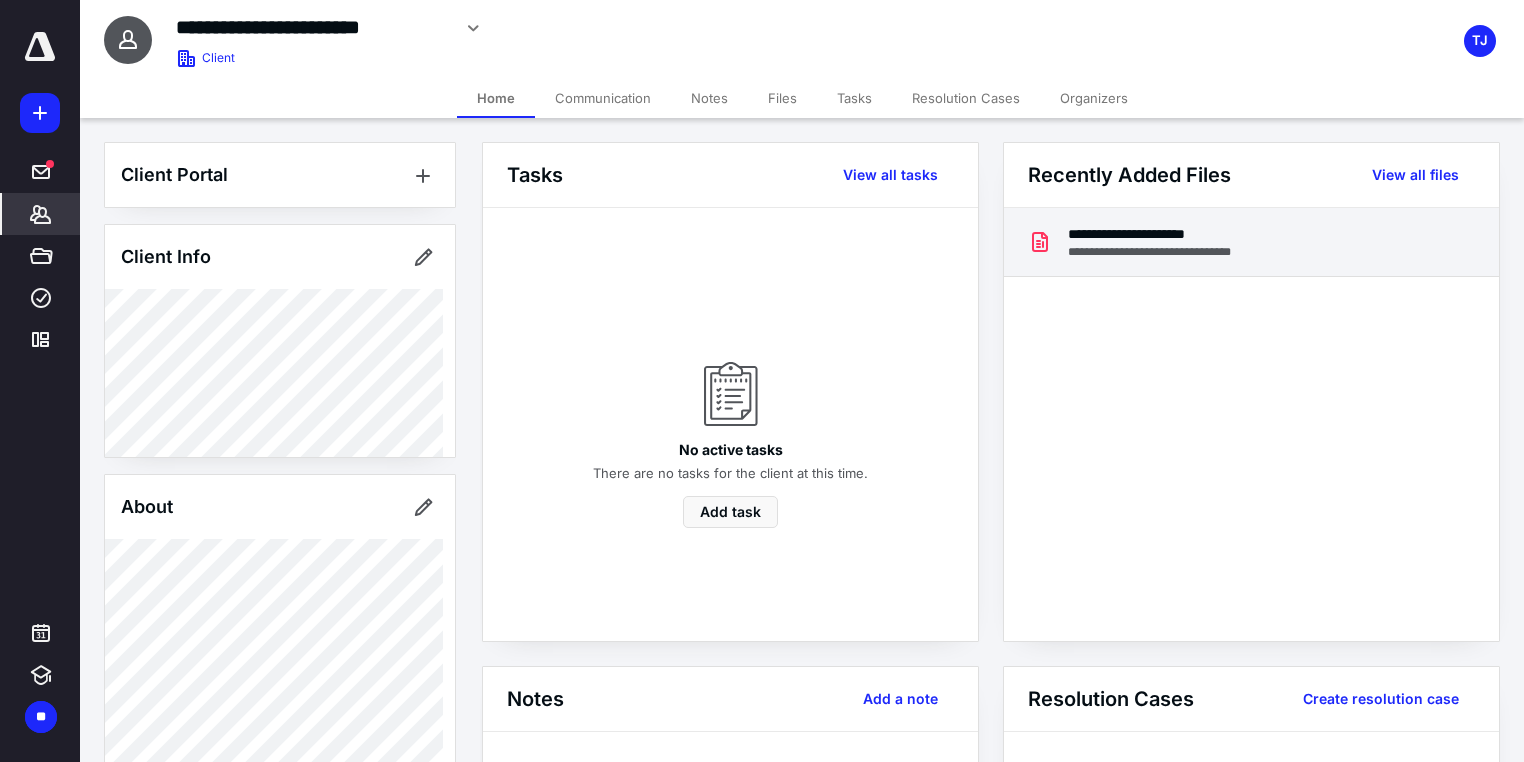 click on "**********" at bounding box center (1169, 252) 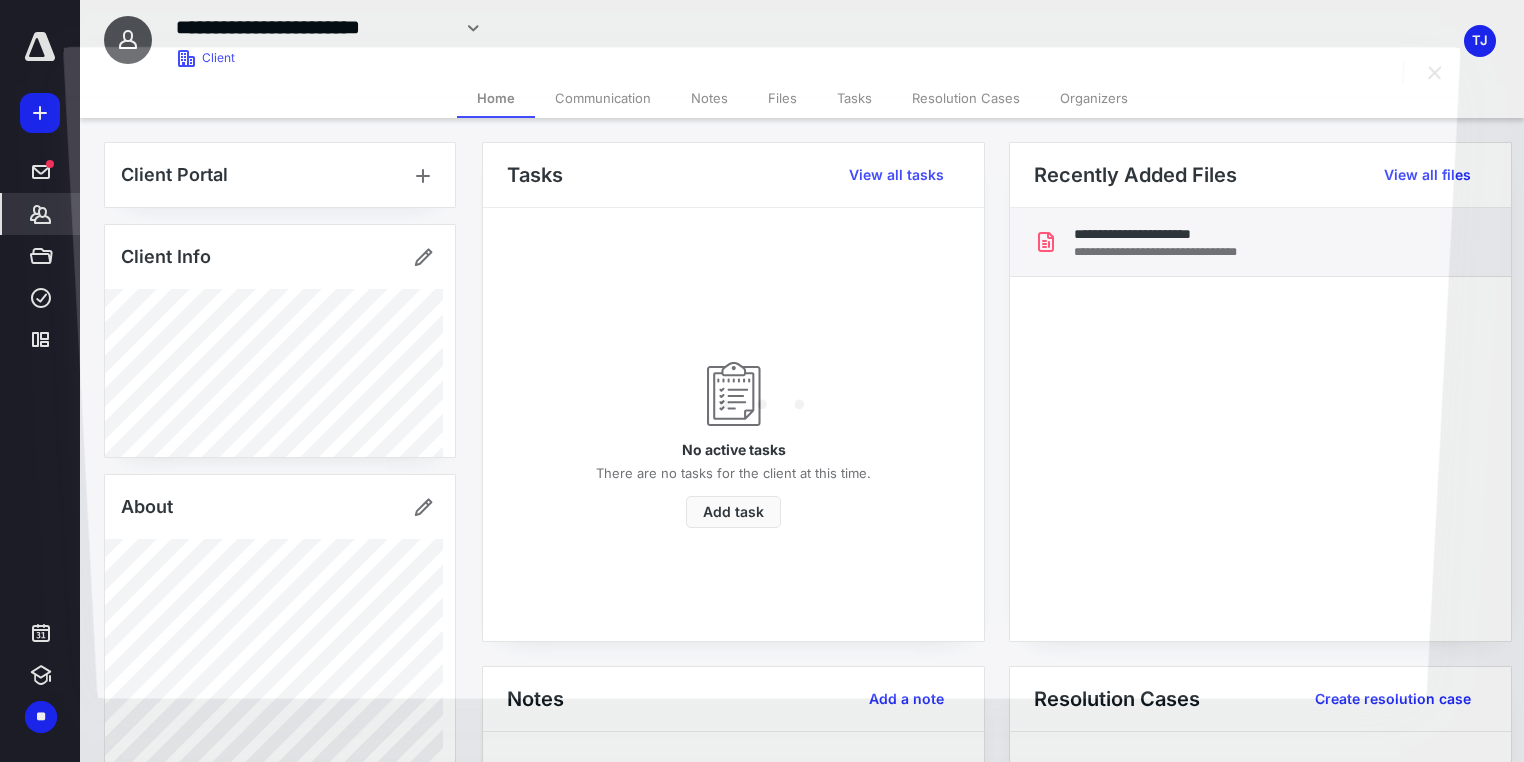 click at bounding box center (761, 397) 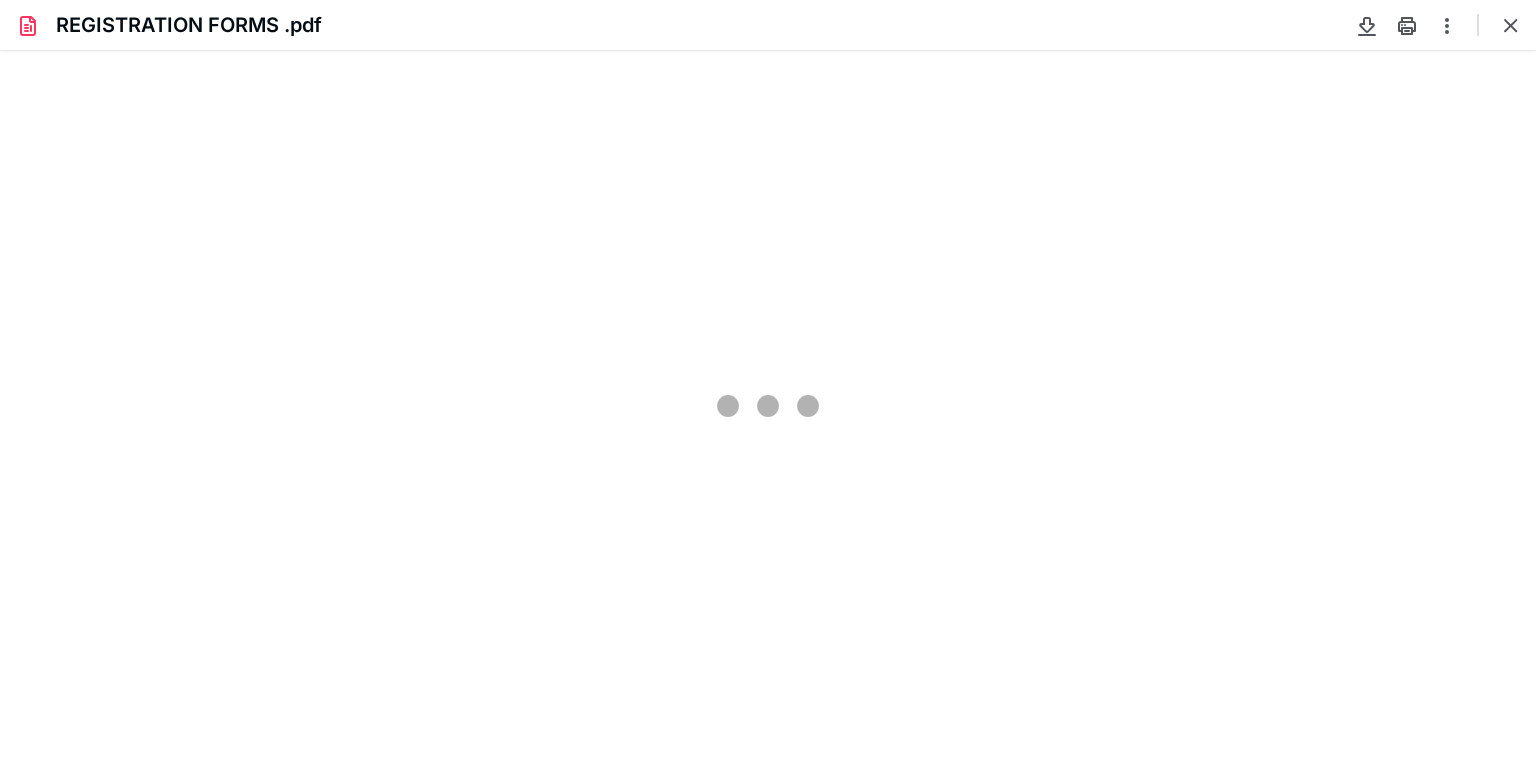 scroll, scrollTop: 0, scrollLeft: 0, axis: both 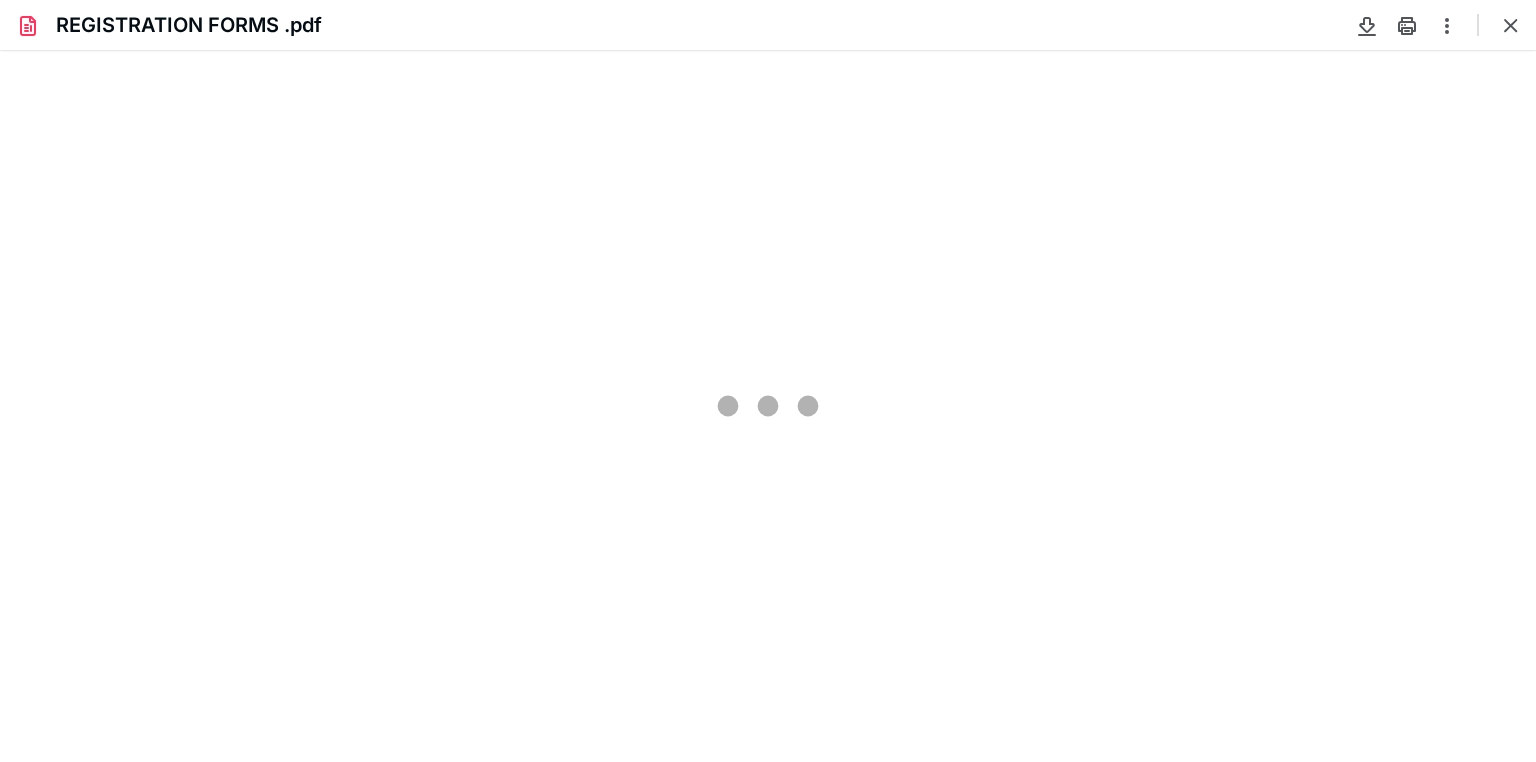 type on "85" 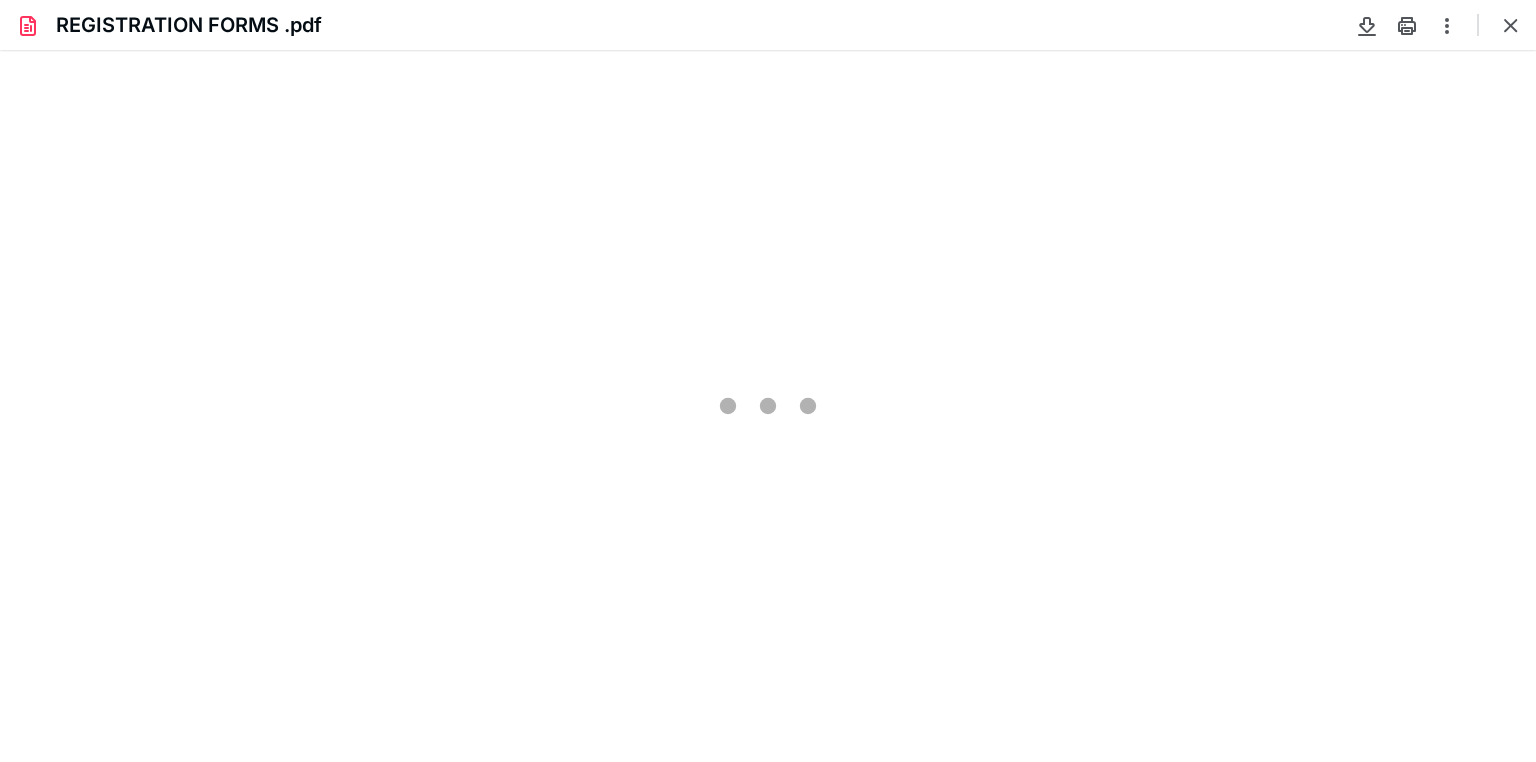 scroll, scrollTop: 39, scrollLeft: 0, axis: vertical 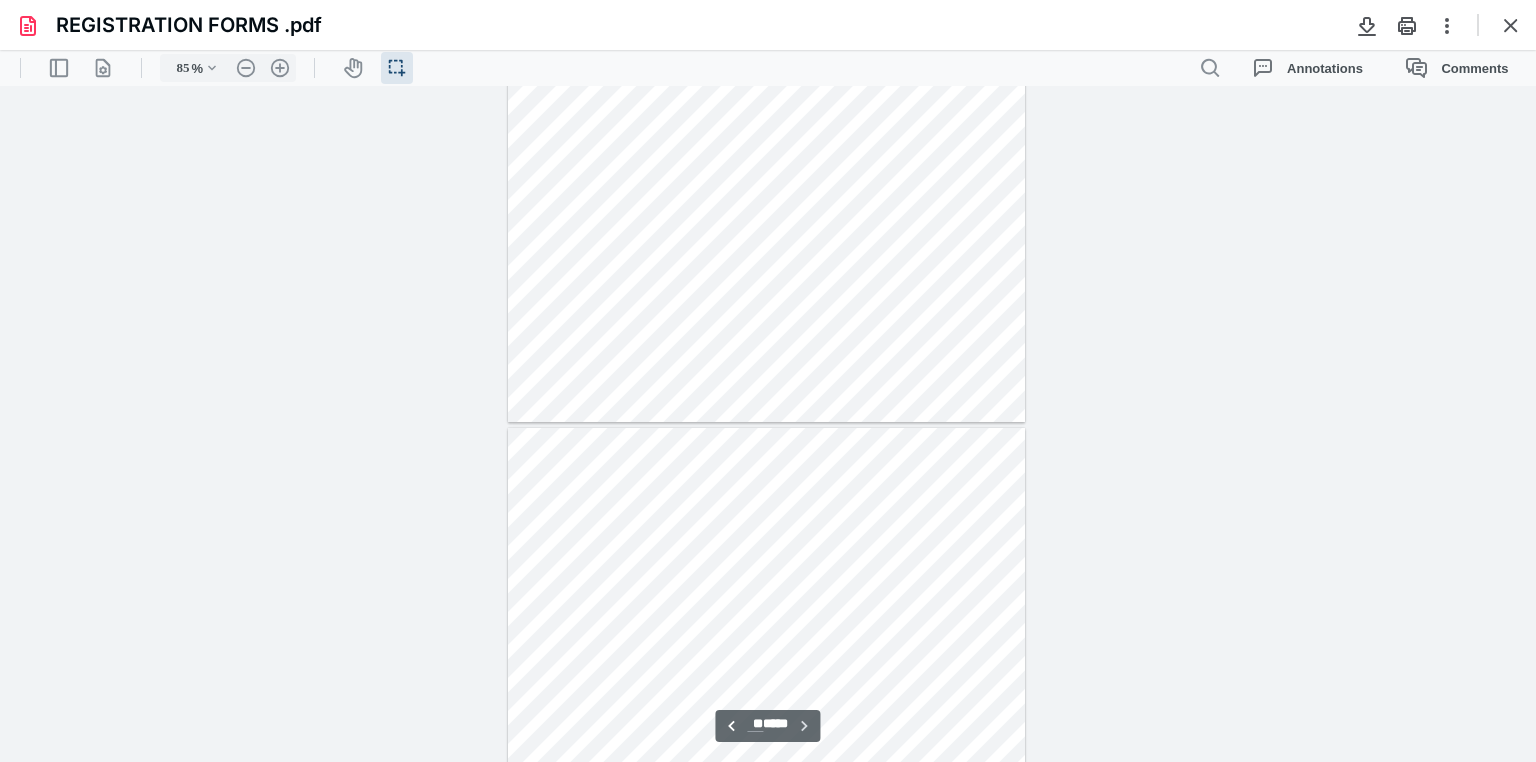 type on "**" 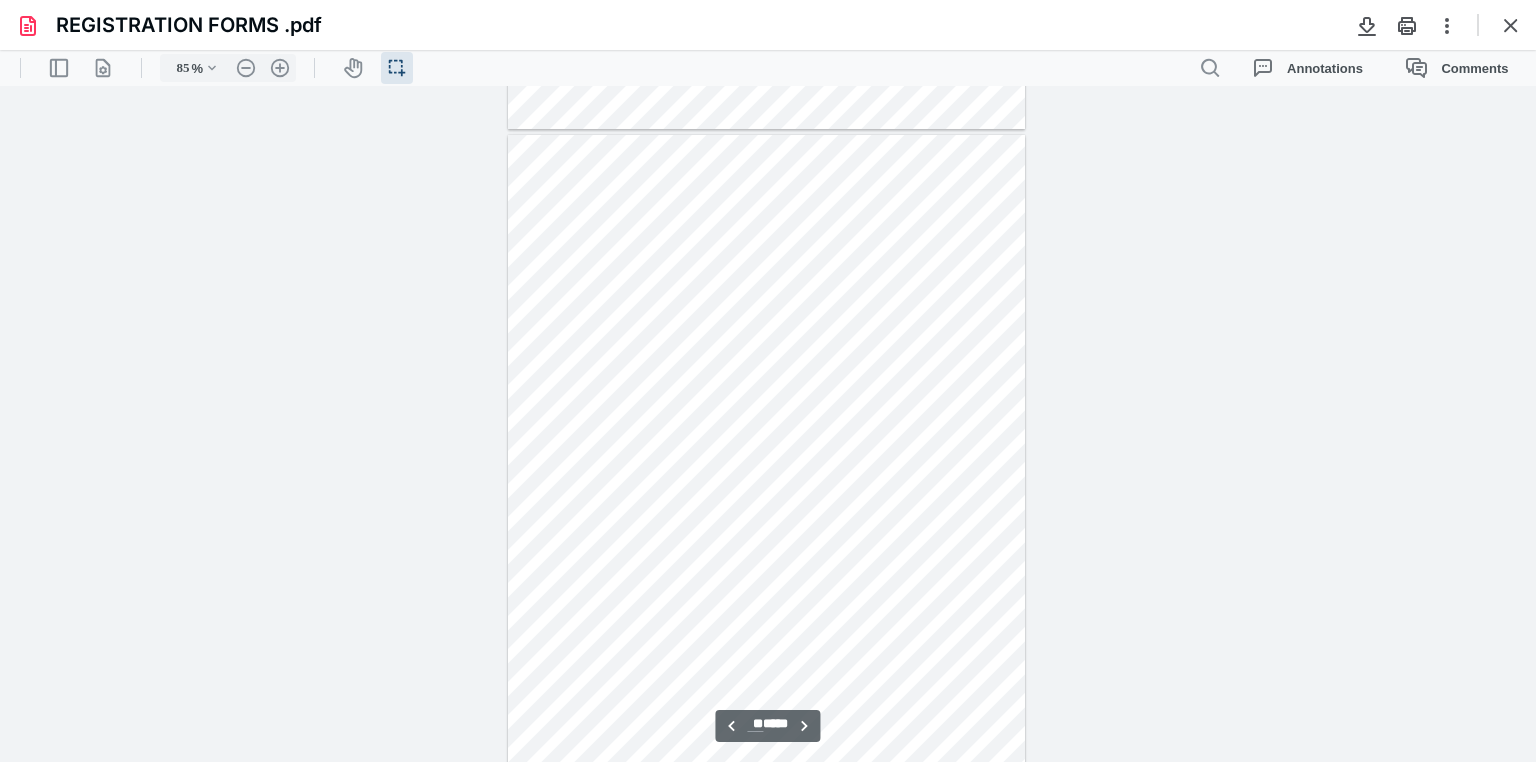 scroll, scrollTop: 14747, scrollLeft: 0, axis: vertical 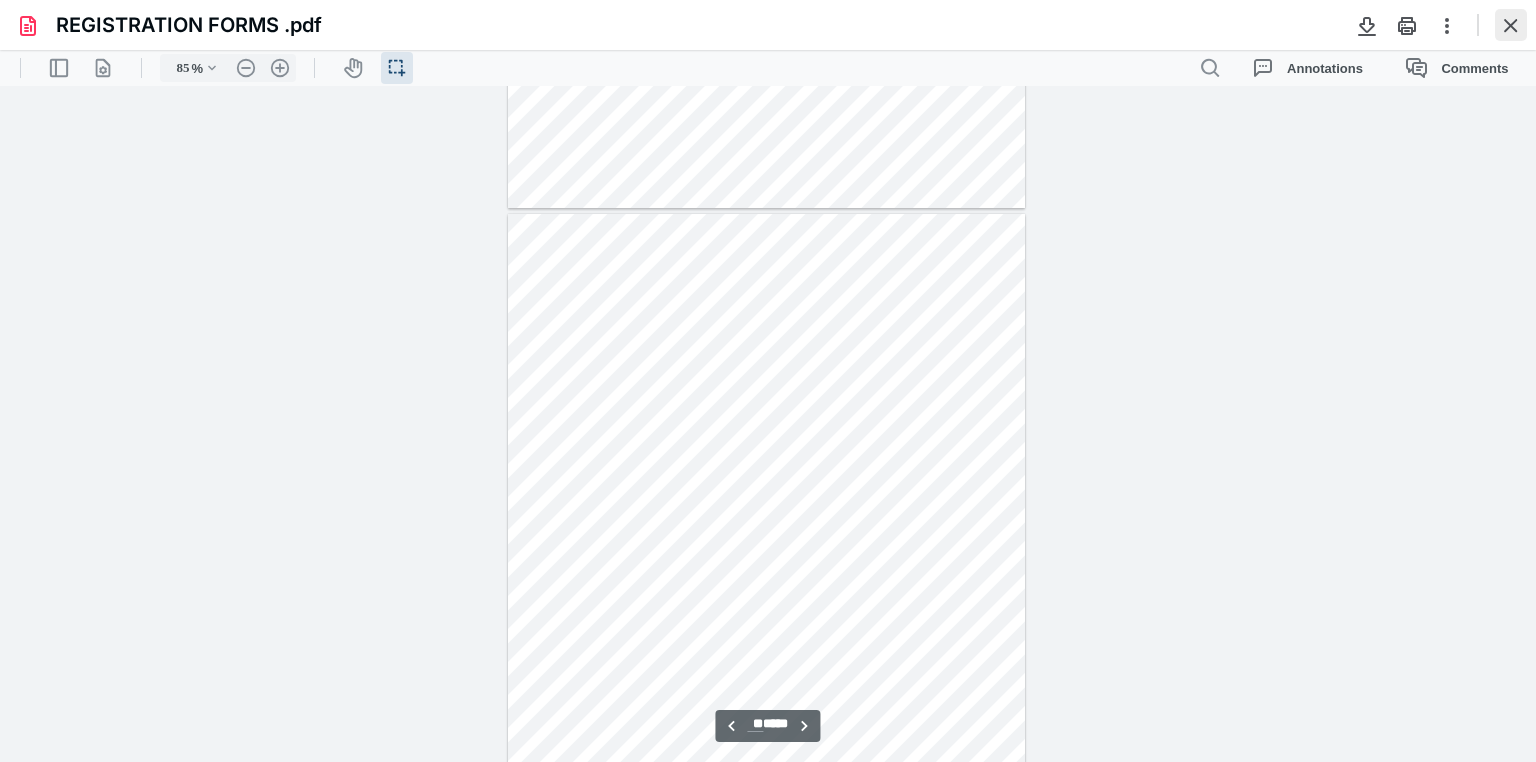 click at bounding box center [1511, 25] 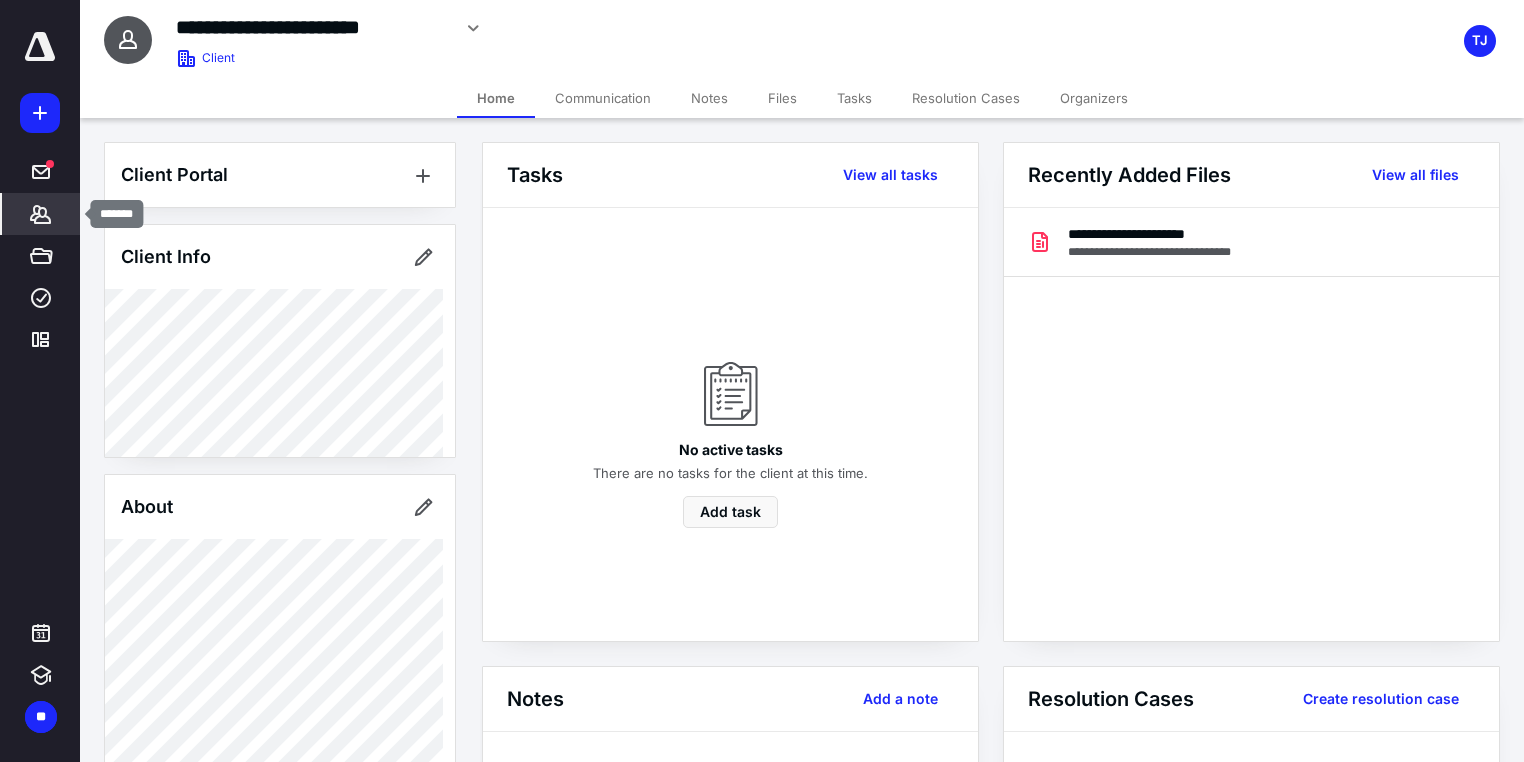 drag, startPoint x: 57, startPoint y: 216, endPoint x: 72, endPoint y: 199, distance: 22.671568 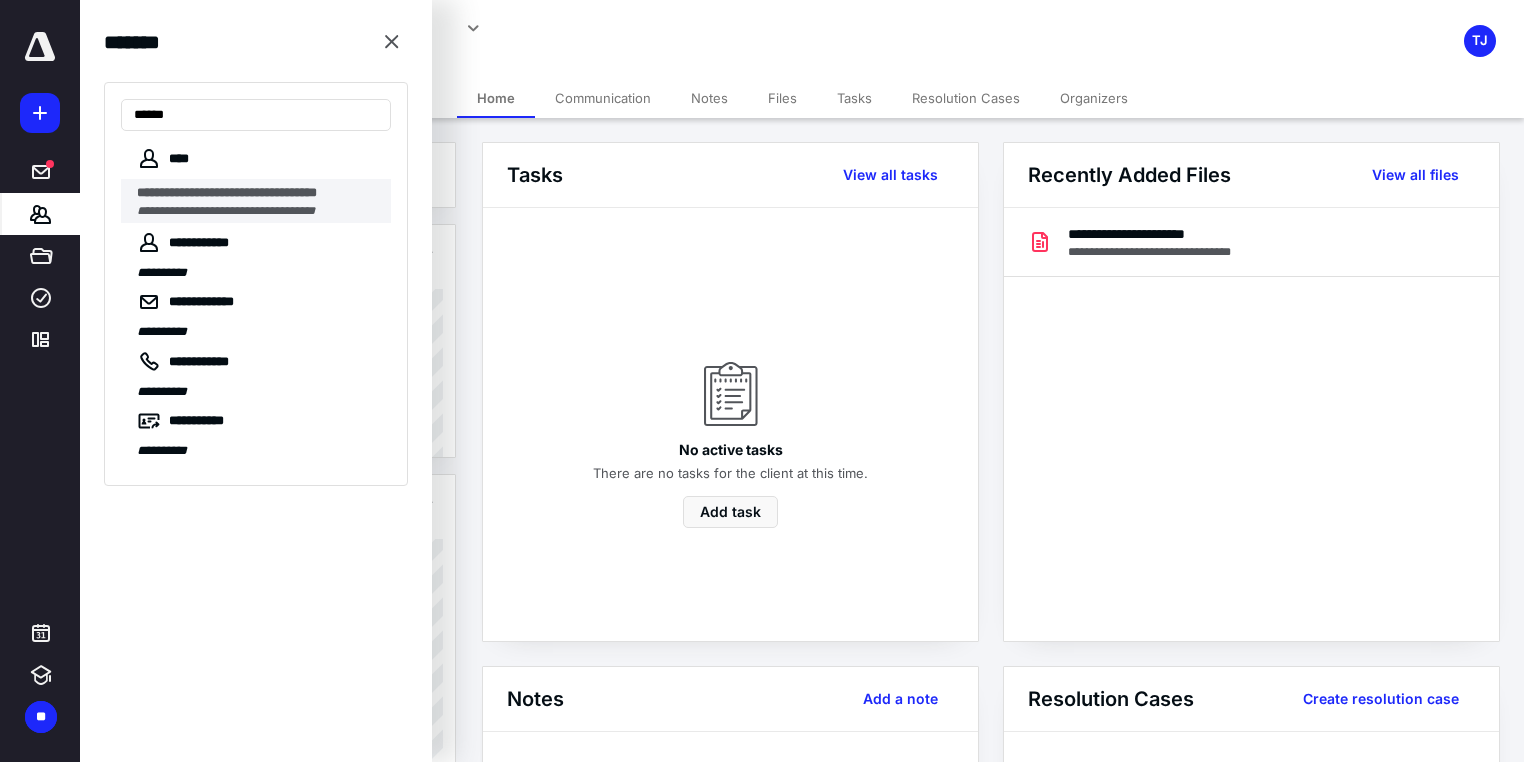 type on "*****" 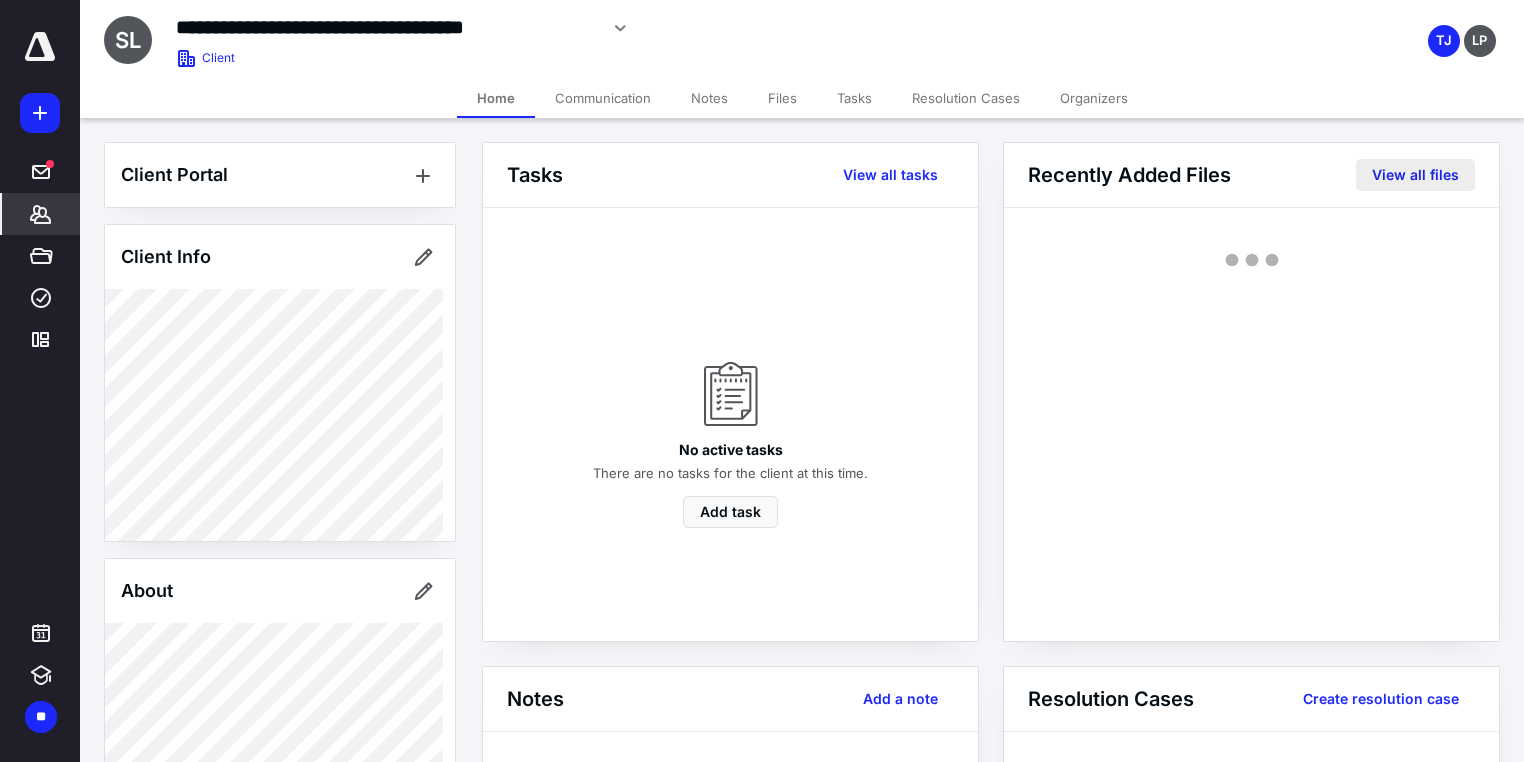 click on "View all files" at bounding box center (1415, 175) 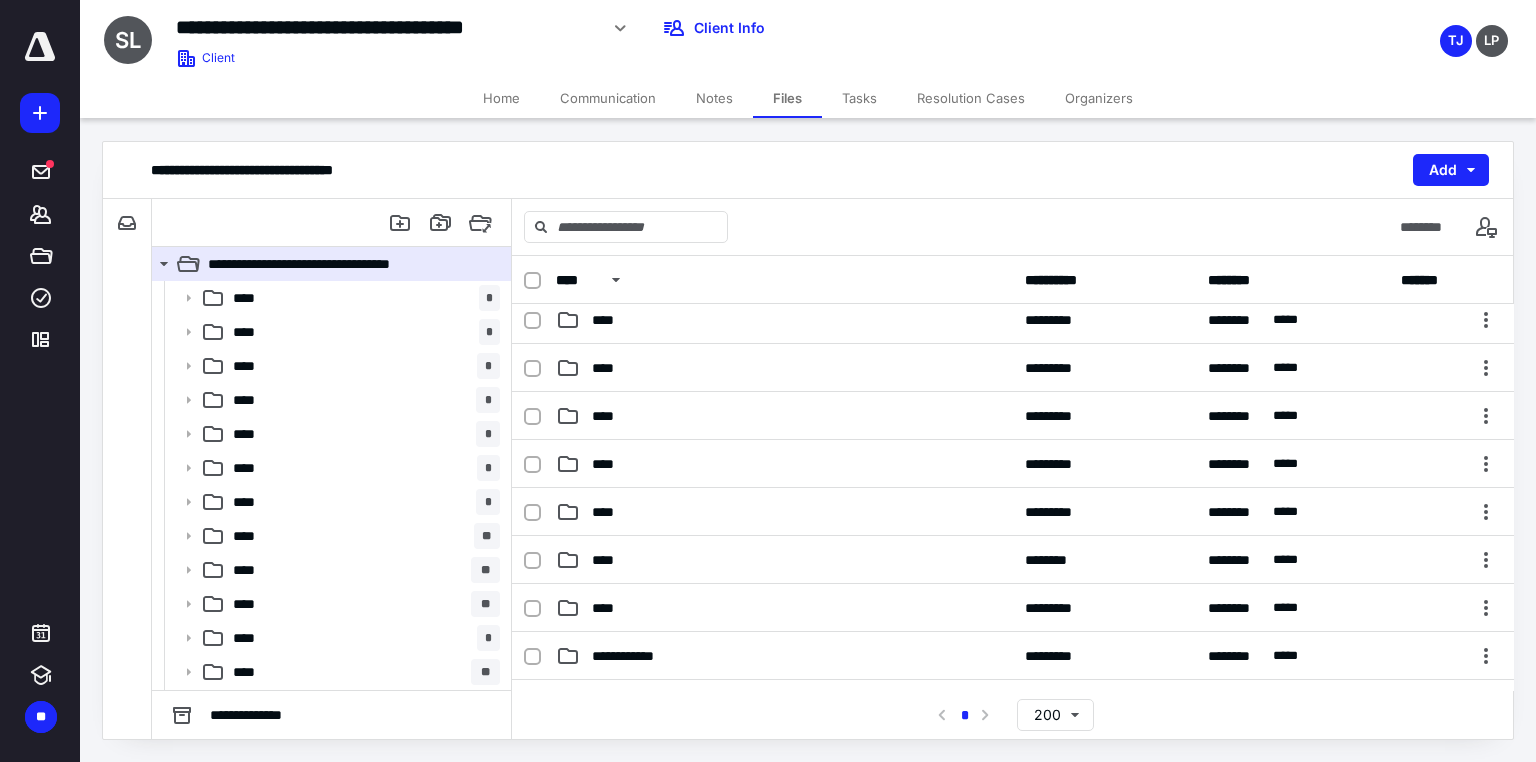 scroll, scrollTop: 560, scrollLeft: 0, axis: vertical 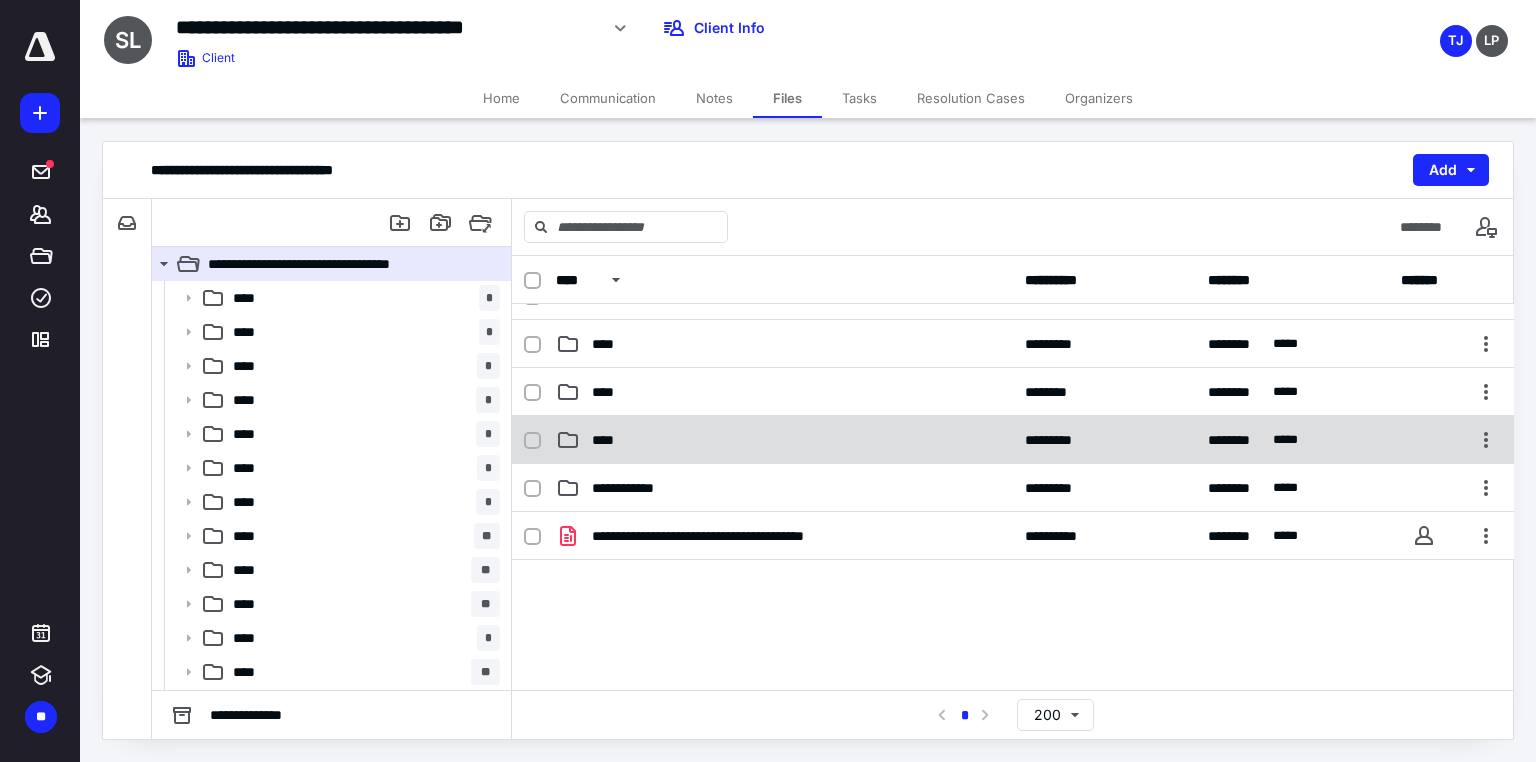click on "****" at bounding box center [784, 440] 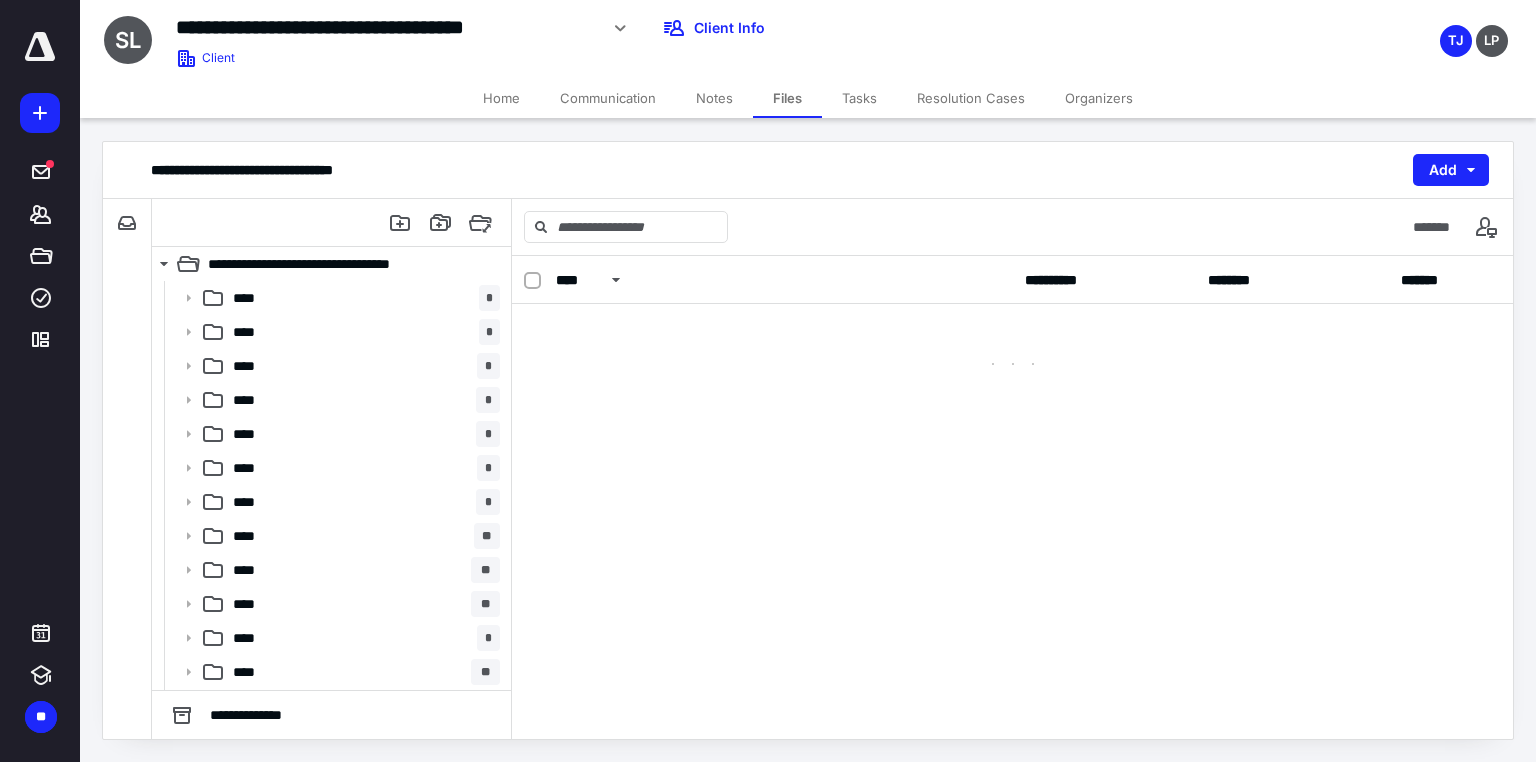 scroll, scrollTop: 0, scrollLeft: 0, axis: both 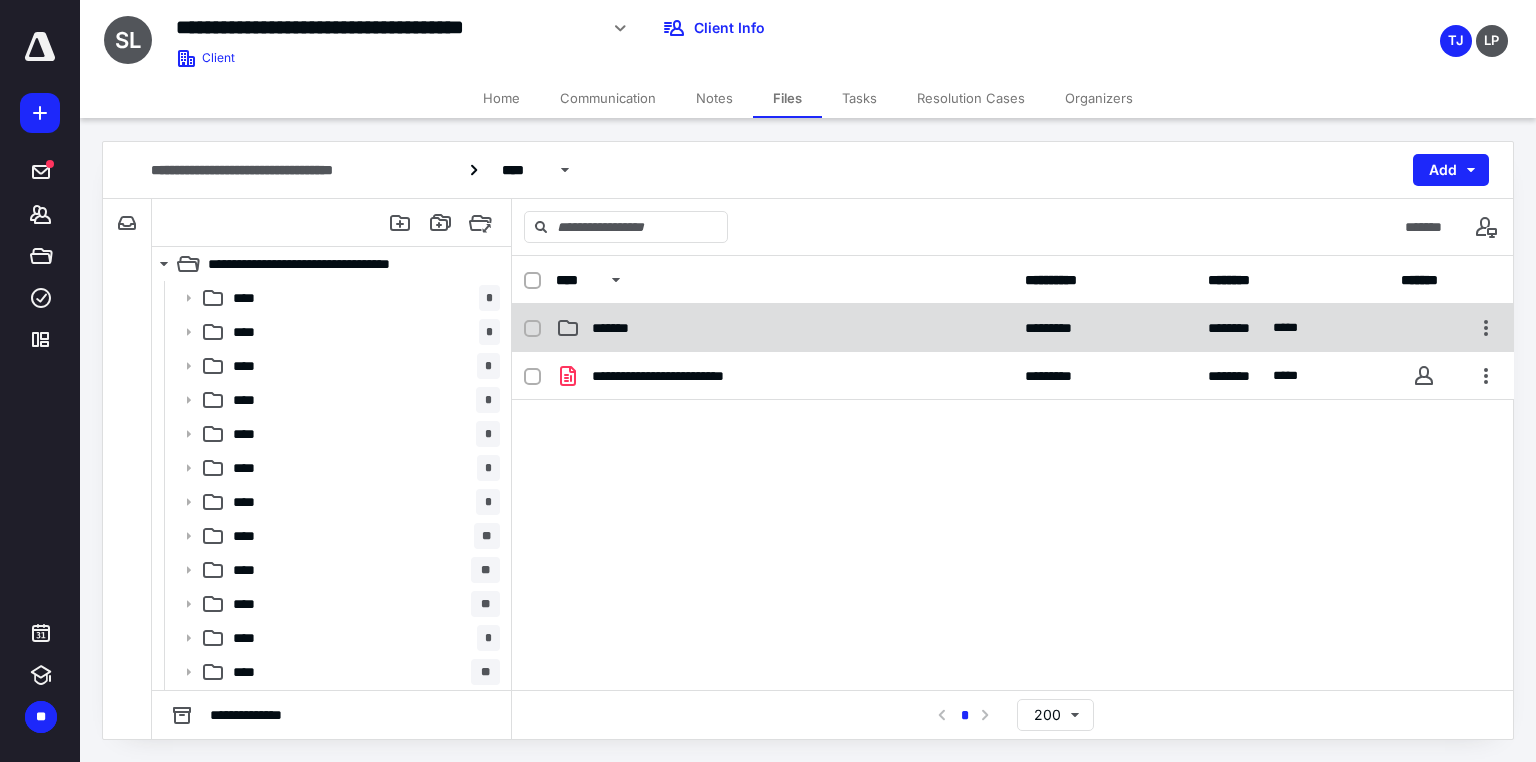 click on "*******" at bounding box center [623, 328] 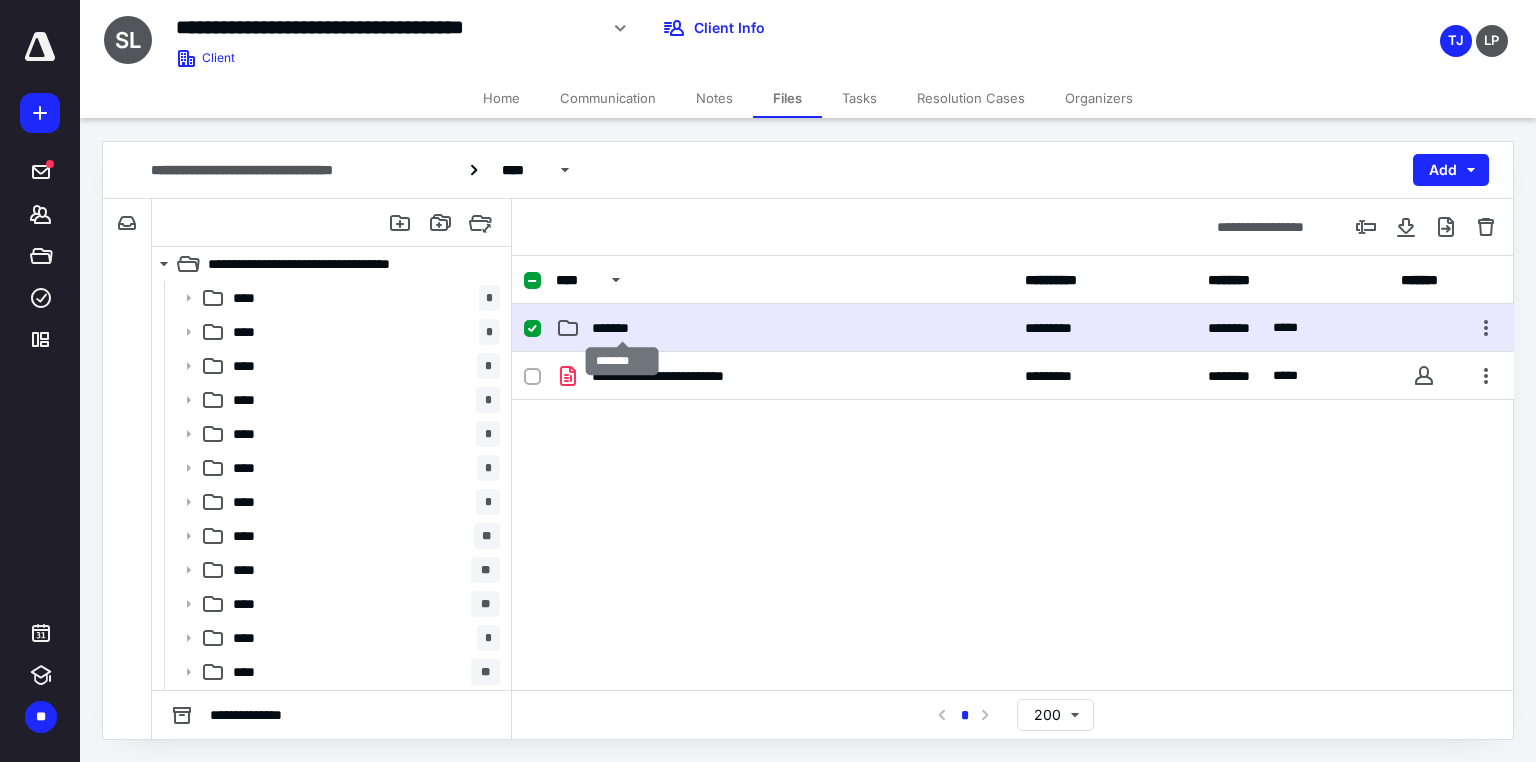 click on "*******" at bounding box center (623, 328) 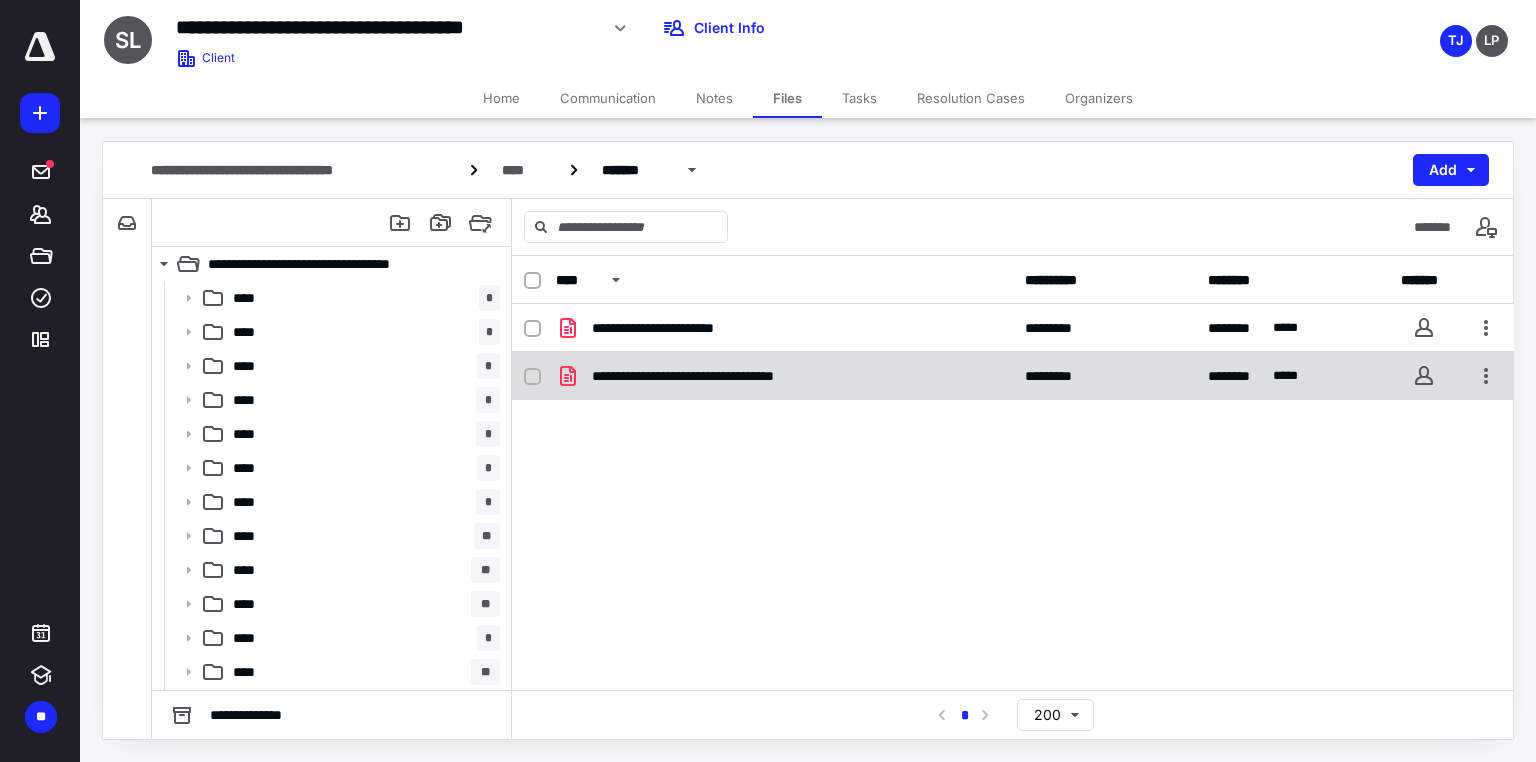 click on "**********" at bounding box center (729, 376) 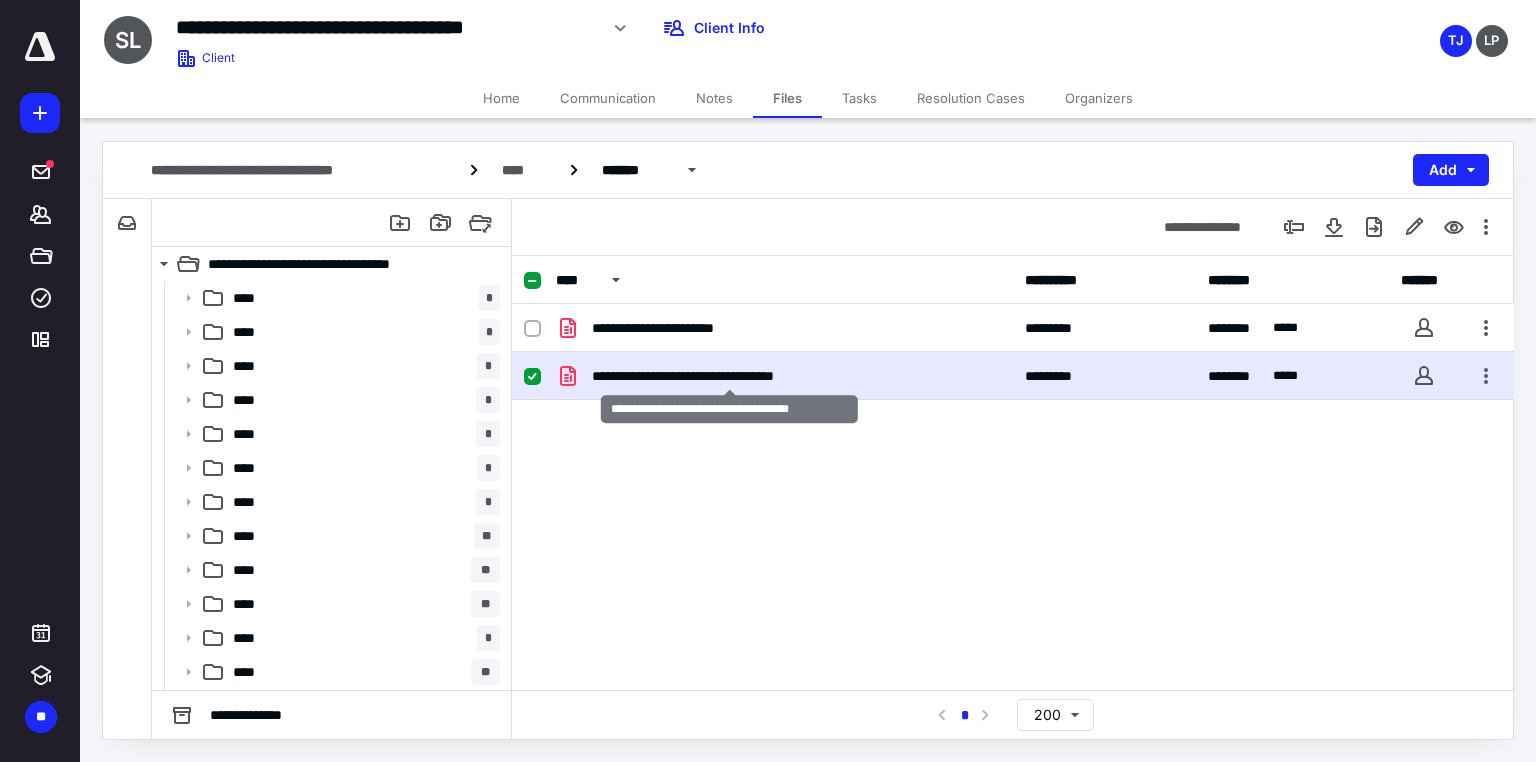 click on "**********" at bounding box center [729, 376] 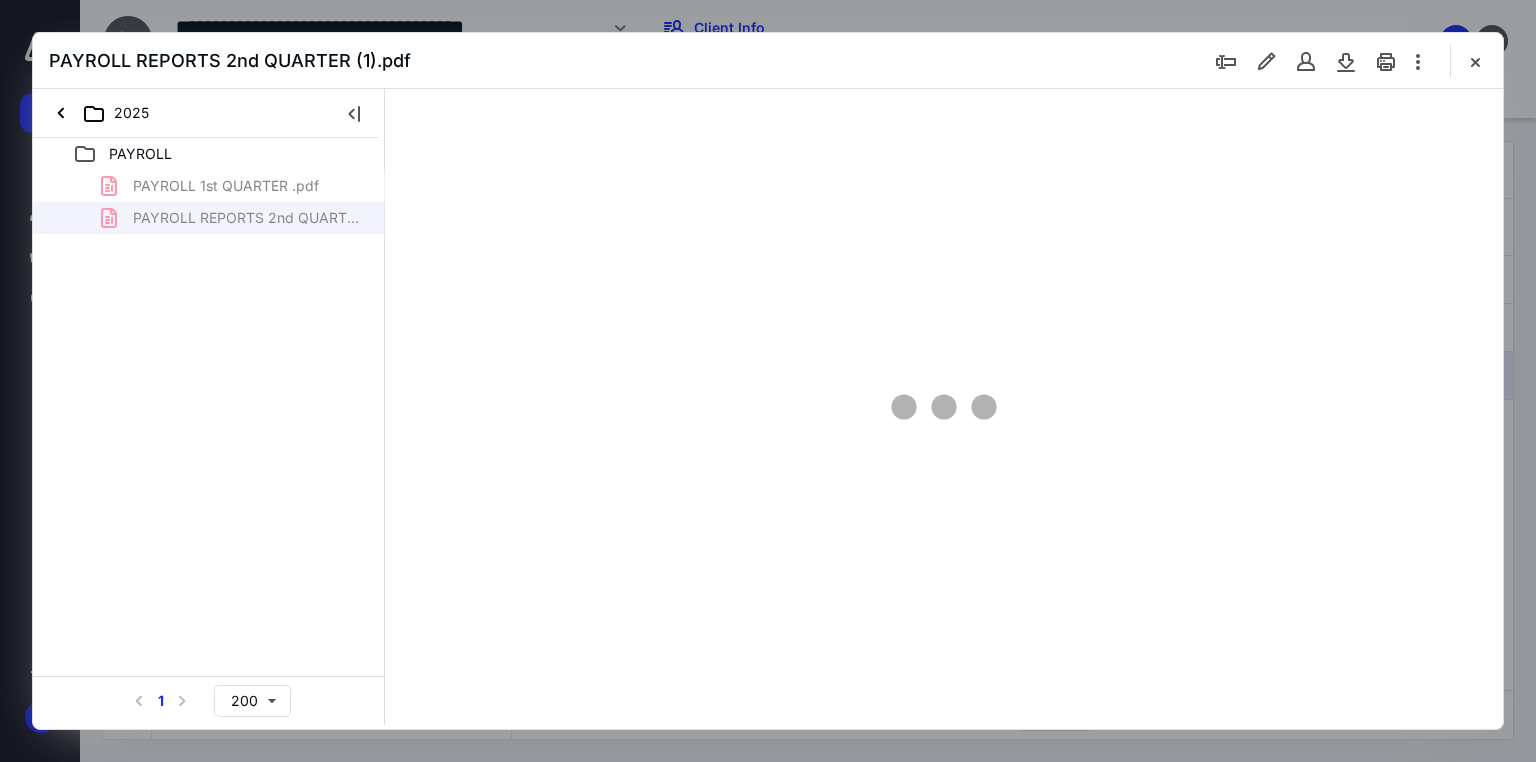 scroll, scrollTop: 0, scrollLeft: 0, axis: both 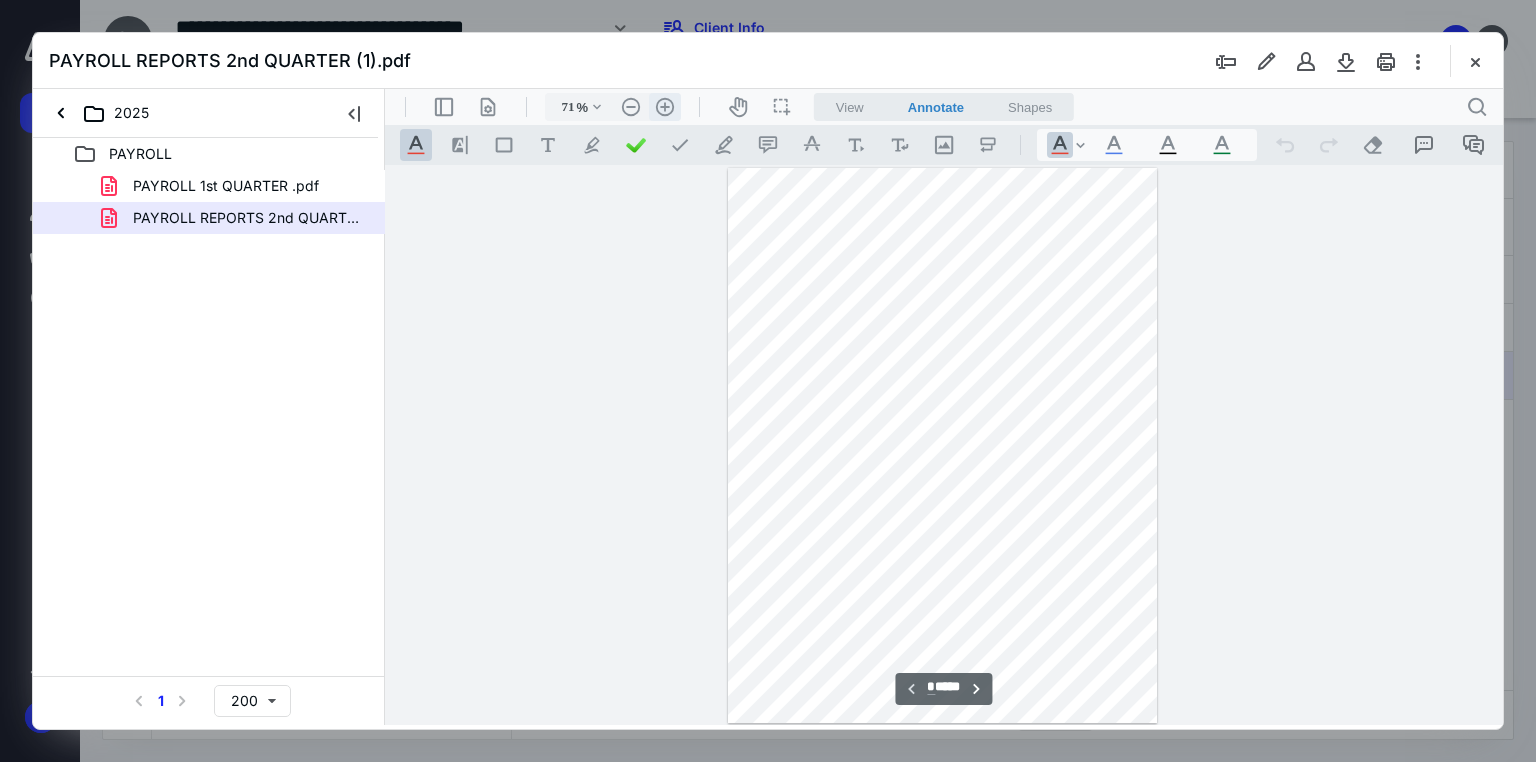 click on ".cls-1{fill:#abb0c4;} icon - header - zoom - in - line" at bounding box center [665, 107] 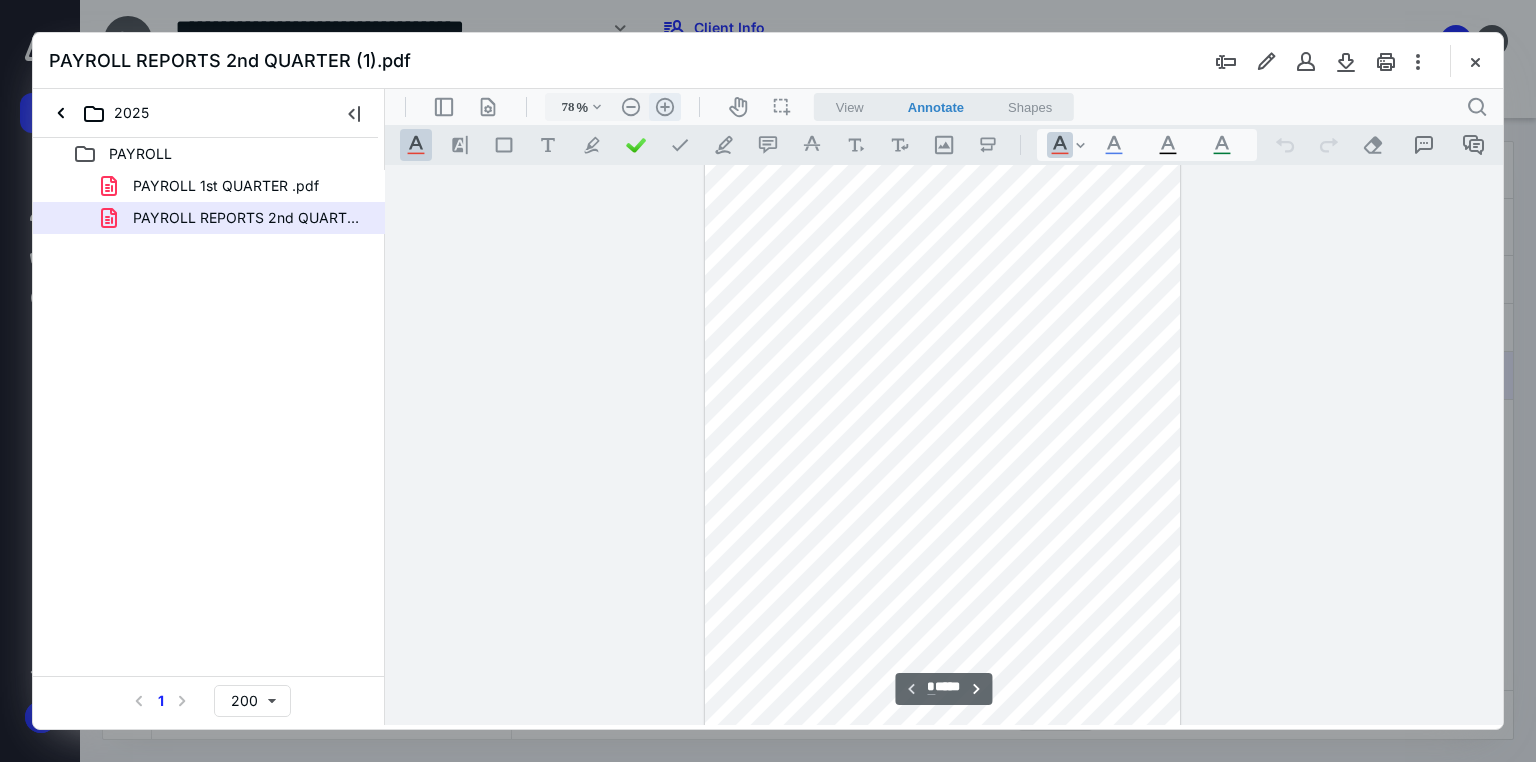 click on ".cls-1{fill:#abb0c4;} icon - header - zoom - in - line" at bounding box center [665, 107] 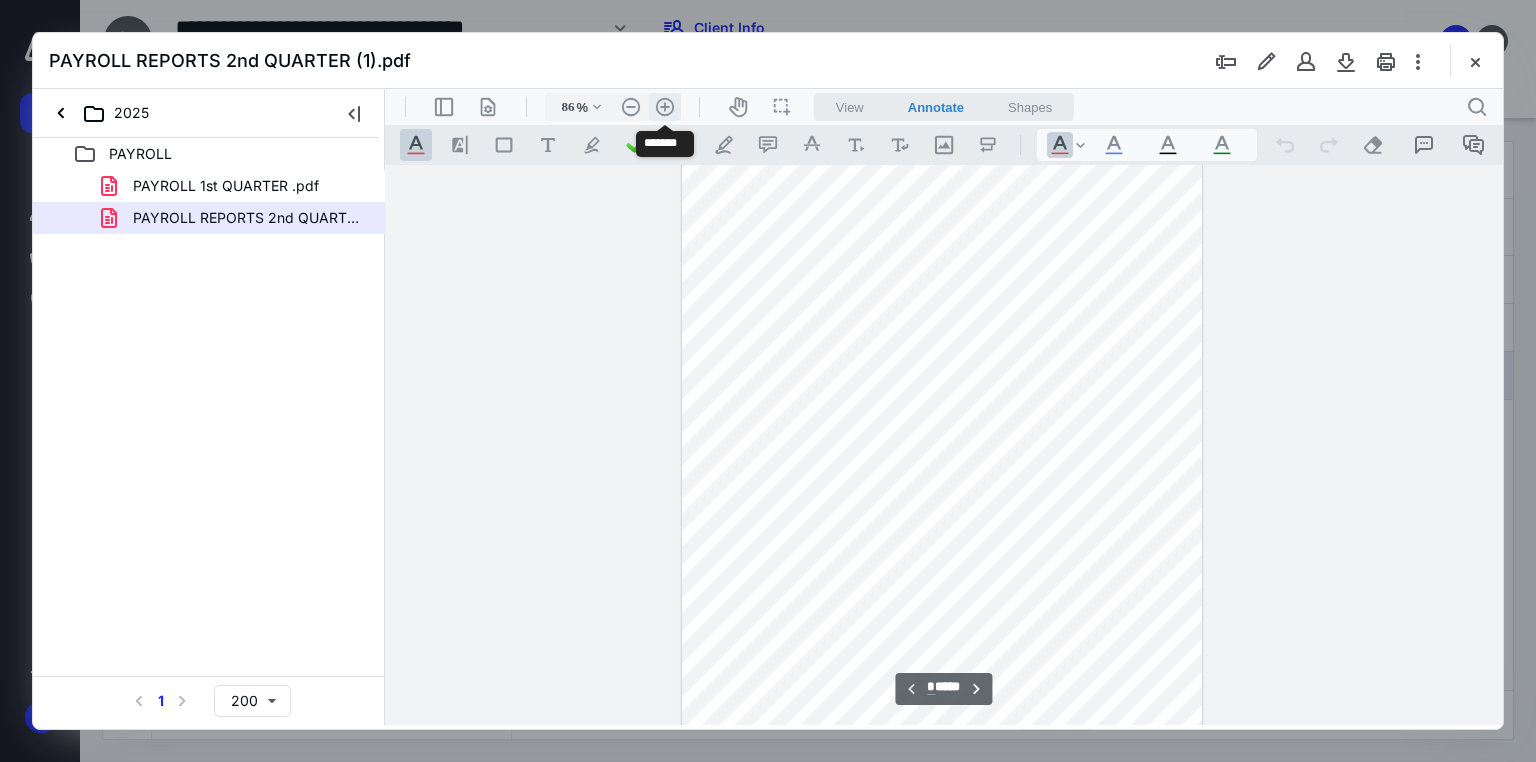 click on ".cls-1{fill:#abb0c4;} icon - header - zoom - in - line" at bounding box center [665, 107] 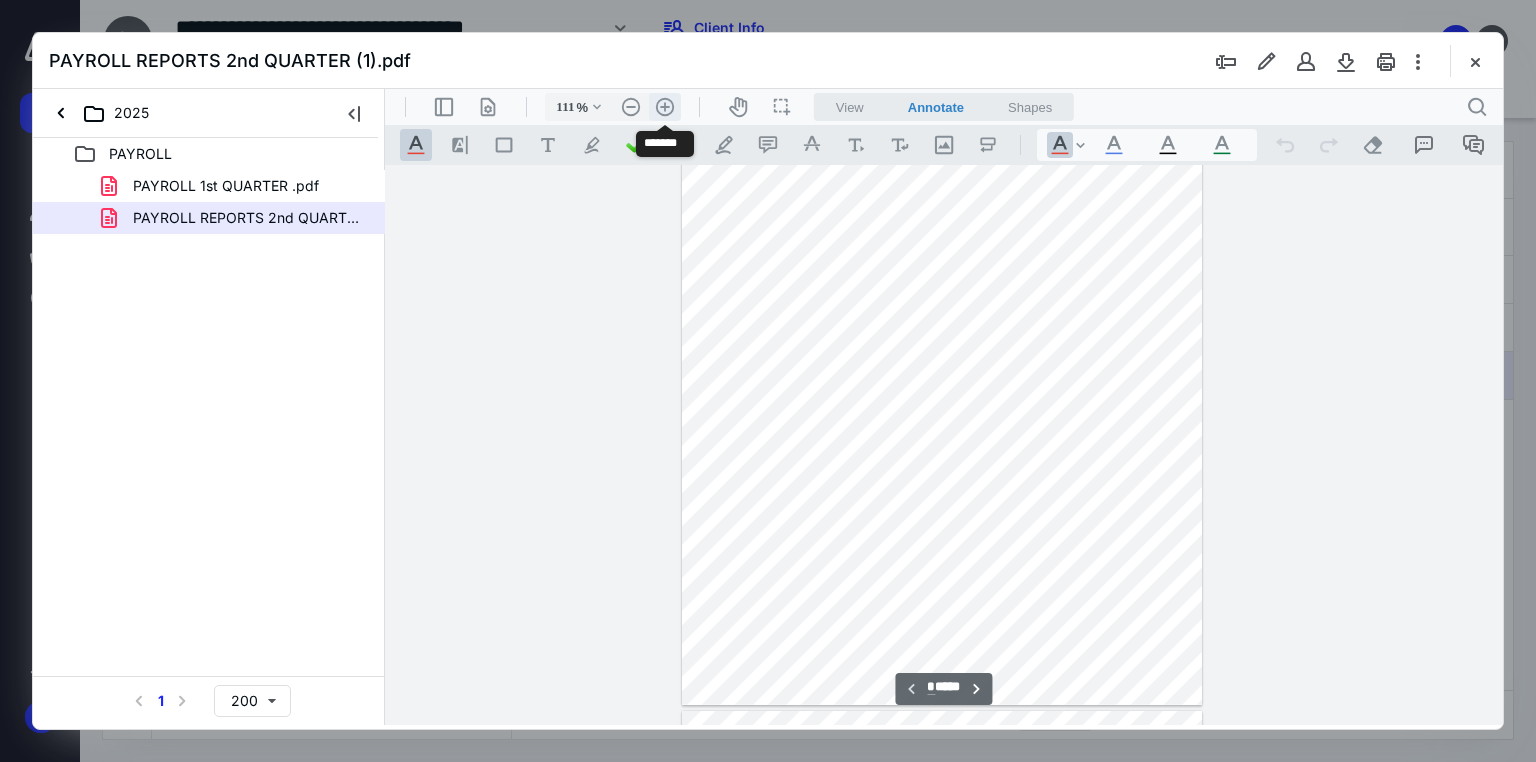click on ".cls-1{fill:#abb0c4;} icon - header - zoom - in - line" at bounding box center [665, 107] 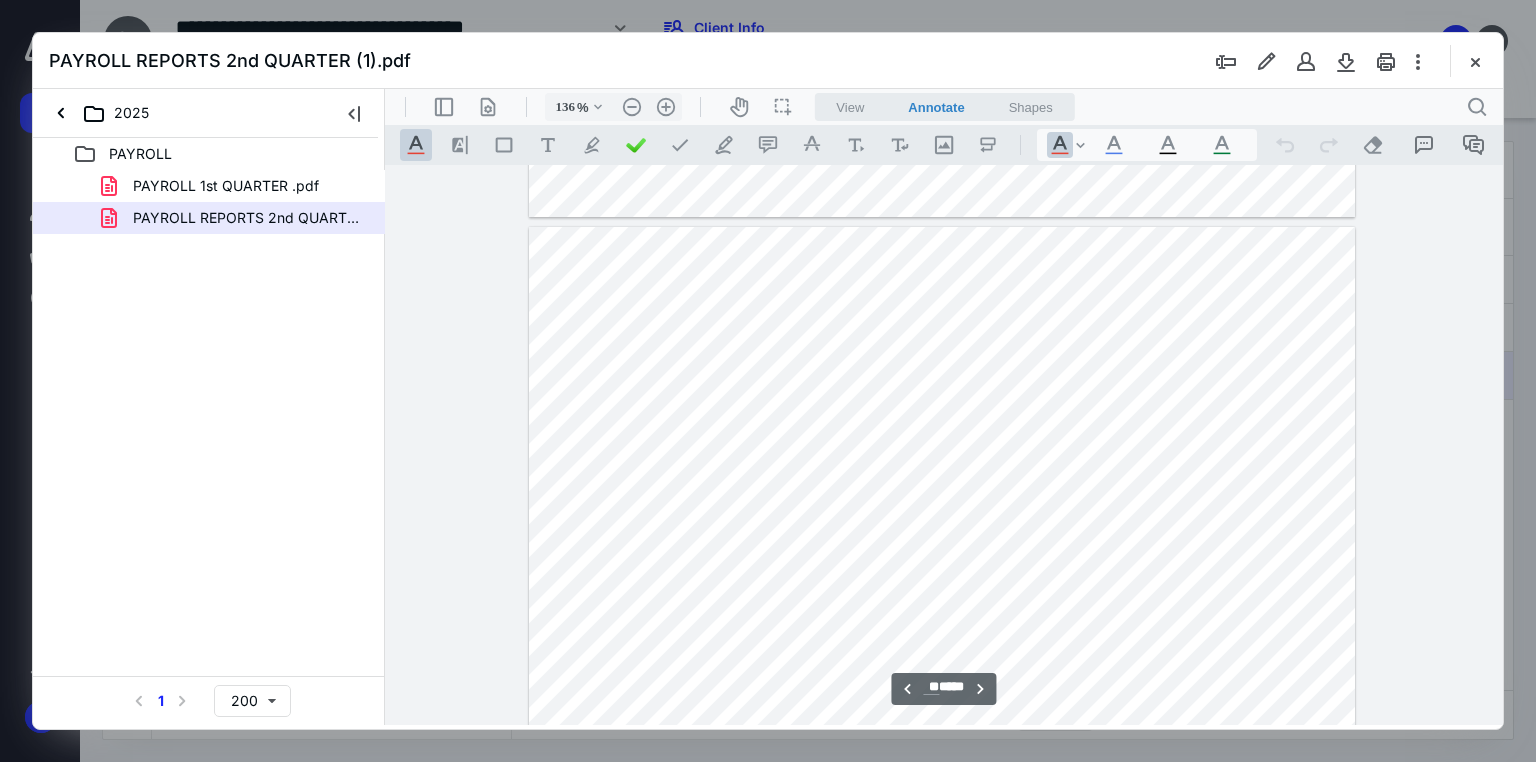 scroll, scrollTop: 11840, scrollLeft: 0, axis: vertical 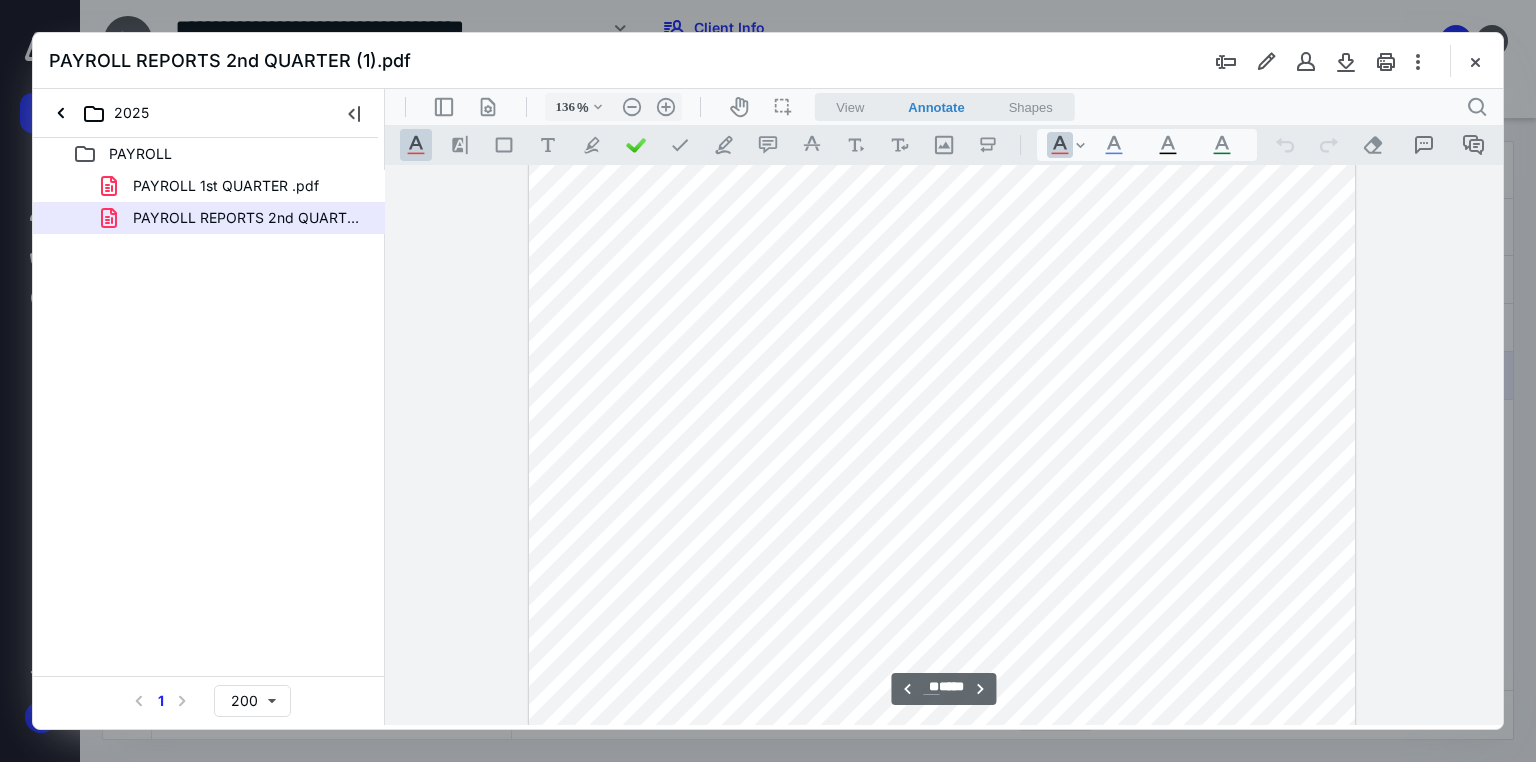 type on "**" 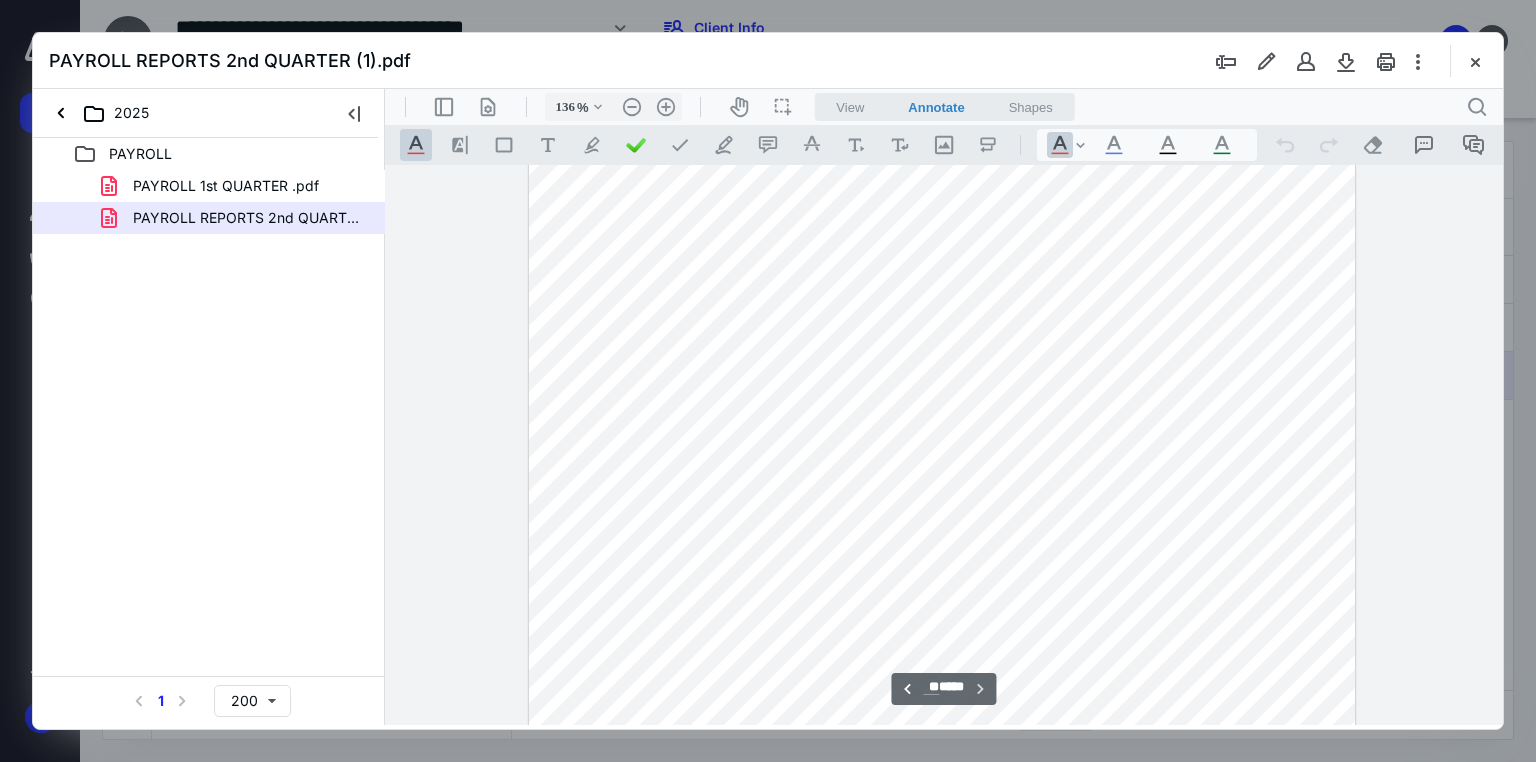 scroll, scrollTop: 13479, scrollLeft: 0, axis: vertical 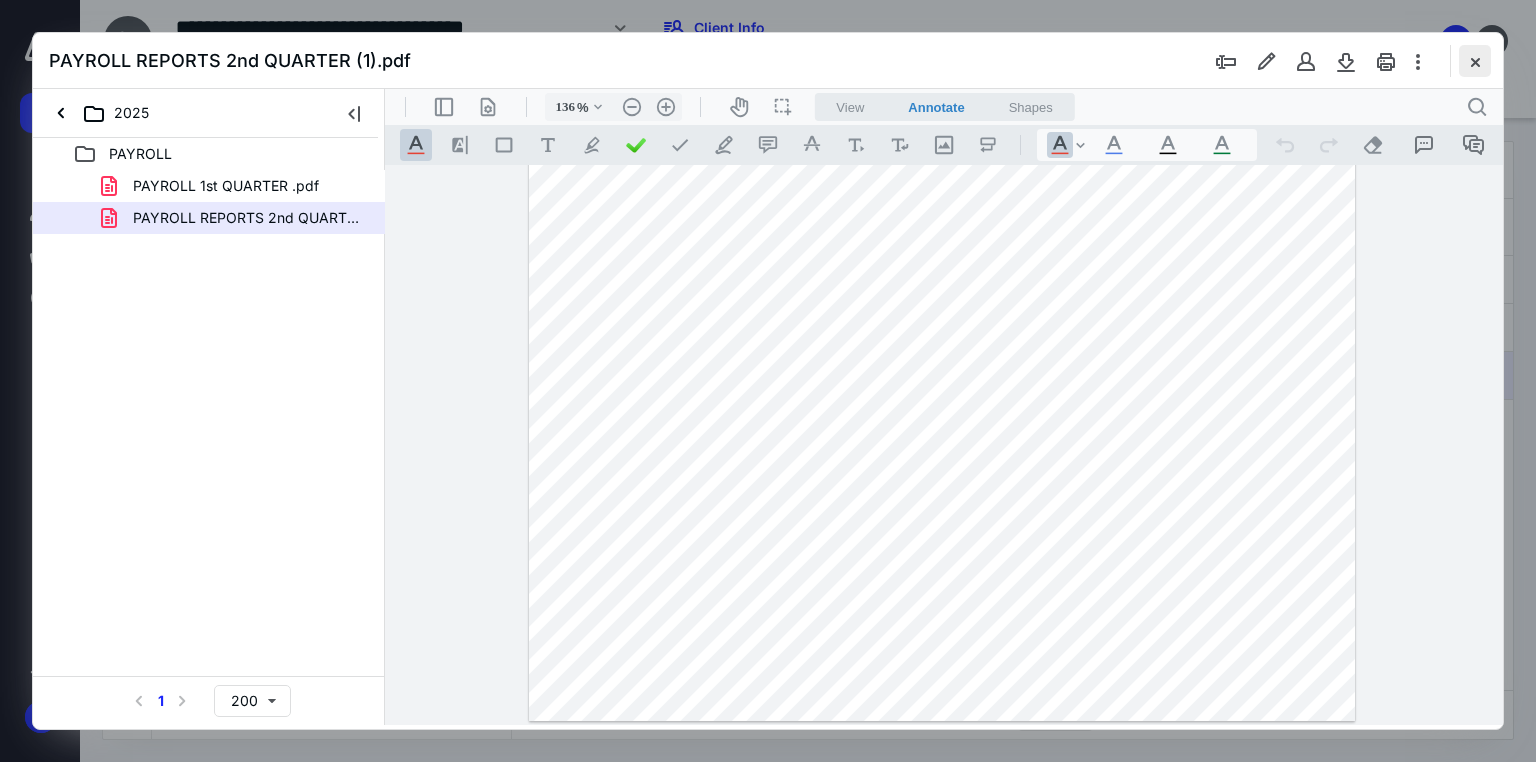 click at bounding box center (1475, 61) 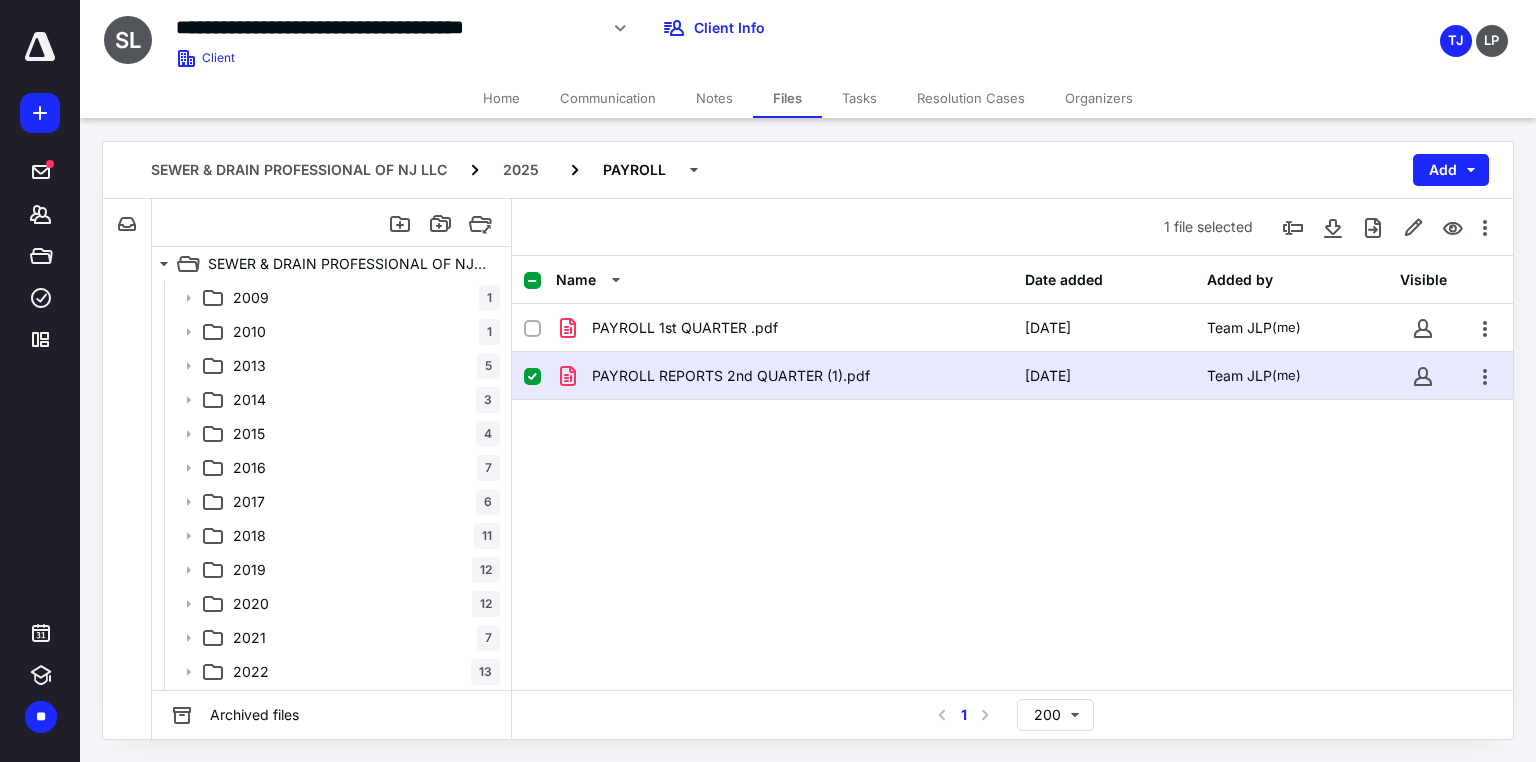 click on "PAYROLL 1st QUARTER .pdf [DATE] Team JLP  (me) PAYROLL REPORTS 2nd QUARTER  (1).pdf [DATE] Team JLP  (me)" at bounding box center [1012, 454] 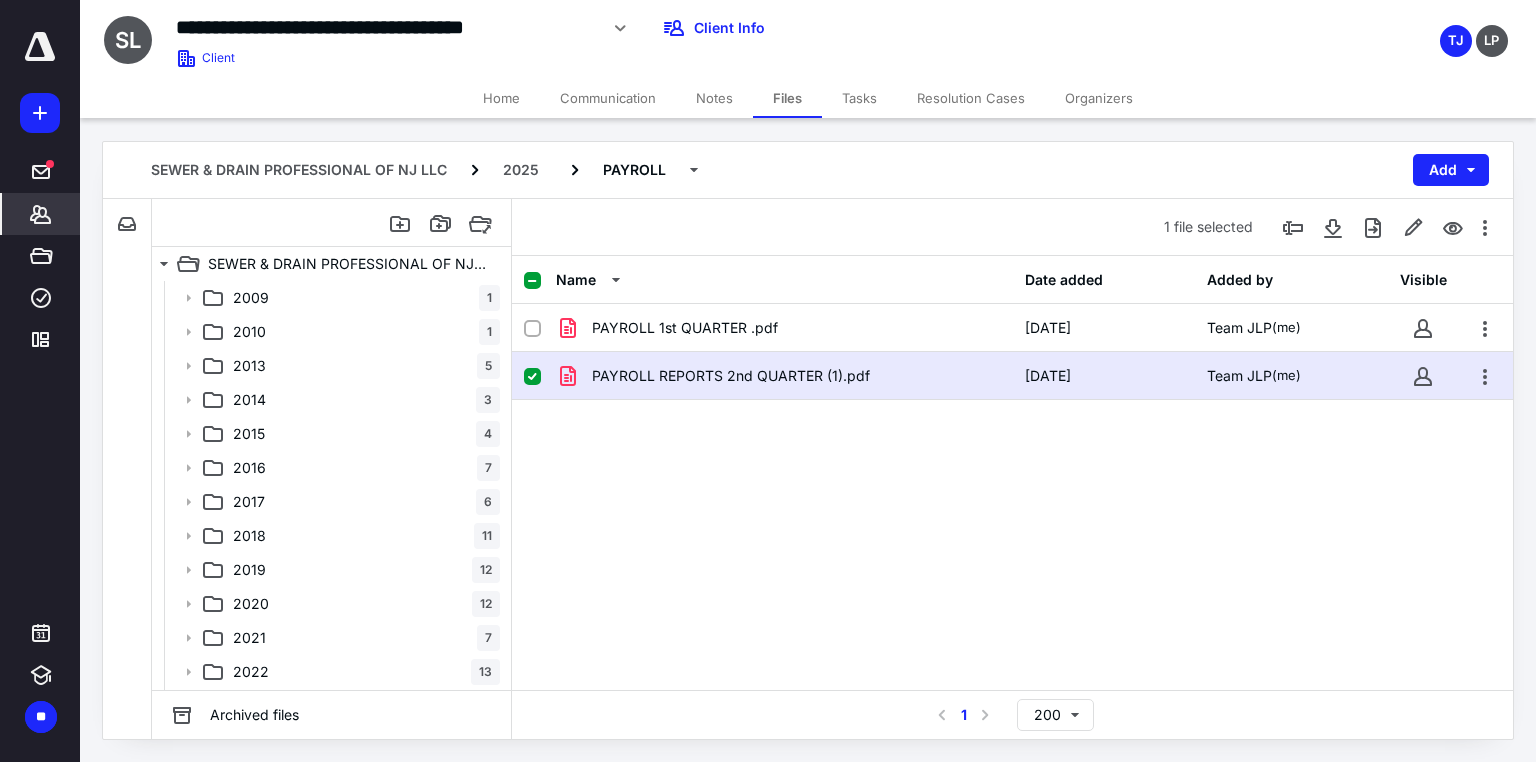 click on "*******" at bounding box center [41, 214] 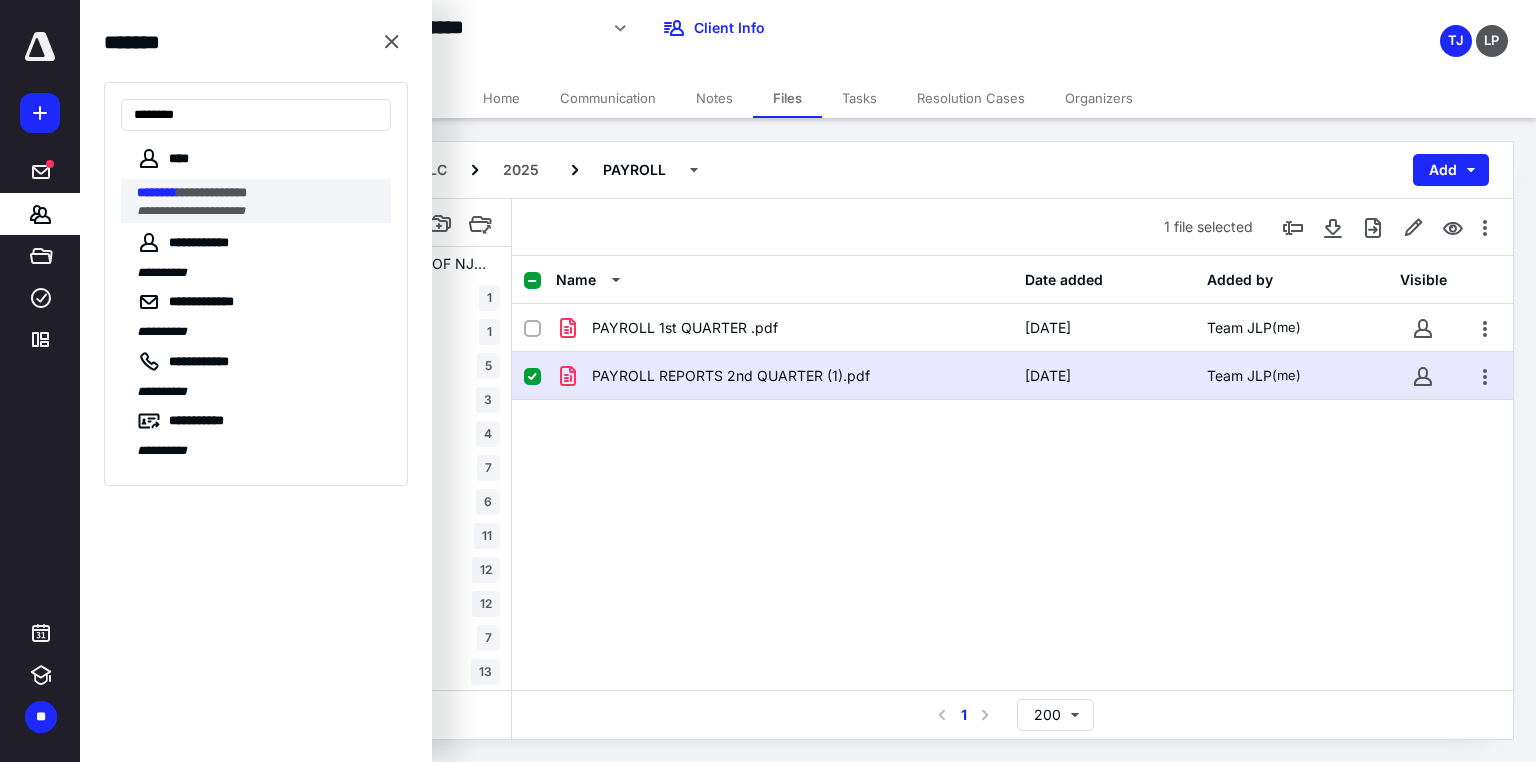 type on "********" 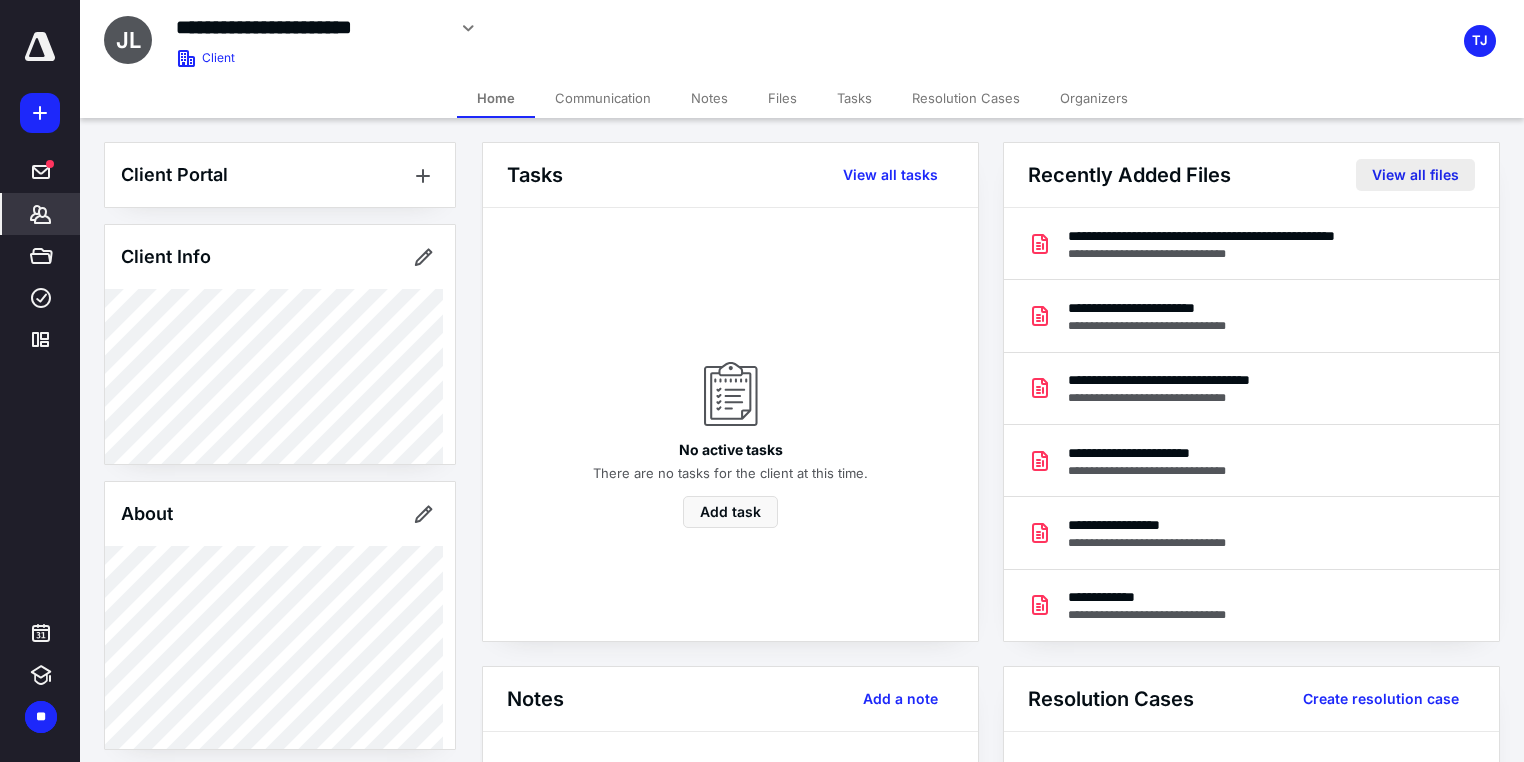click on "View all files" at bounding box center (1415, 175) 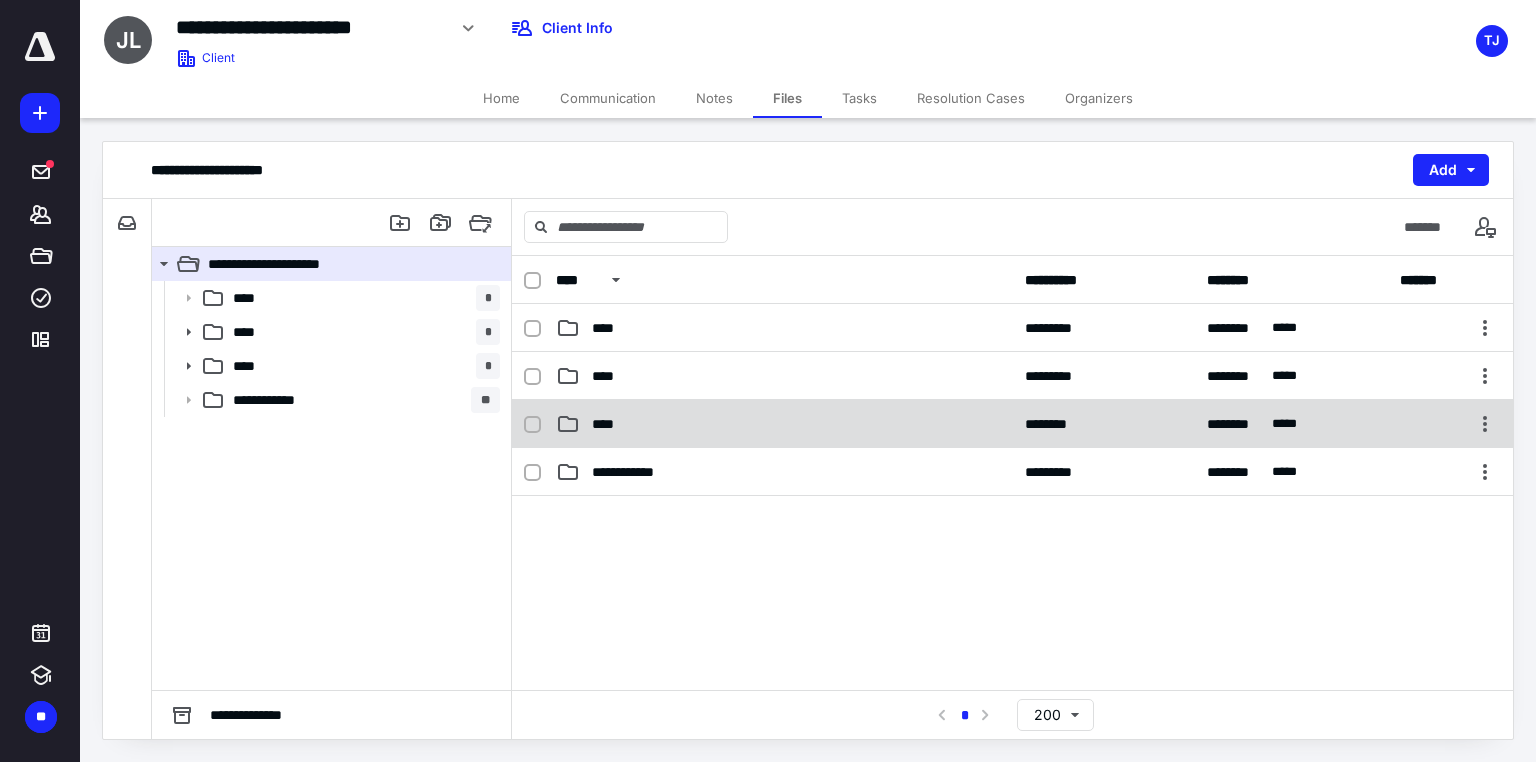 click on "****" at bounding box center [784, 424] 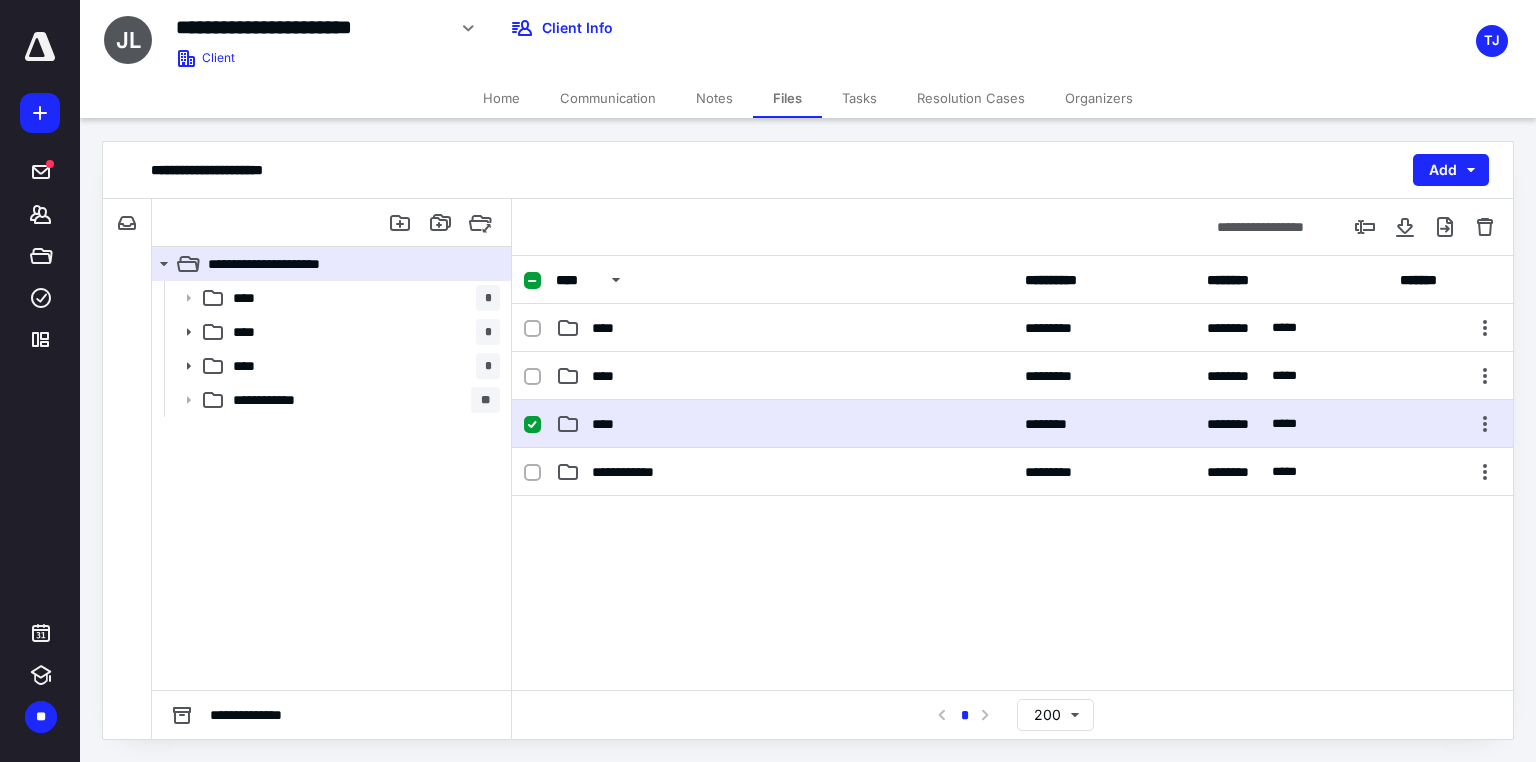 click on "****" at bounding box center [784, 424] 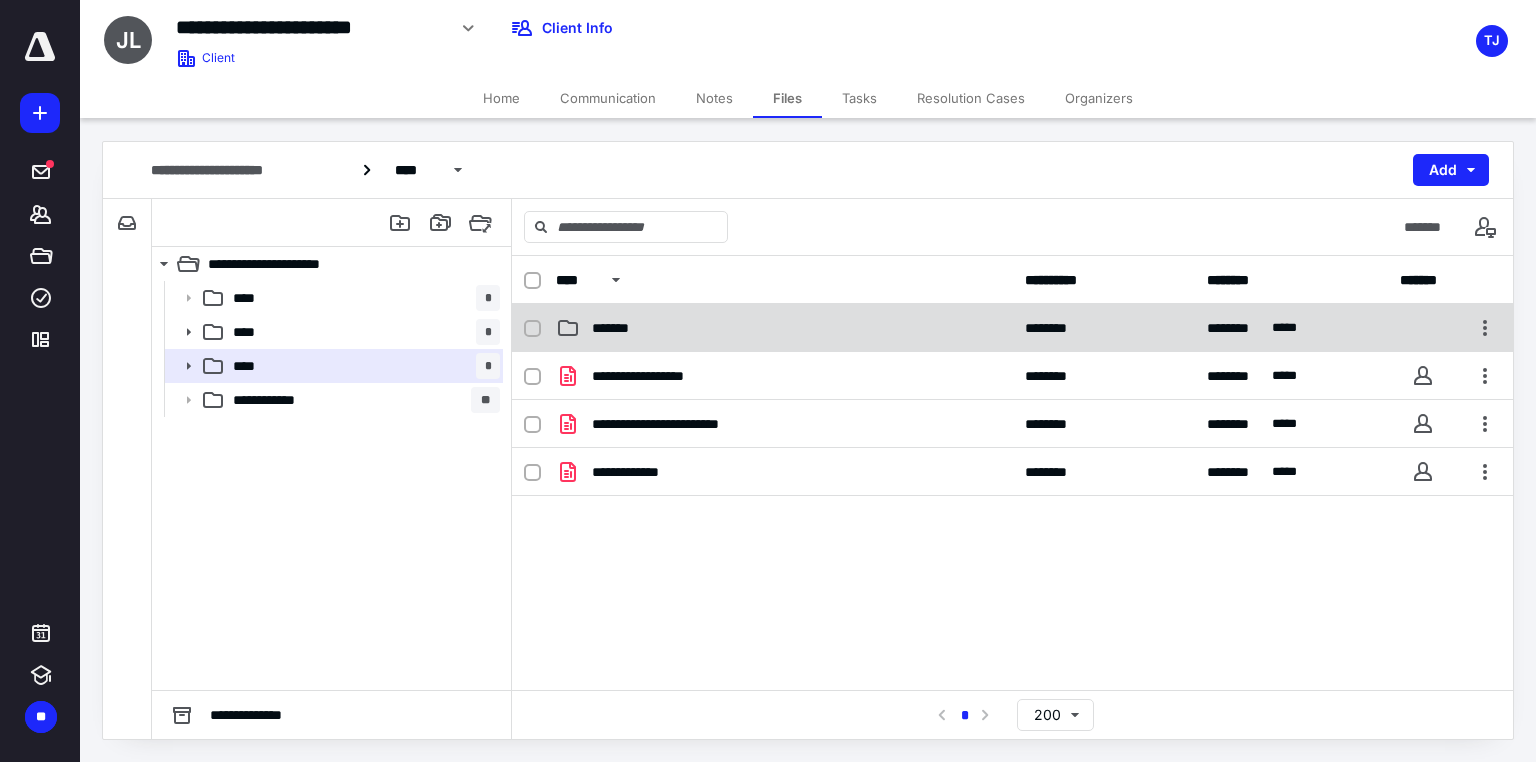 click on "******* ******** ******** ****" at bounding box center (1012, 328) 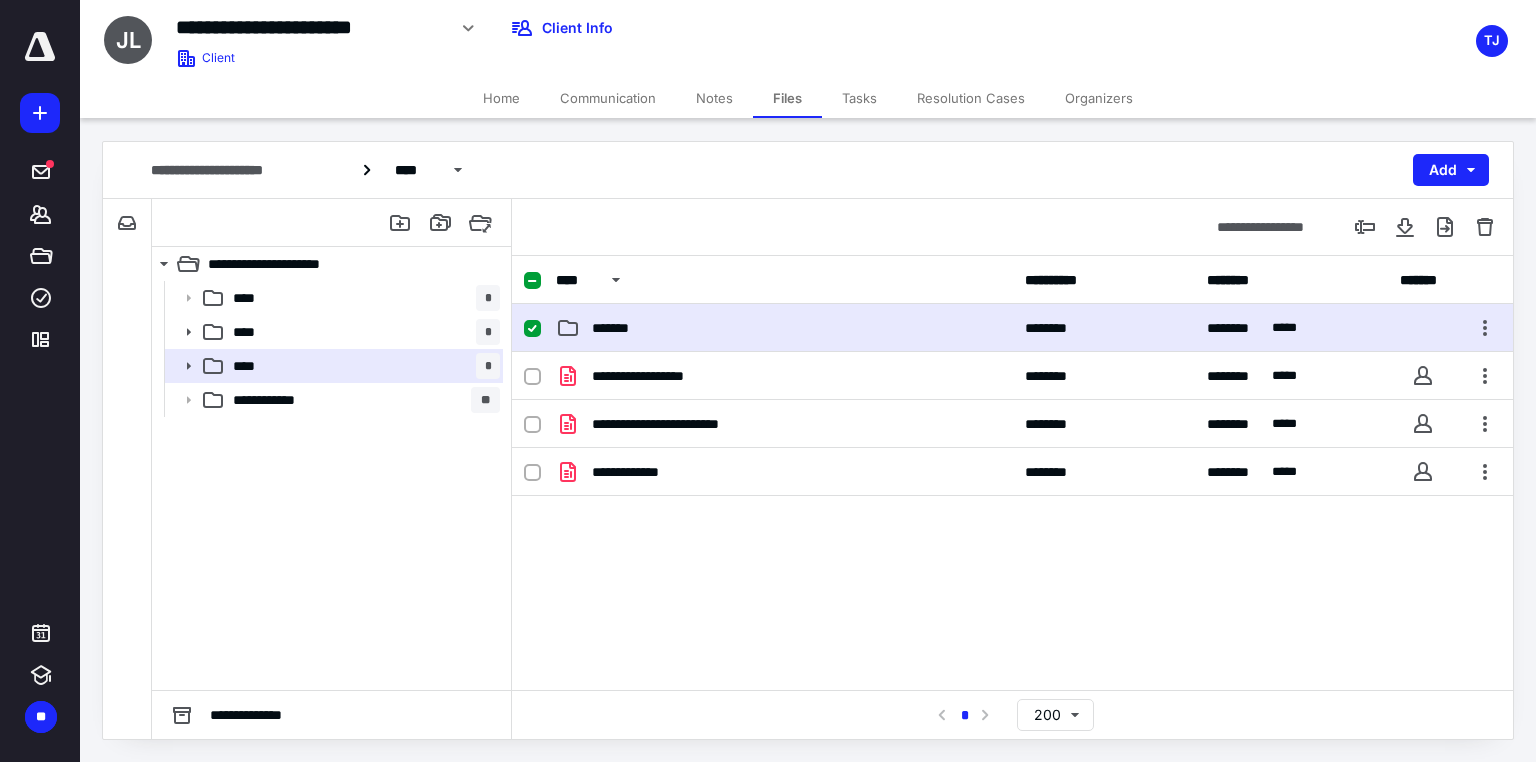 drag, startPoint x: 624, startPoint y: 308, endPoint x: 740, endPoint y: 306, distance: 116.01724 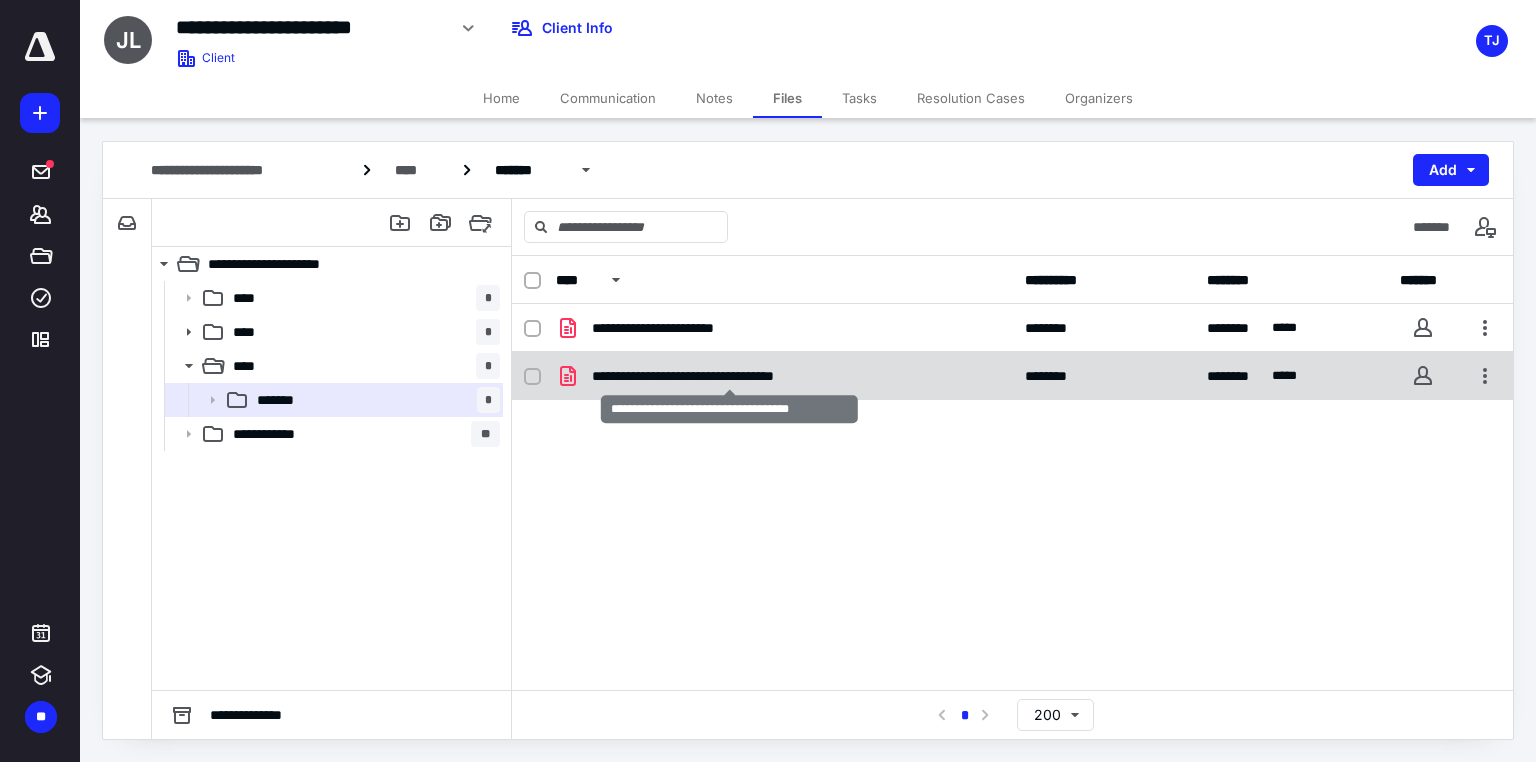 click on "**********" at bounding box center [729, 376] 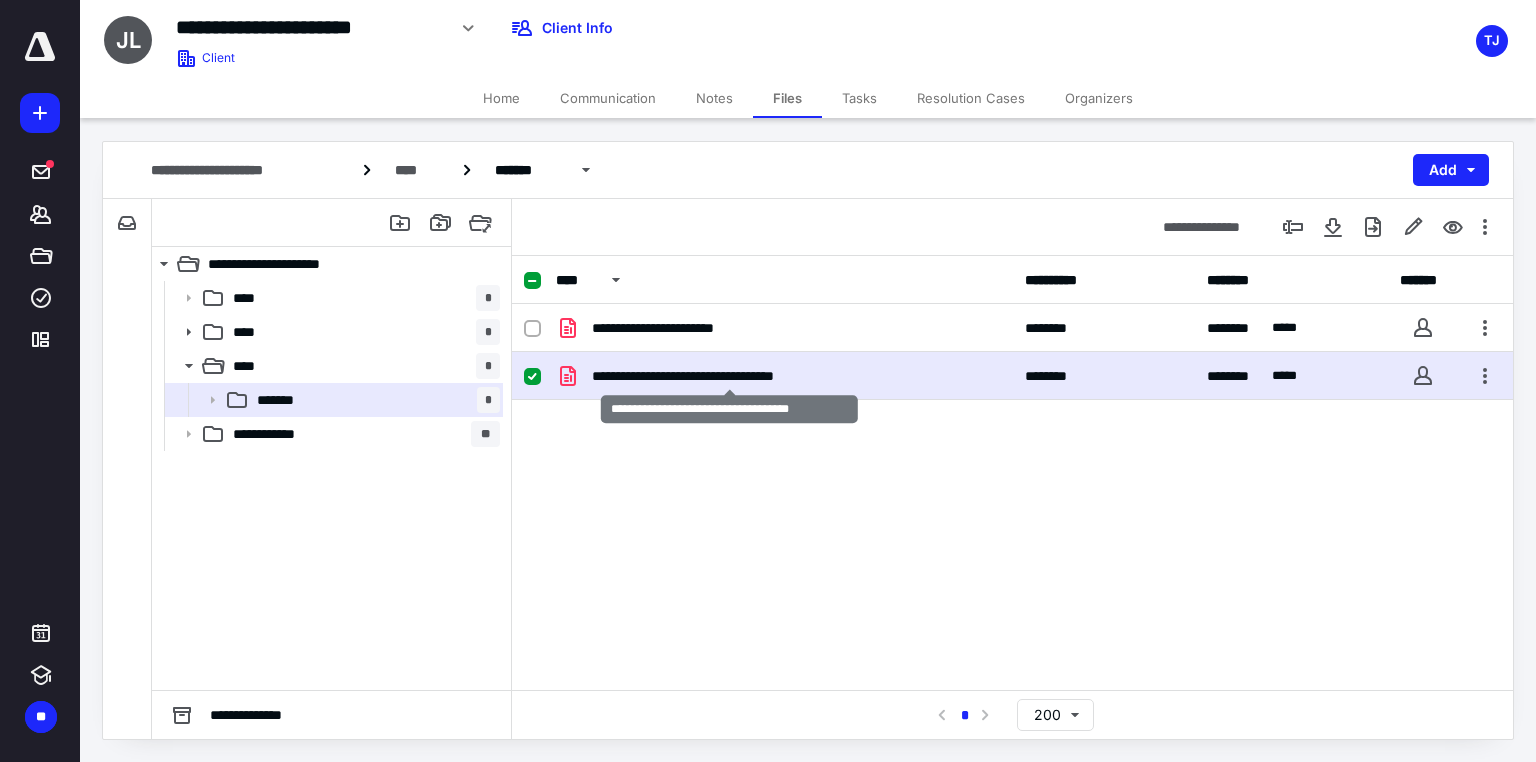 click on "**********" at bounding box center [729, 376] 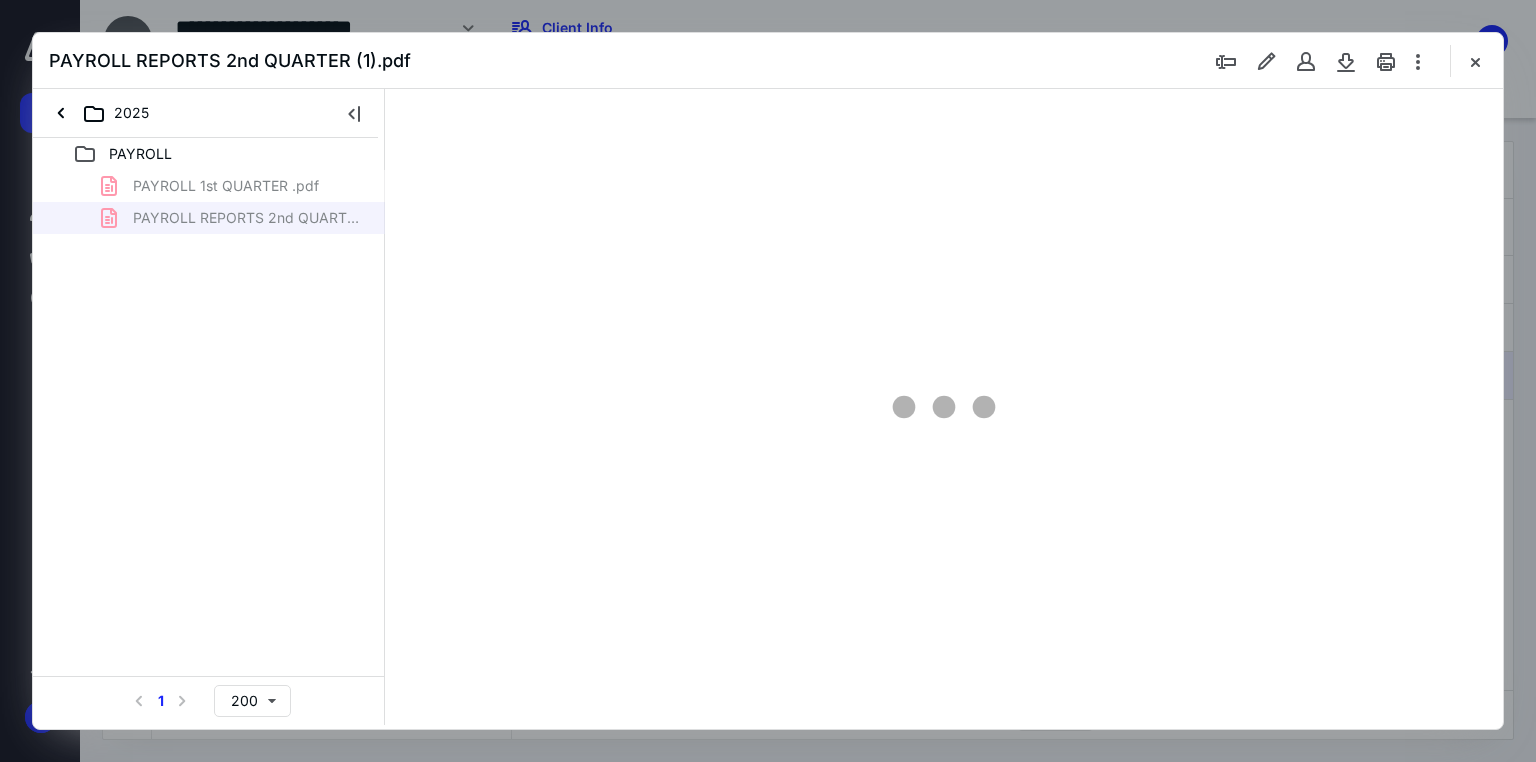 scroll, scrollTop: 0, scrollLeft: 0, axis: both 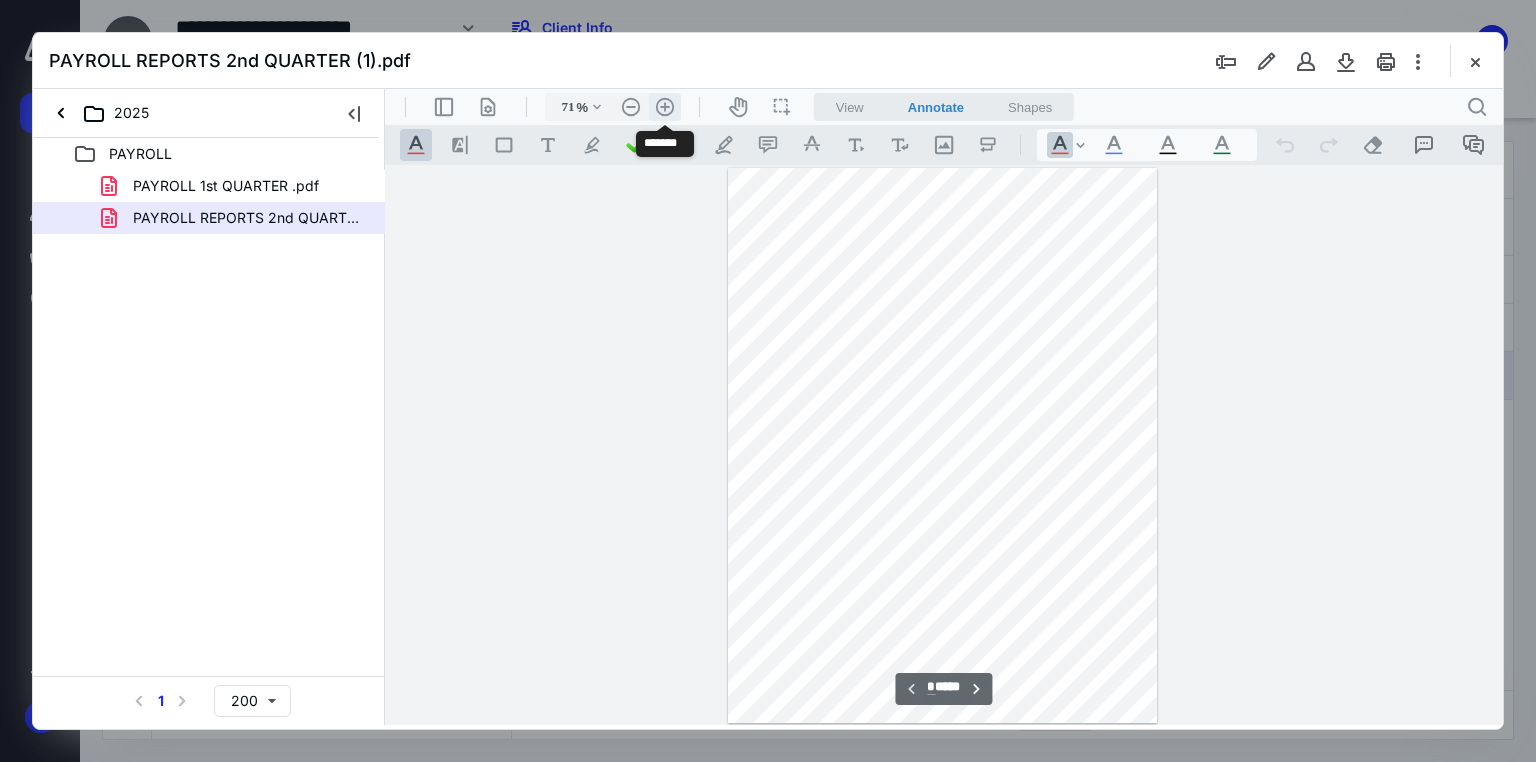 click on ".cls-1{fill:#abb0c4;} icon - header - zoom - in - line" at bounding box center [665, 107] 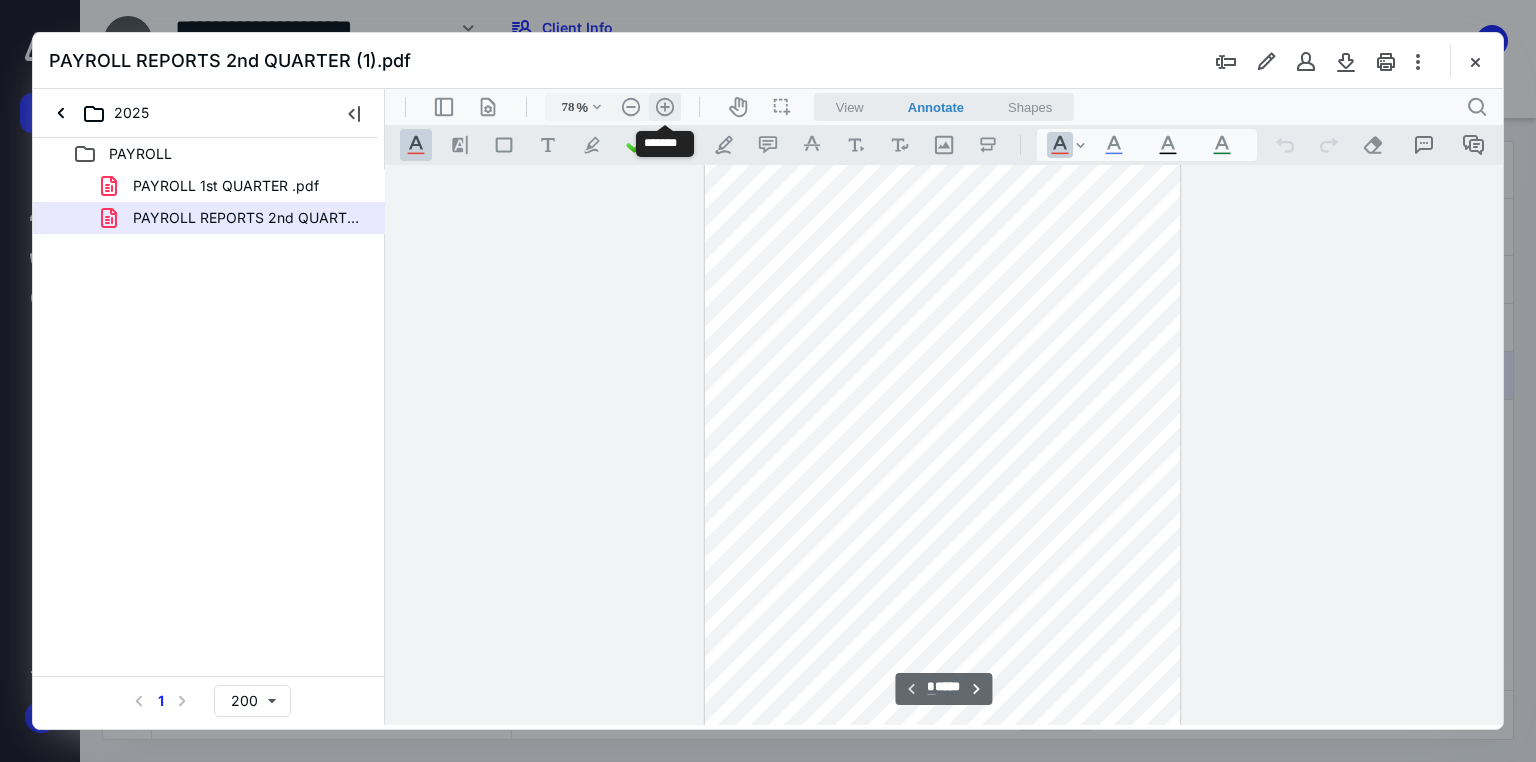 click on ".cls-1{fill:#abb0c4;} icon - header - zoom - in - line" at bounding box center [665, 107] 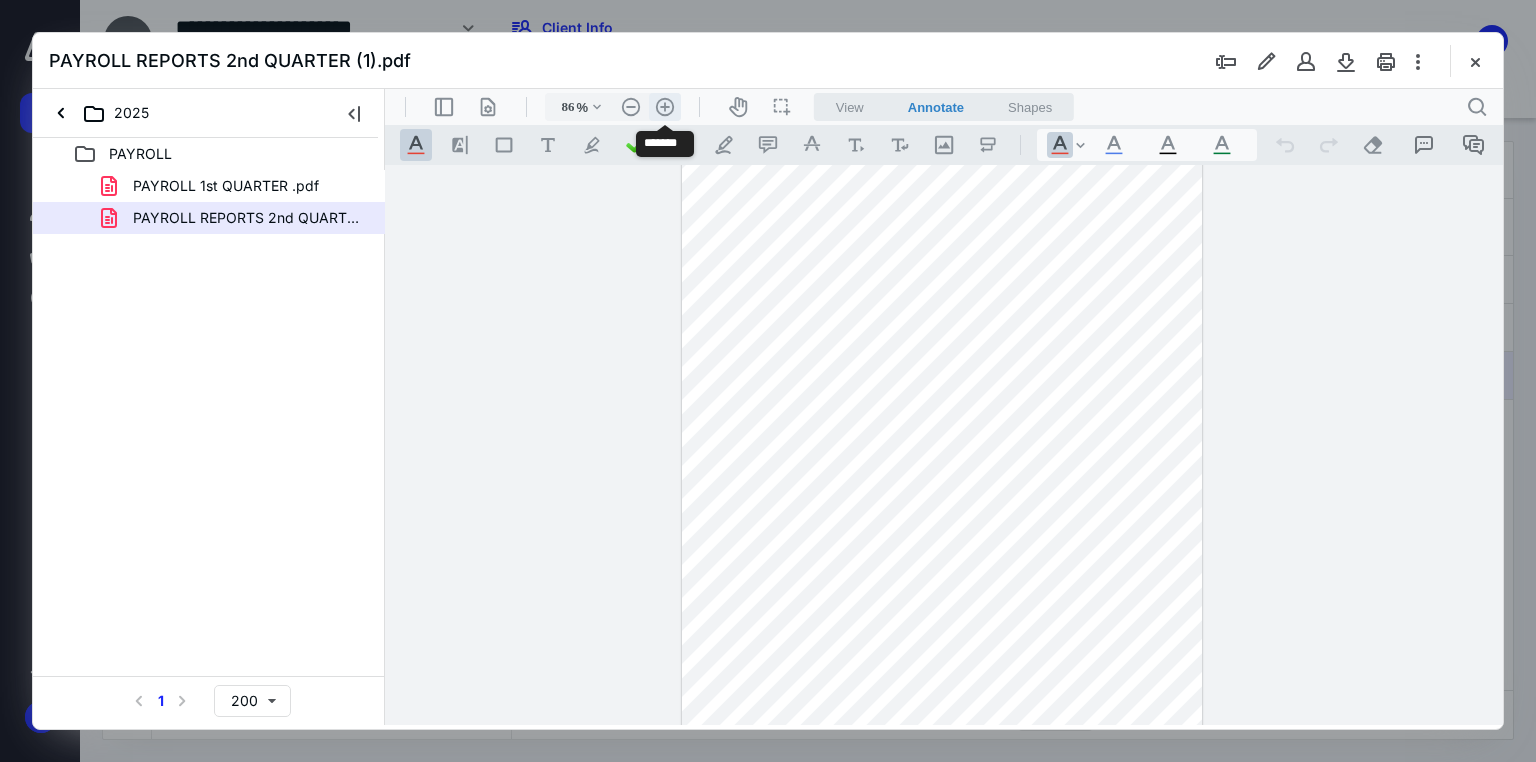 click on ".cls-1{fill:#abb0c4;} icon - header - zoom - in - line" at bounding box center [665, 107] 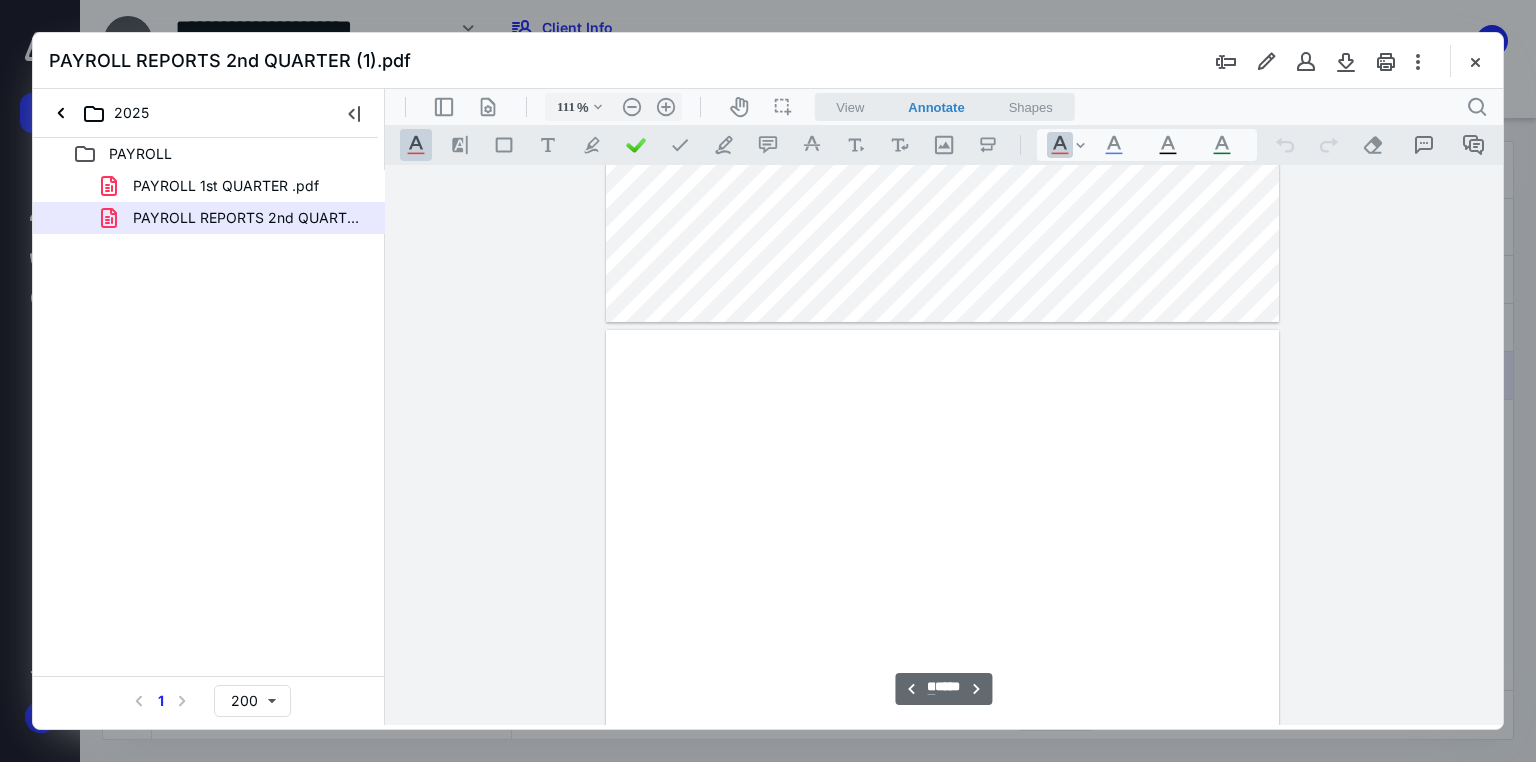 type on "**" 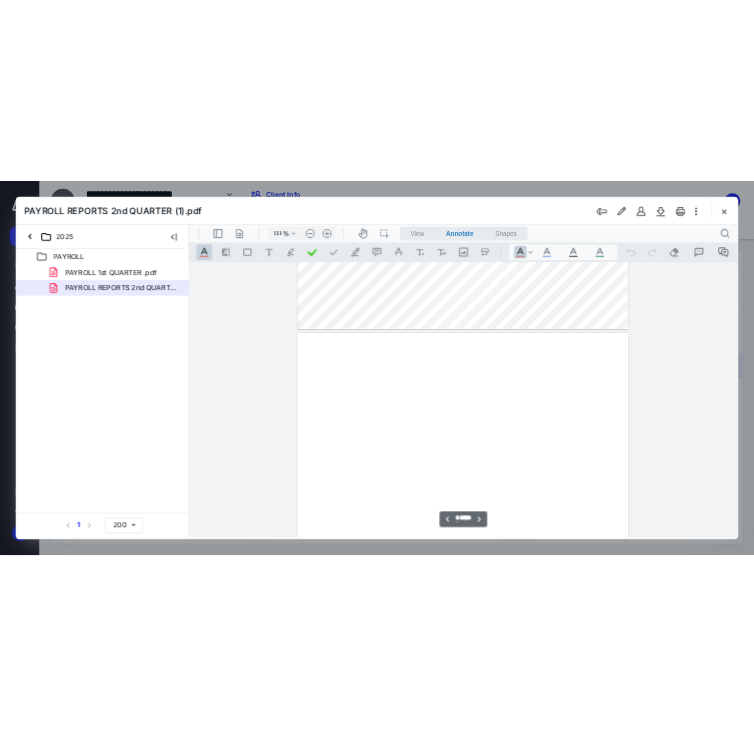scroll, scrollTop: 8697, scrollLeft: 0, axis: vertical 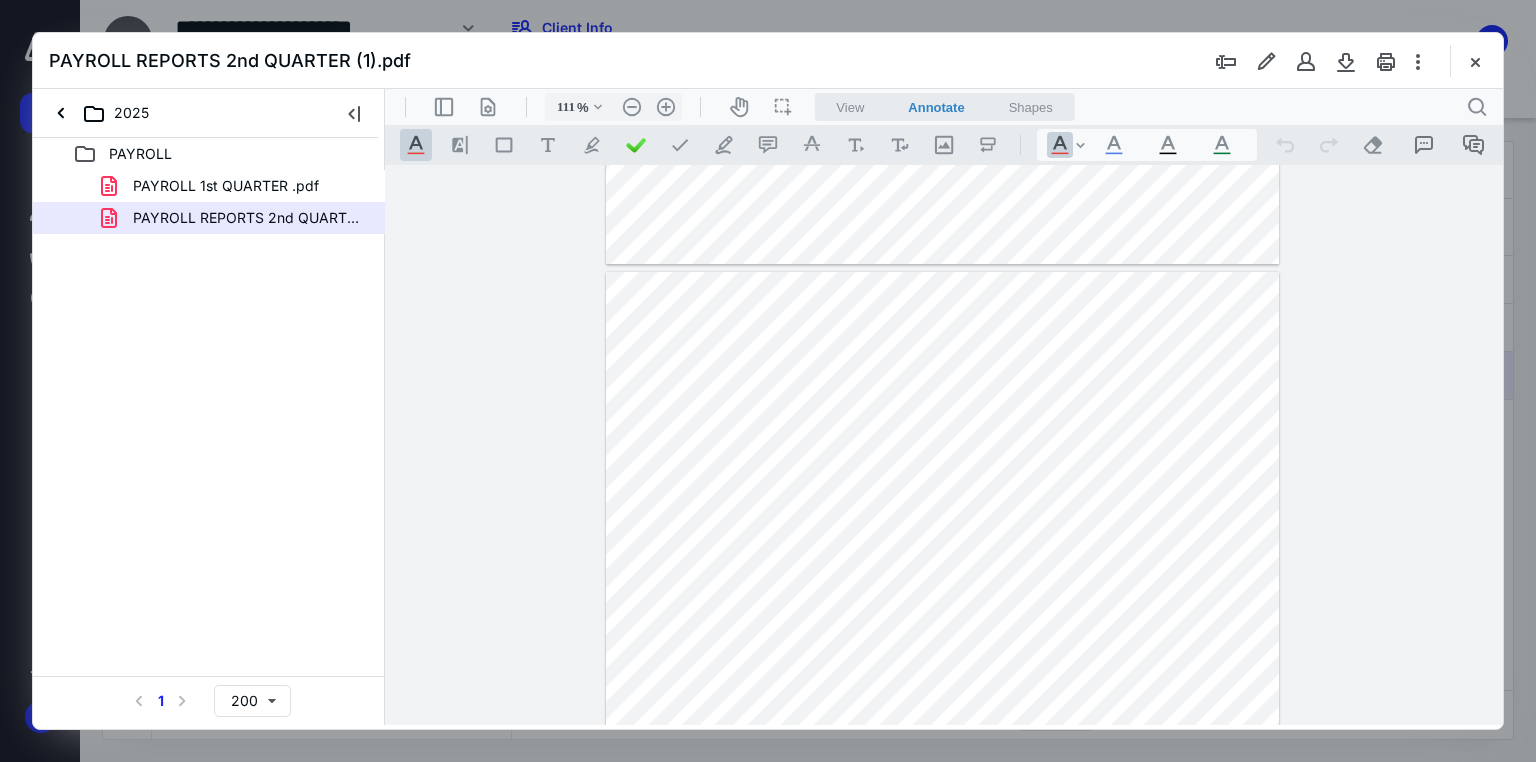 drag, startPoint x: 861, startPoint y: 522, endPoint x: 891, endPoint y: 487, distance: 46.09772 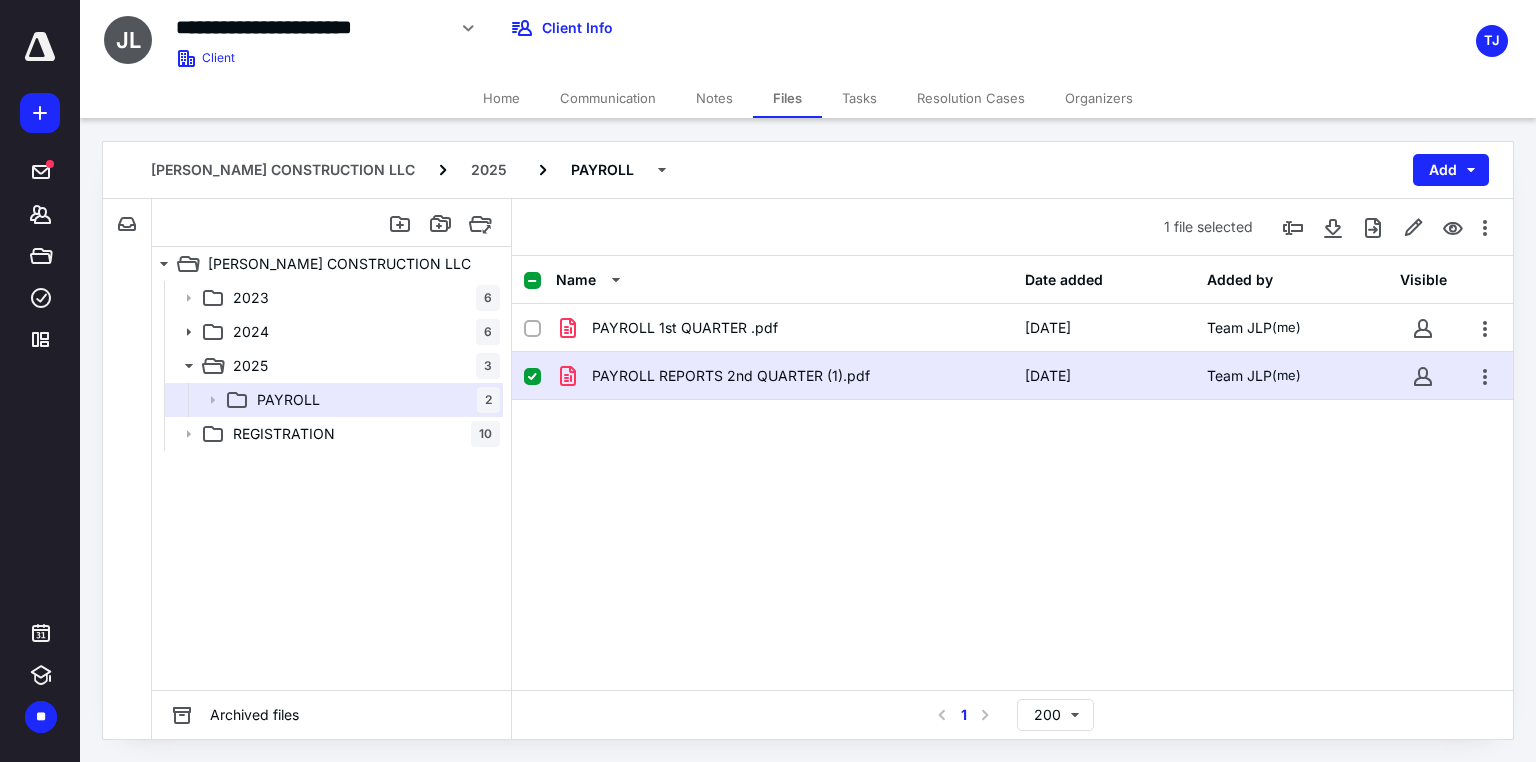 click on "PAYROLL 1st QUARTER .pdf [DATE] Team JLP  (me) PAYROLL REPORTS 2nd QUARTER  (1).pdf [DATE] Team JLP  (me)" at bounding box center [1012, 454] 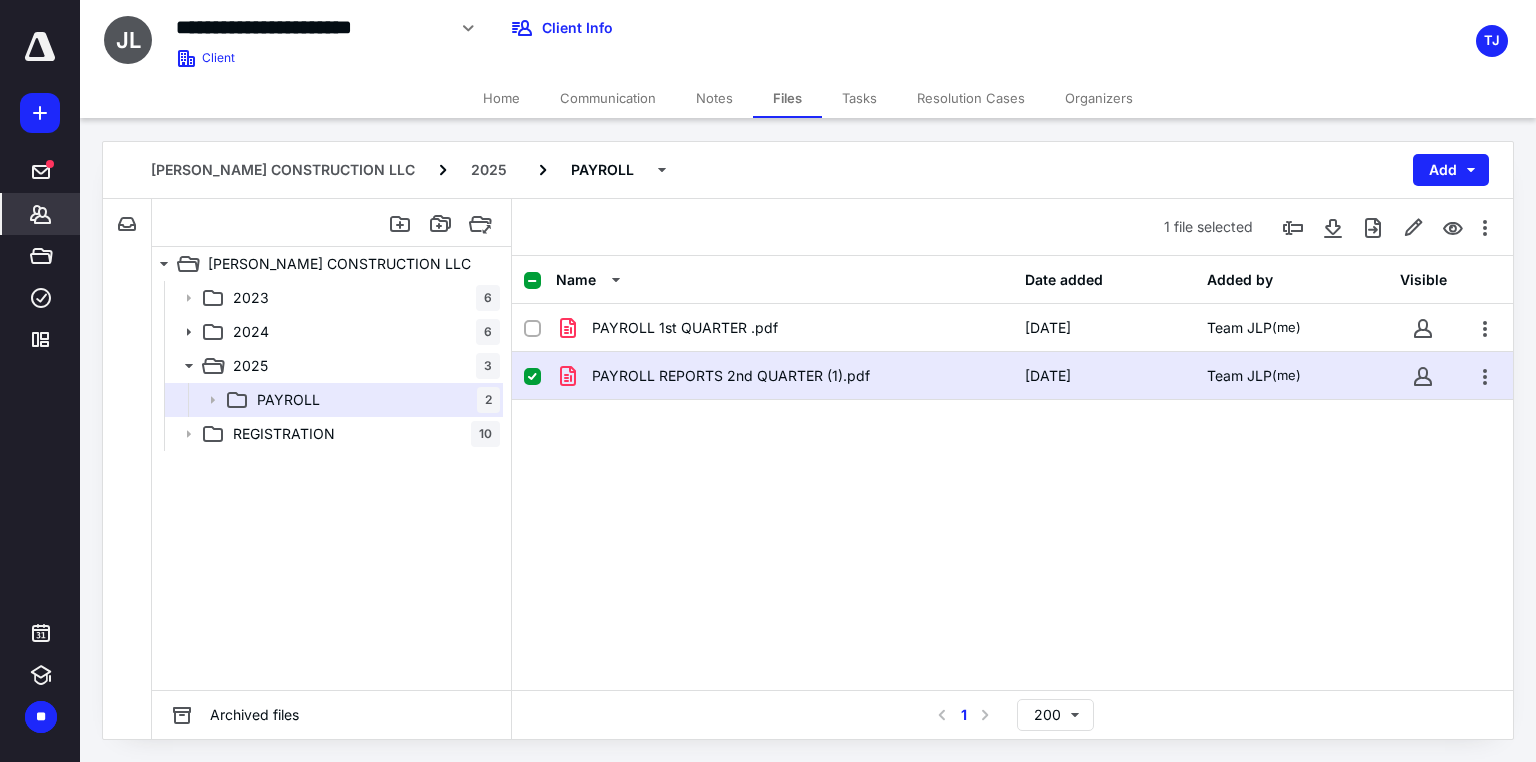 click 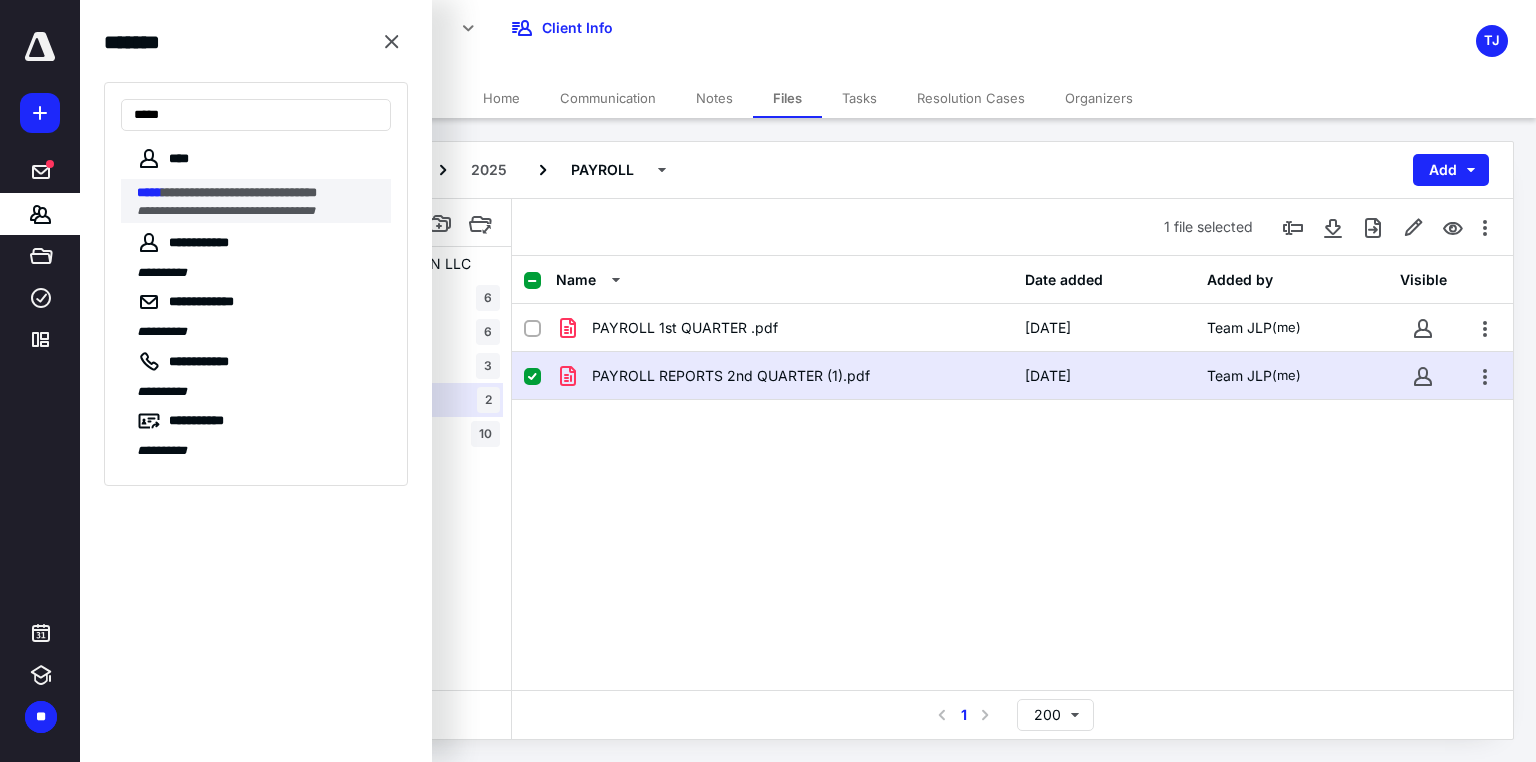 type on "*****" 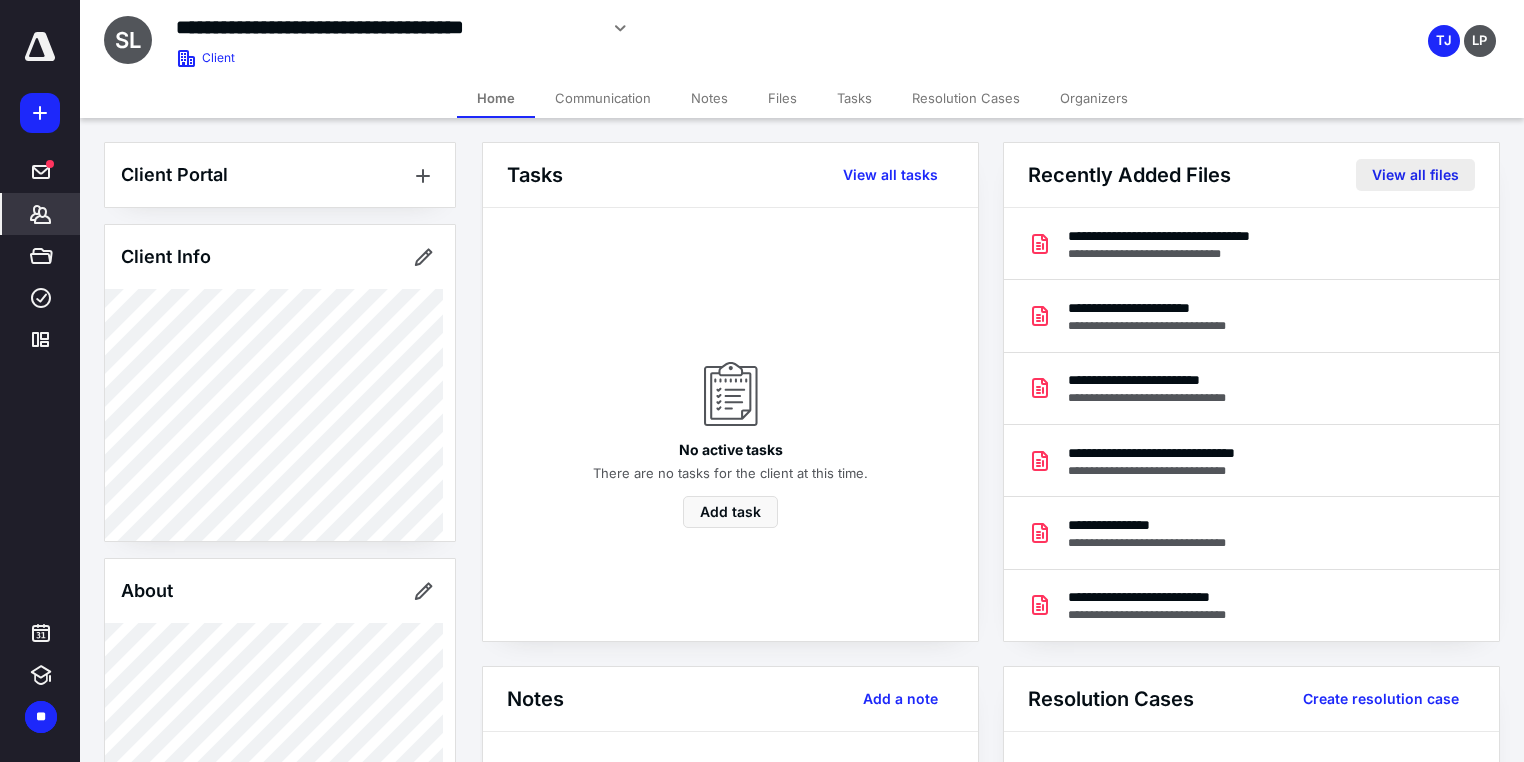 click on "View all files" at bounding box center [1415, 175] 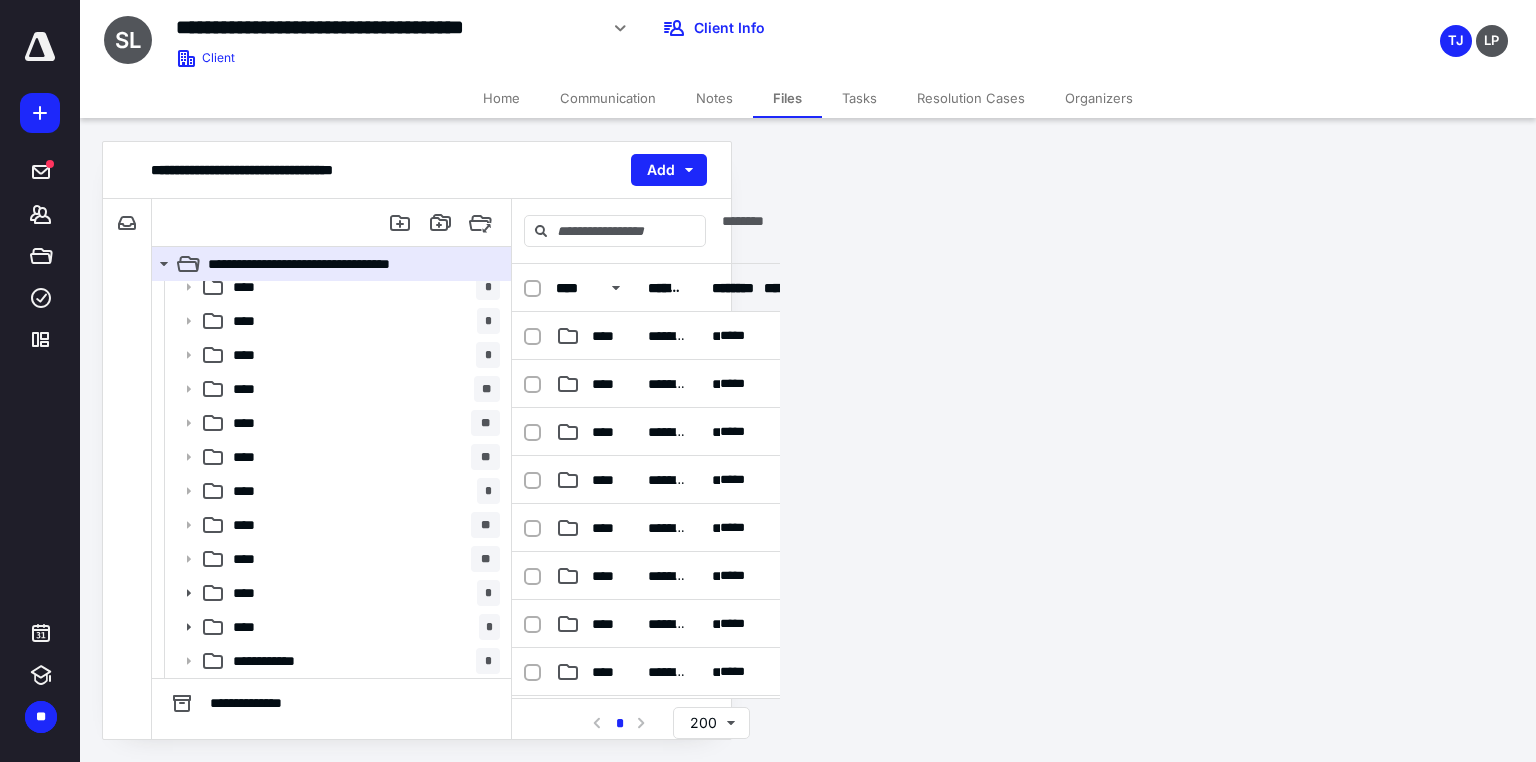 scroll, scrollTop: 133, scrollLeft: 0, axis: vertical 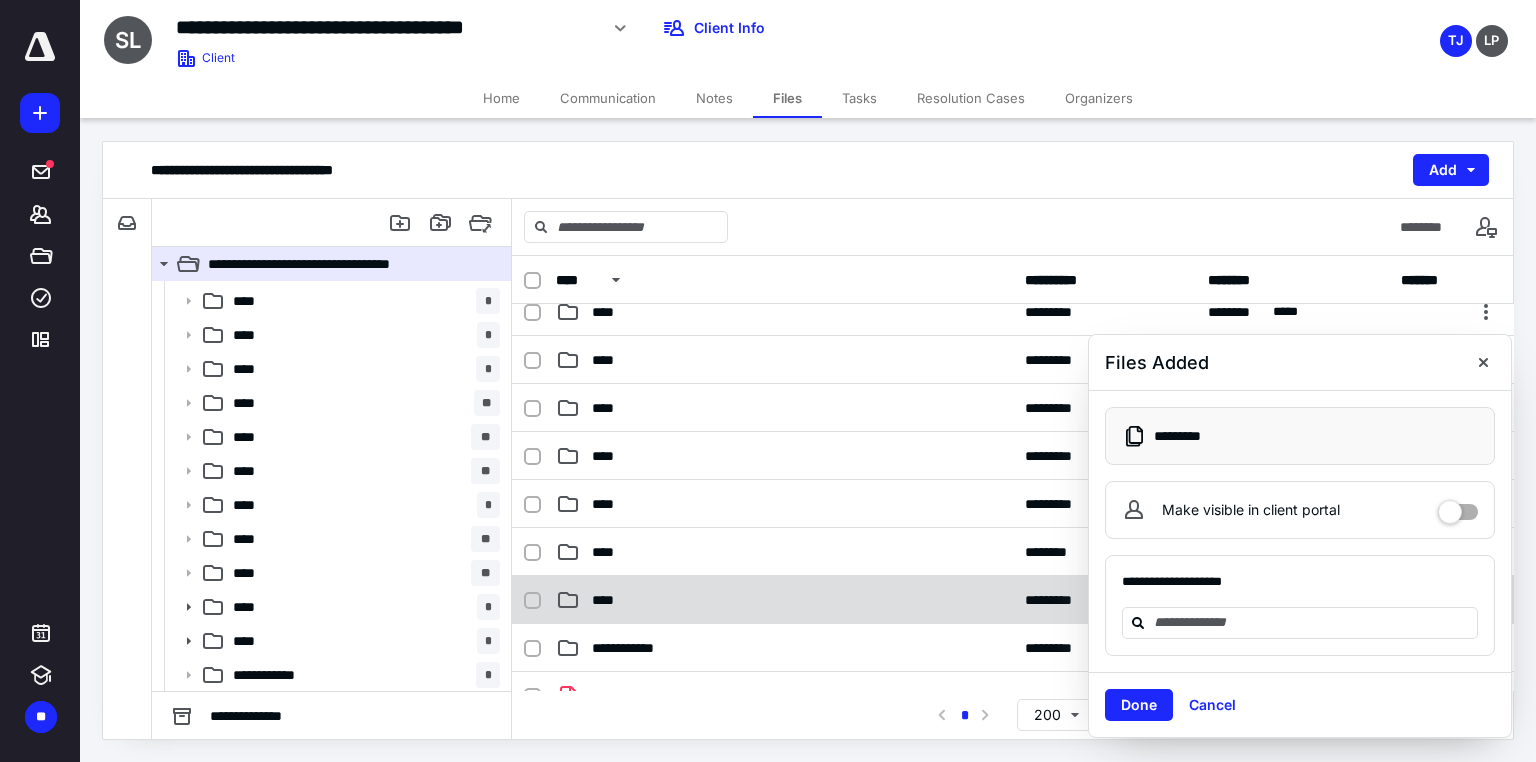 click on "****" at bounding box center (784, 600) 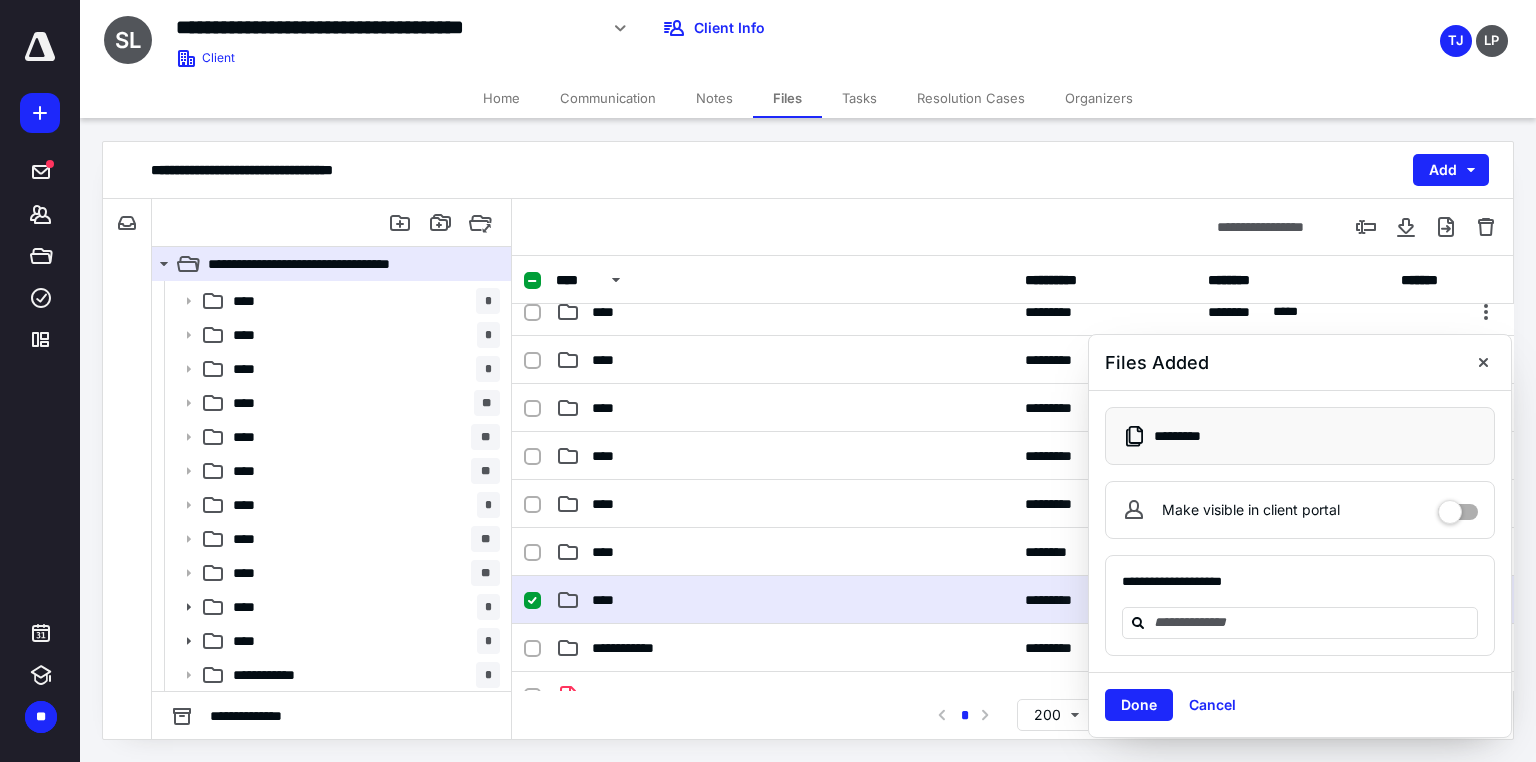 click on "****" at bounding box center [784, 600] 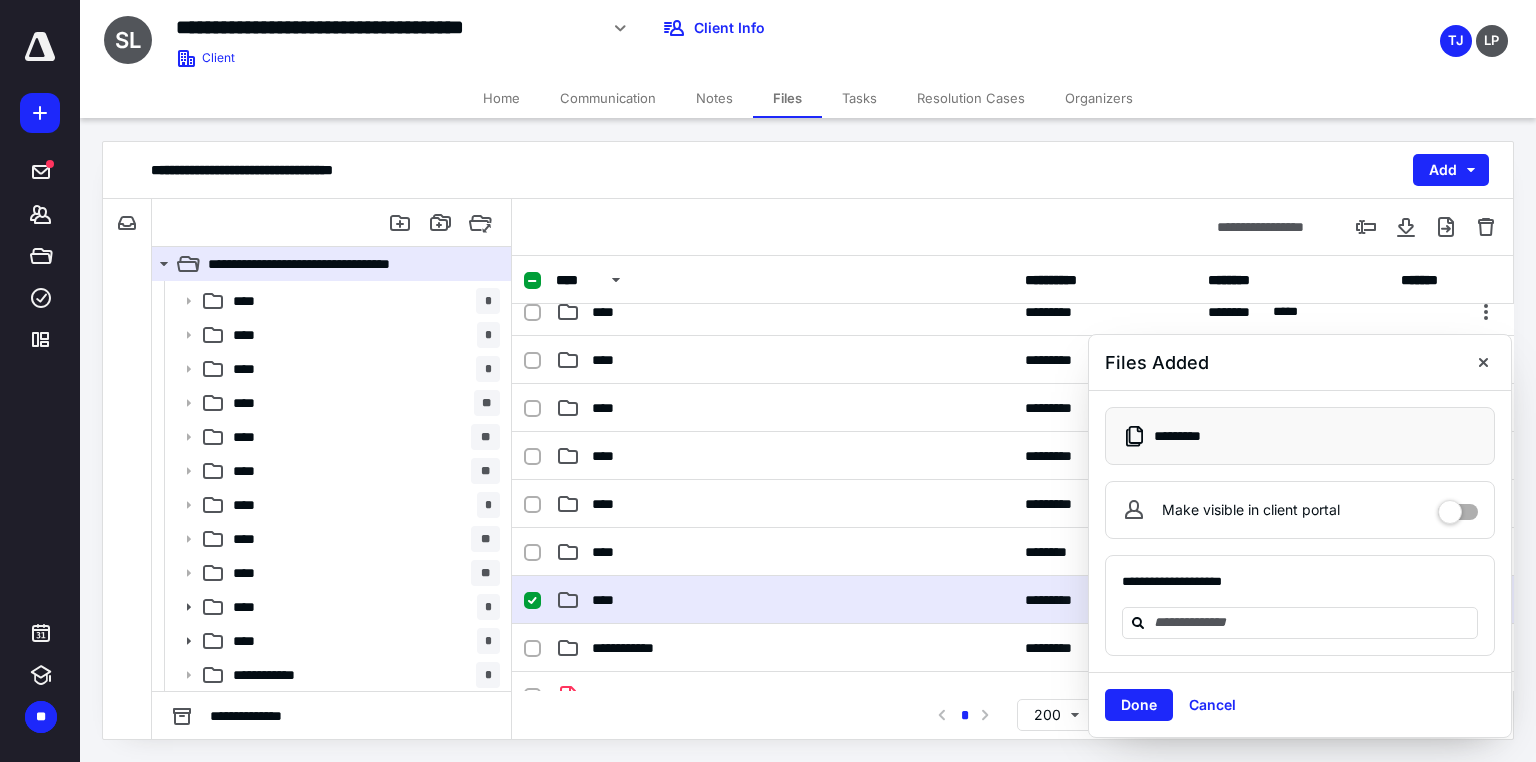 scroll, scrollTop: 0, scrollLeft: 0, axis: both 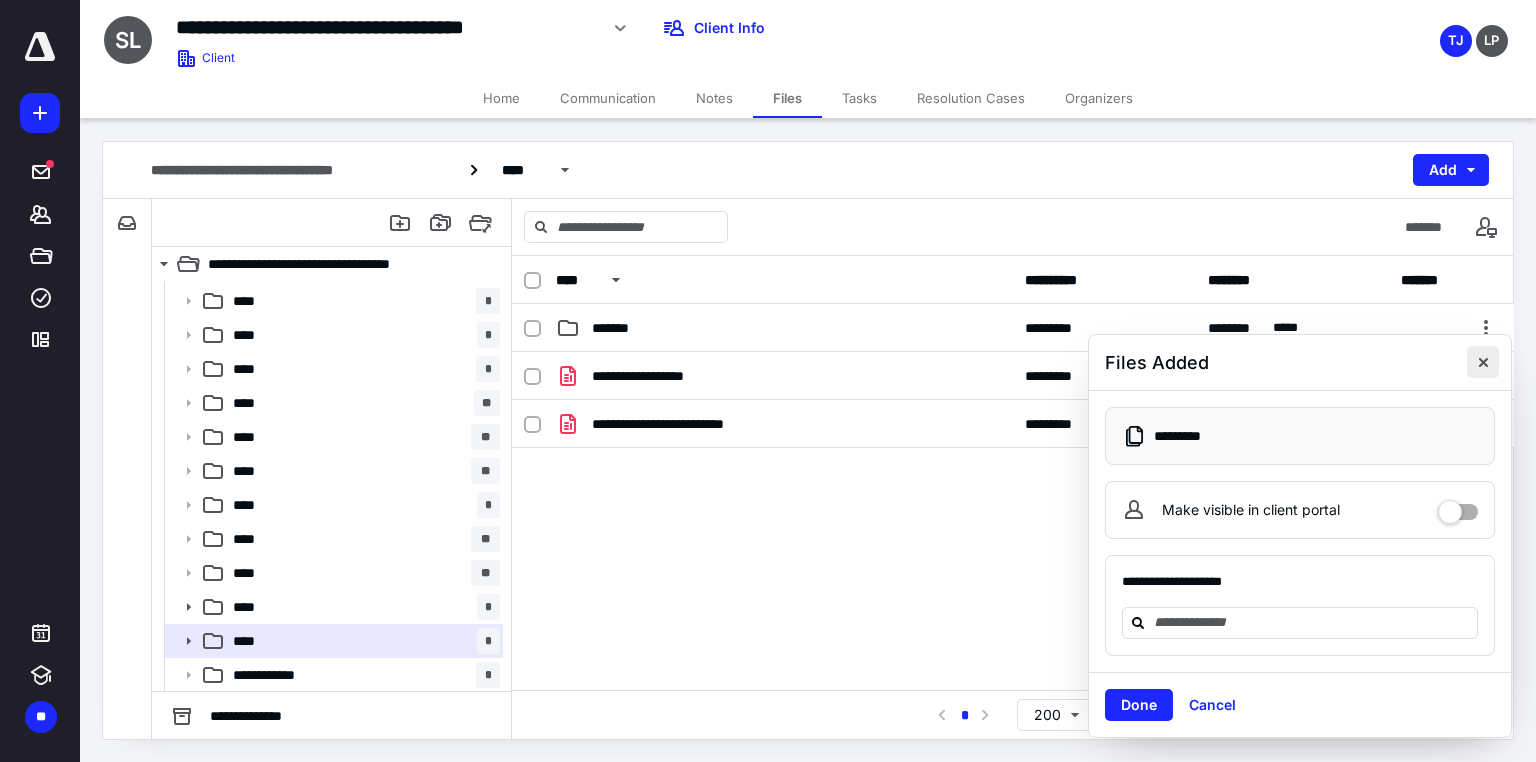 click at bounding box center (1483, 362) 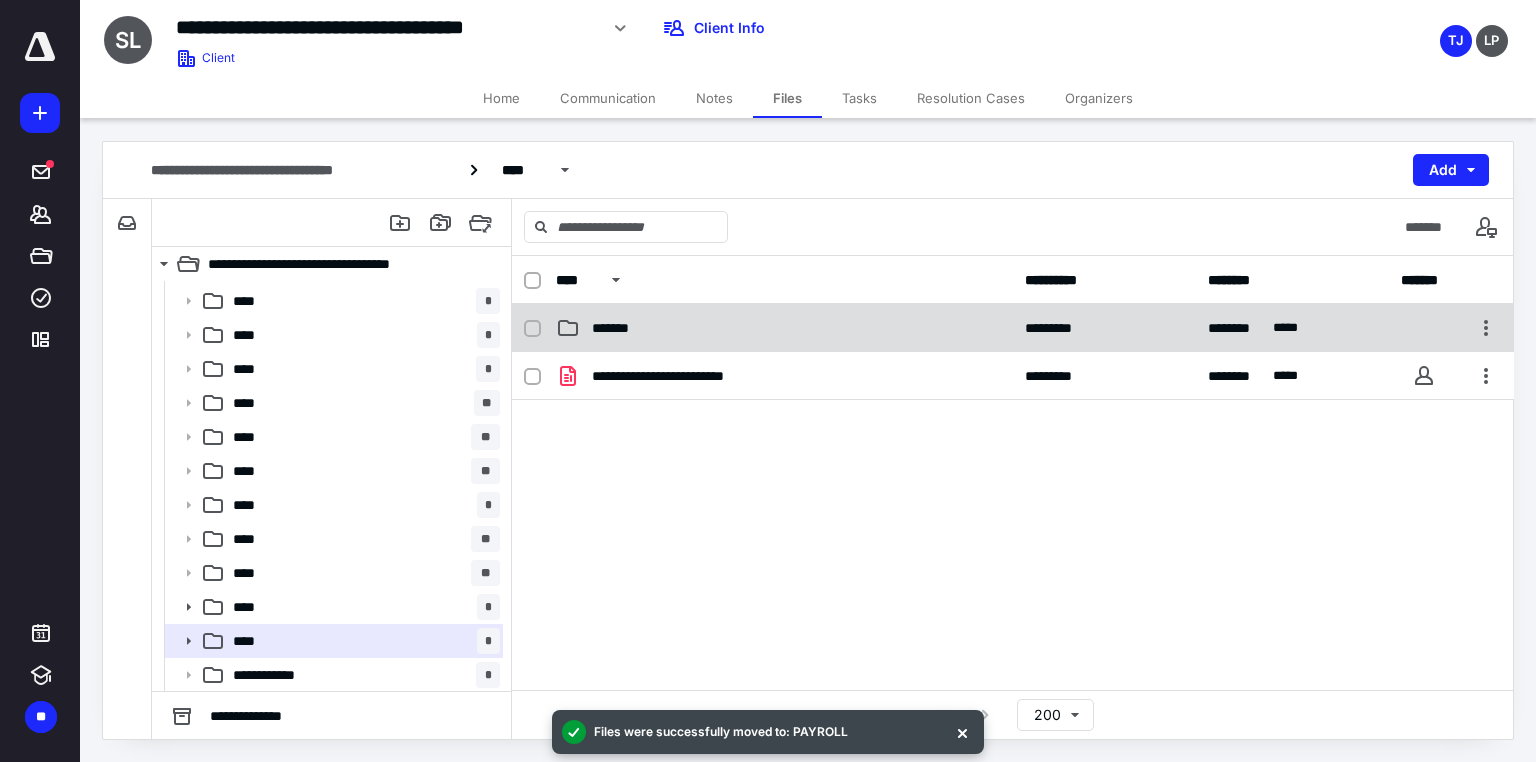 click on "*******" at bounding box center (784, 328) 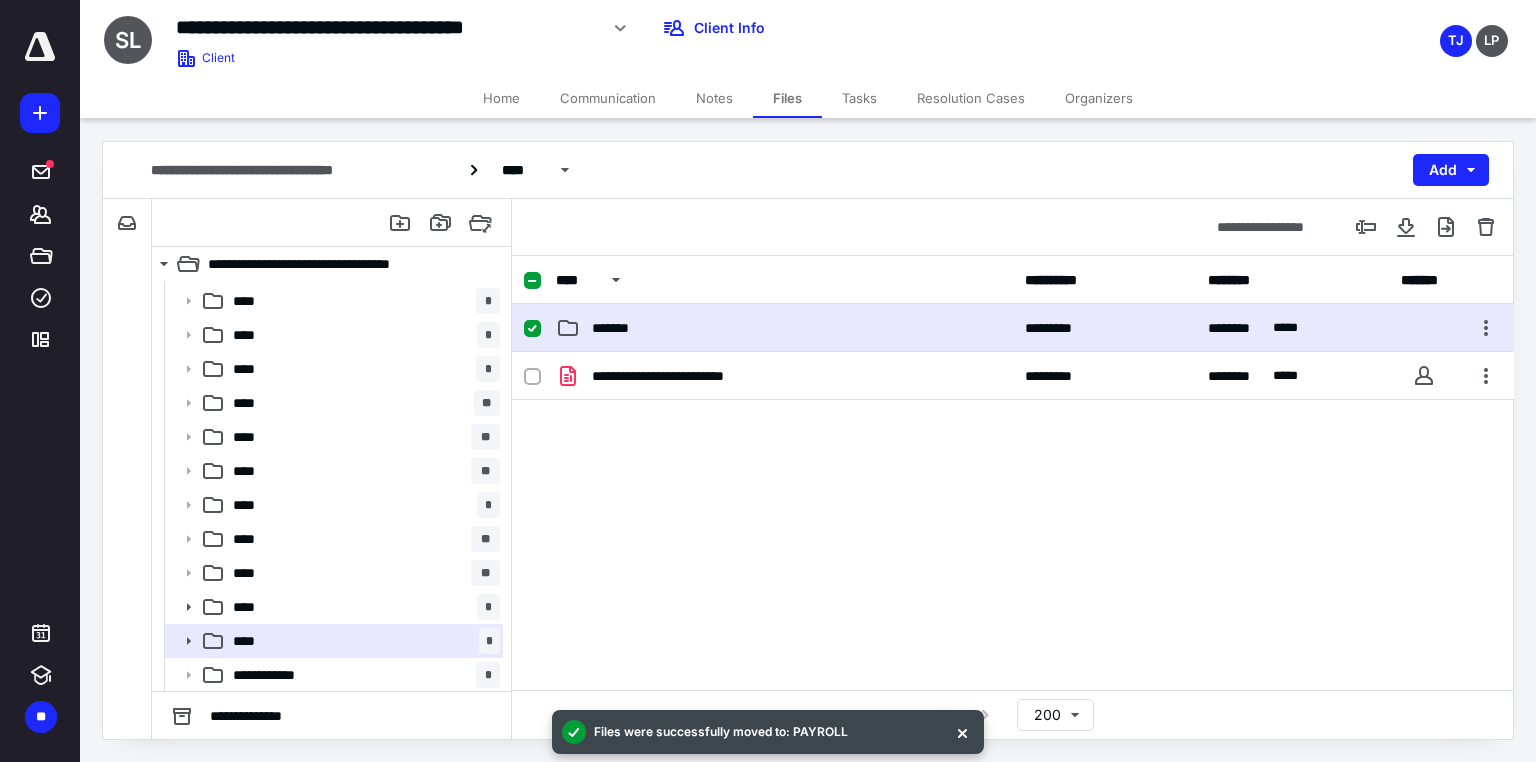 click on "*******" at bounding box center [784, 328] 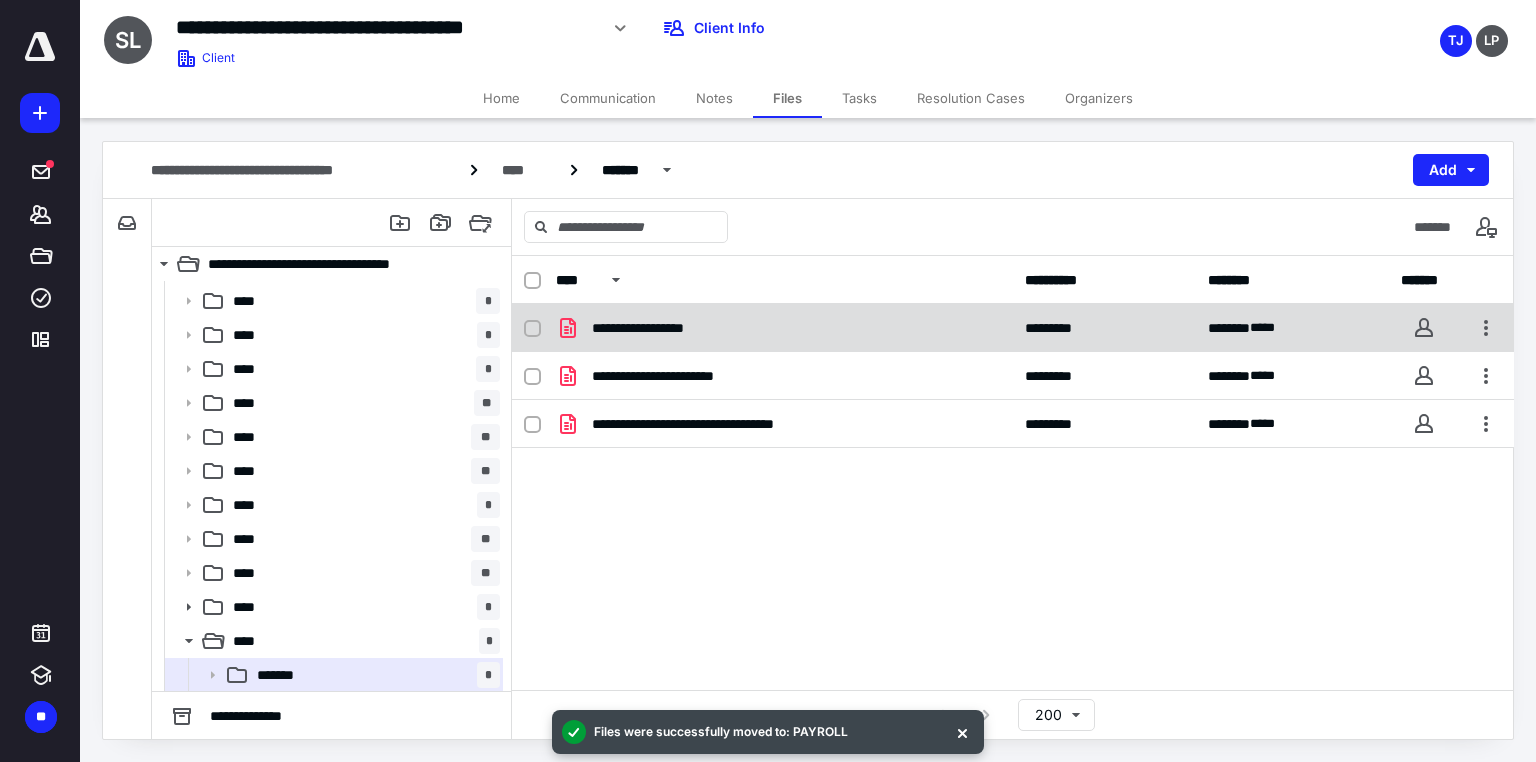 scroll, scrollTop: 147, scrollLeft: 0, axis: vertical 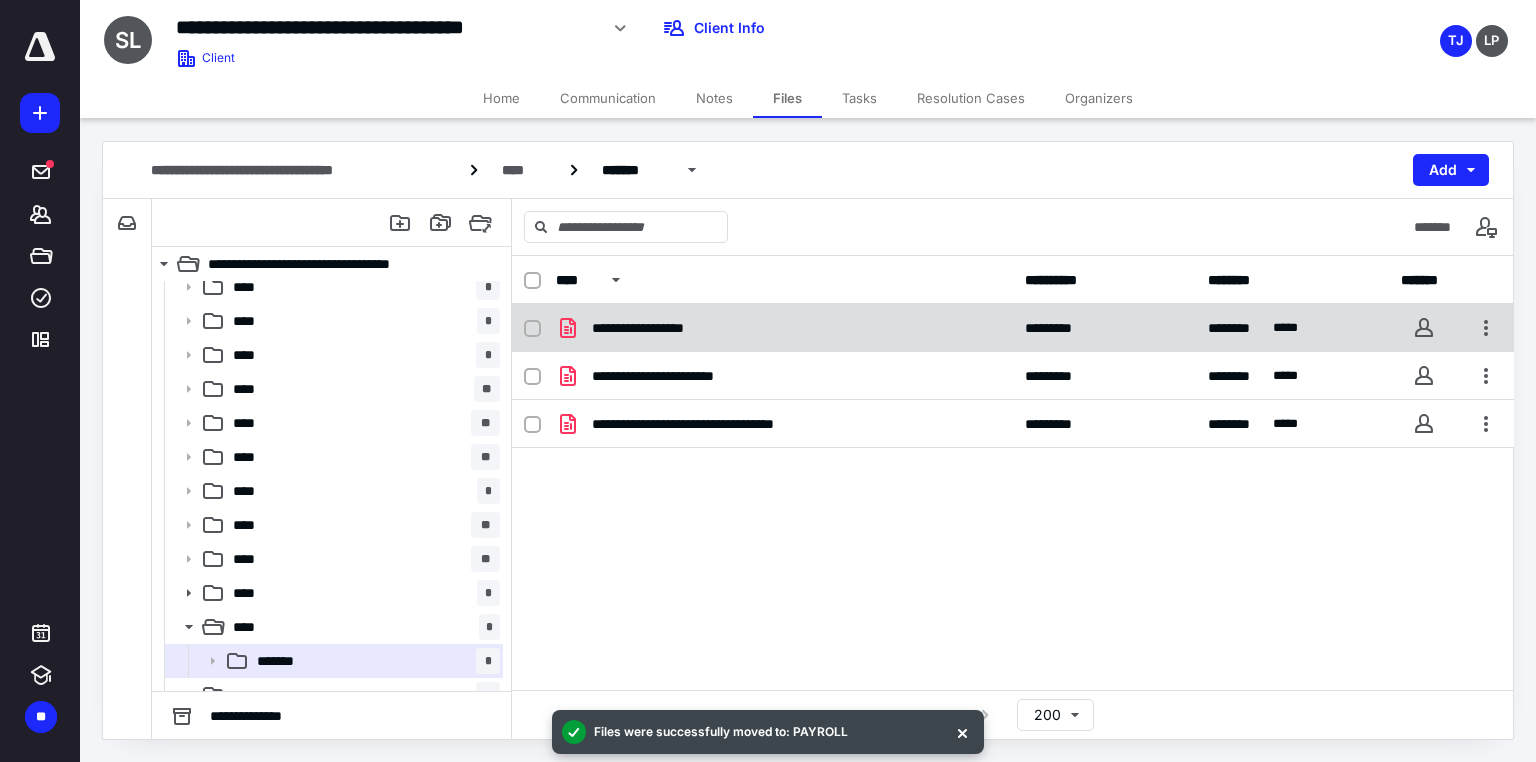 click on "**********" at bounding box center [660, 328] 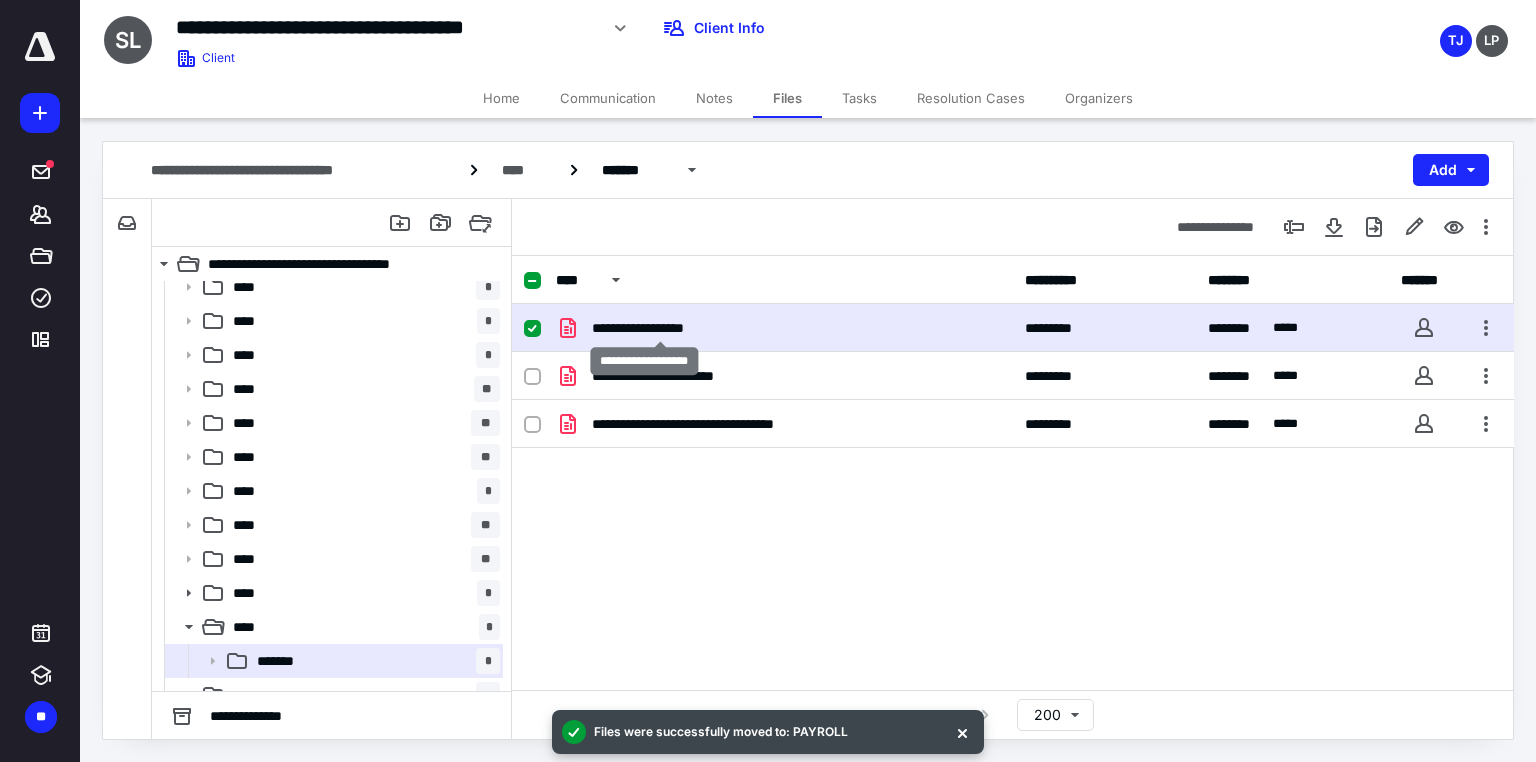 checkbox on "true" 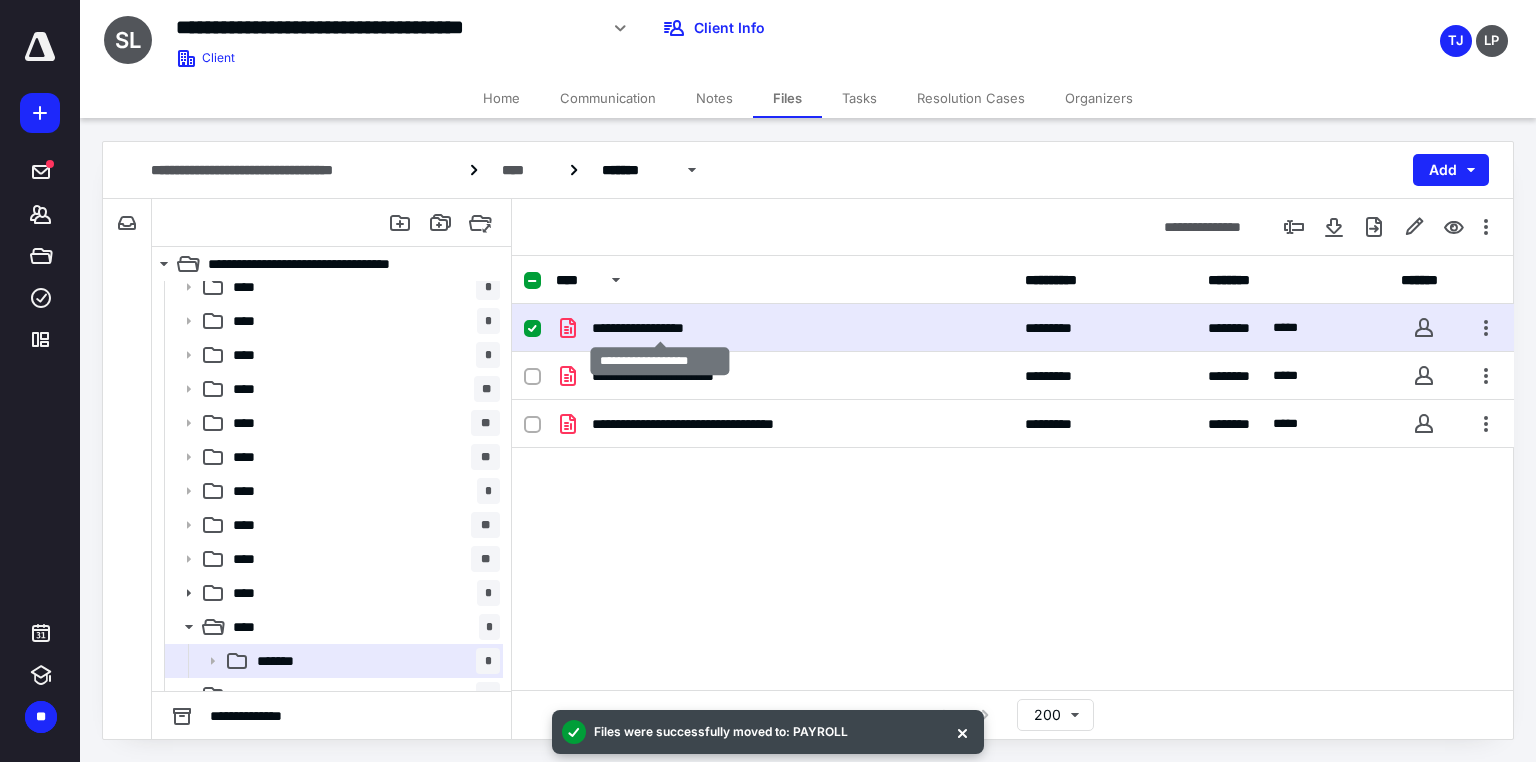 click on "**********" at bounding box center (660, 328) 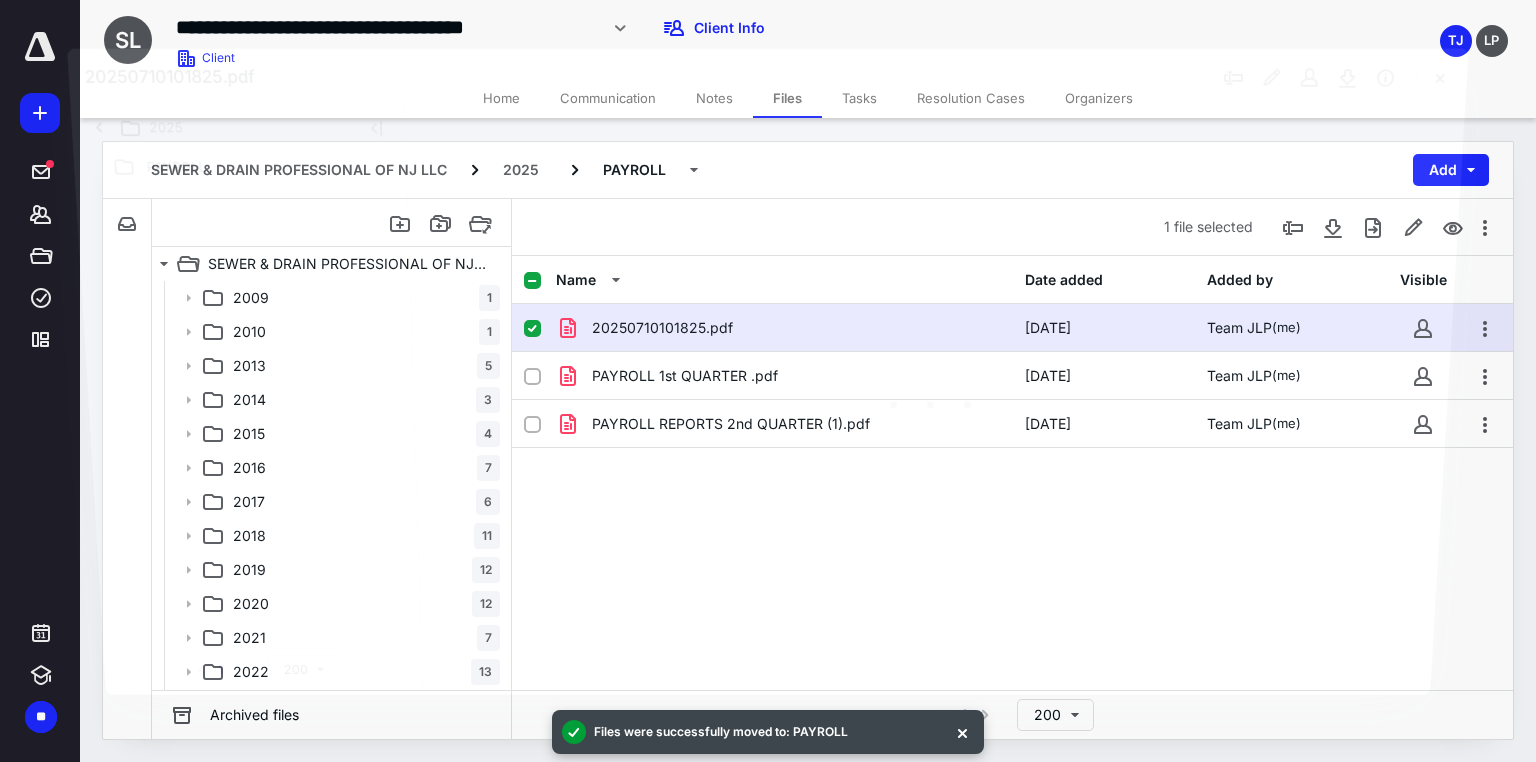 scroll, scrollTop: 147, scrollLeft: 0, axis: vertical 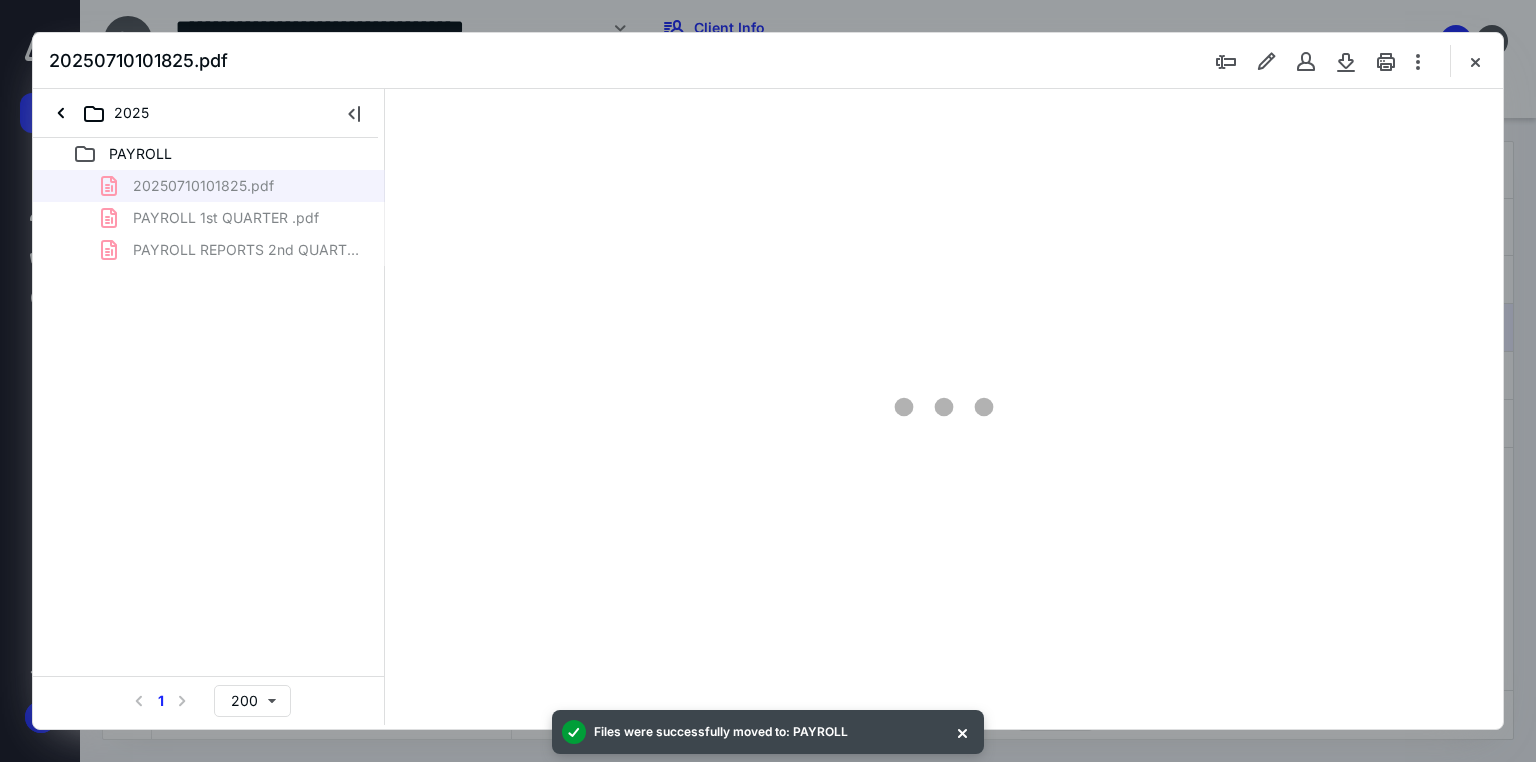 type on "71" 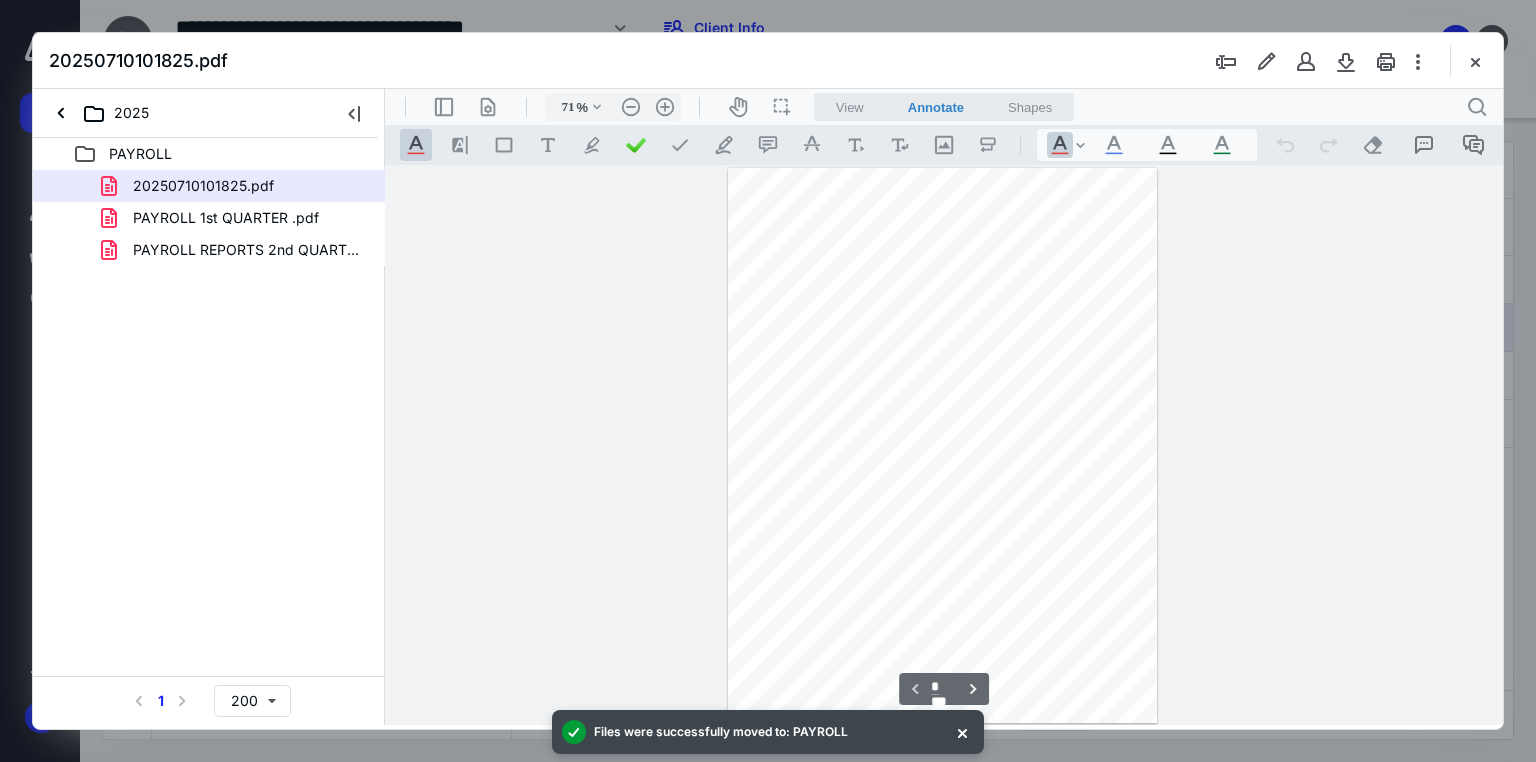 scroll, scrollTop: 79, scrollLeft: 0, axis: vertical 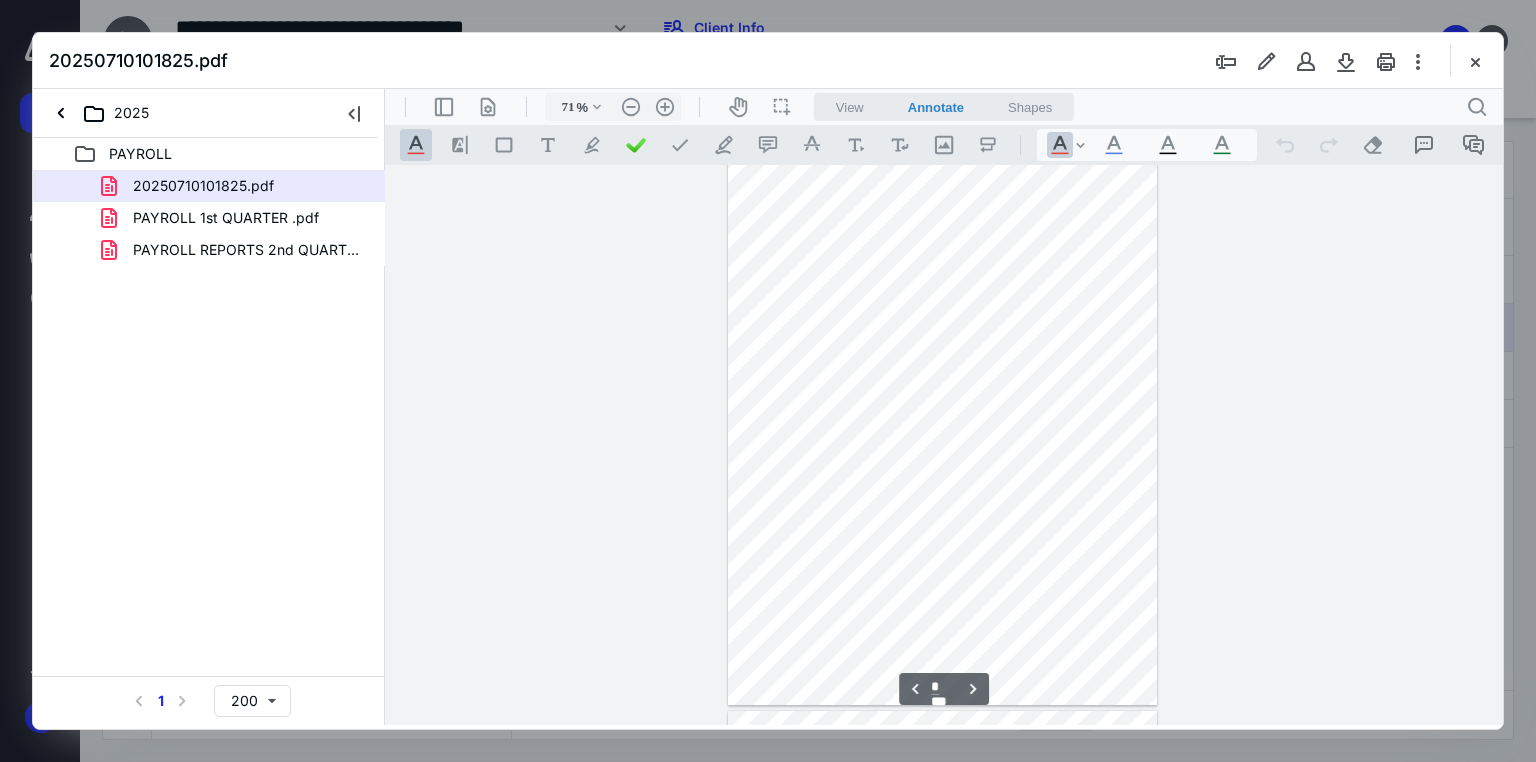 type on "*" 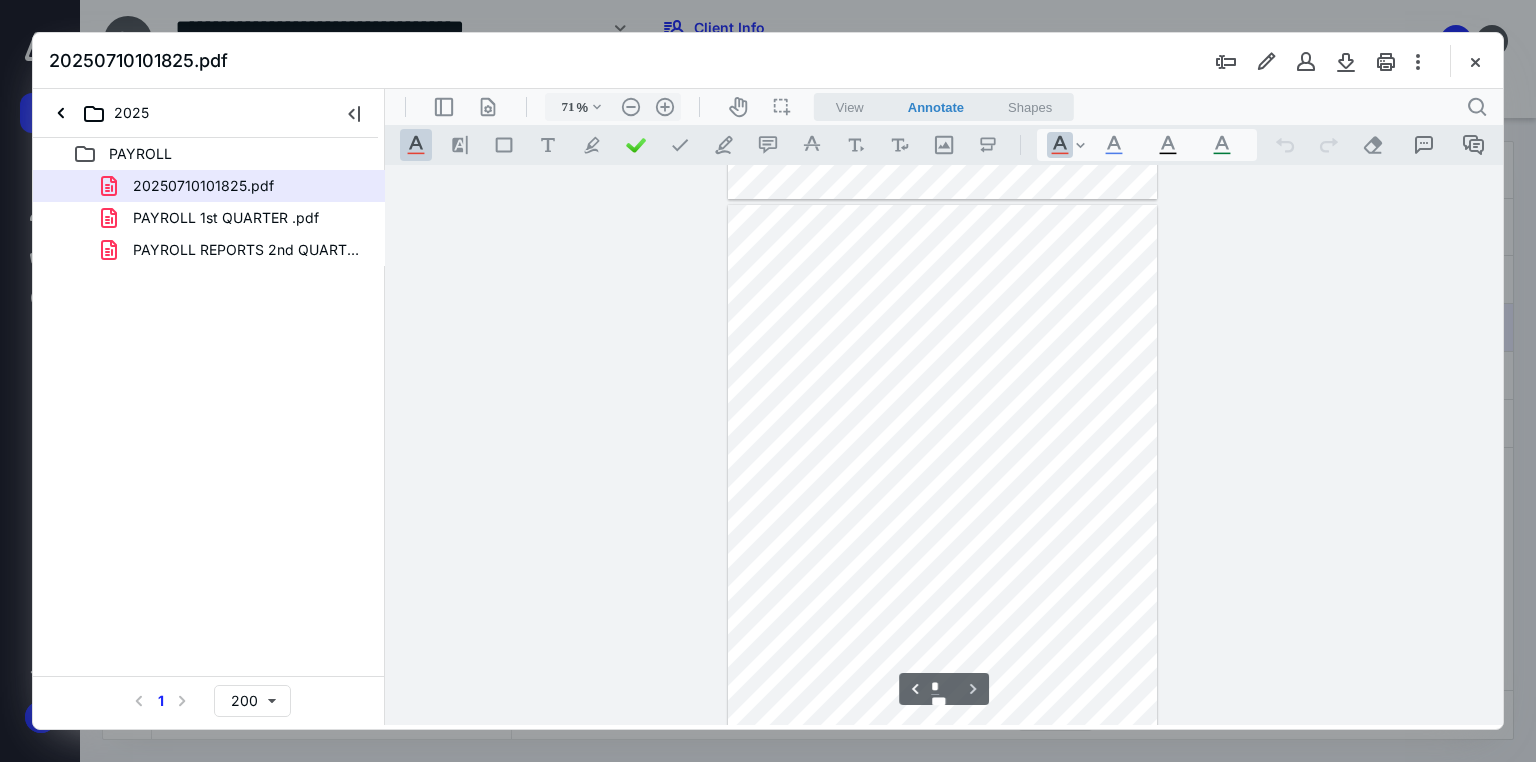 scroll, scrollTop: 1683, scrollLeft: 0, axis: vertical 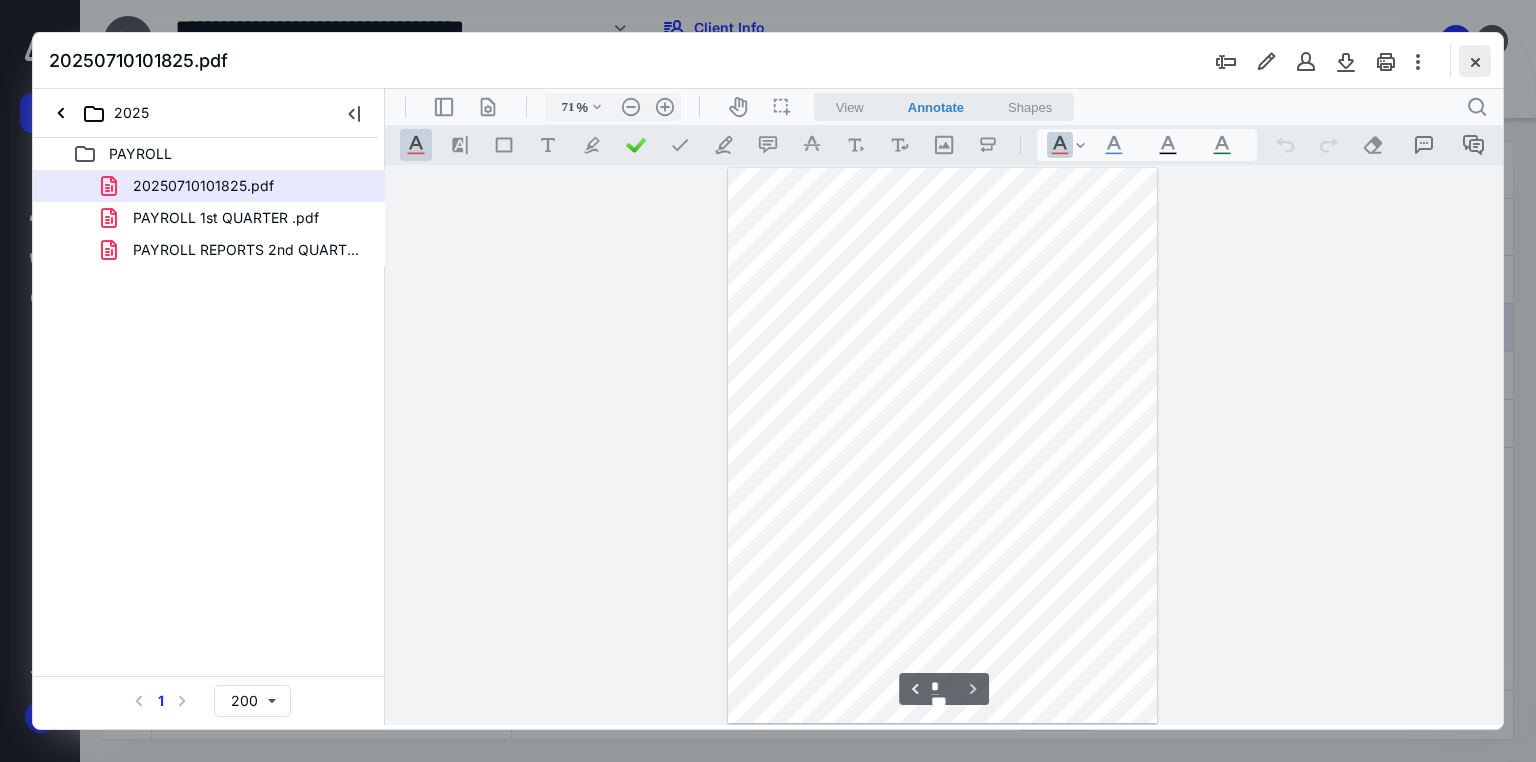 click at bounding box center [1475, 61] 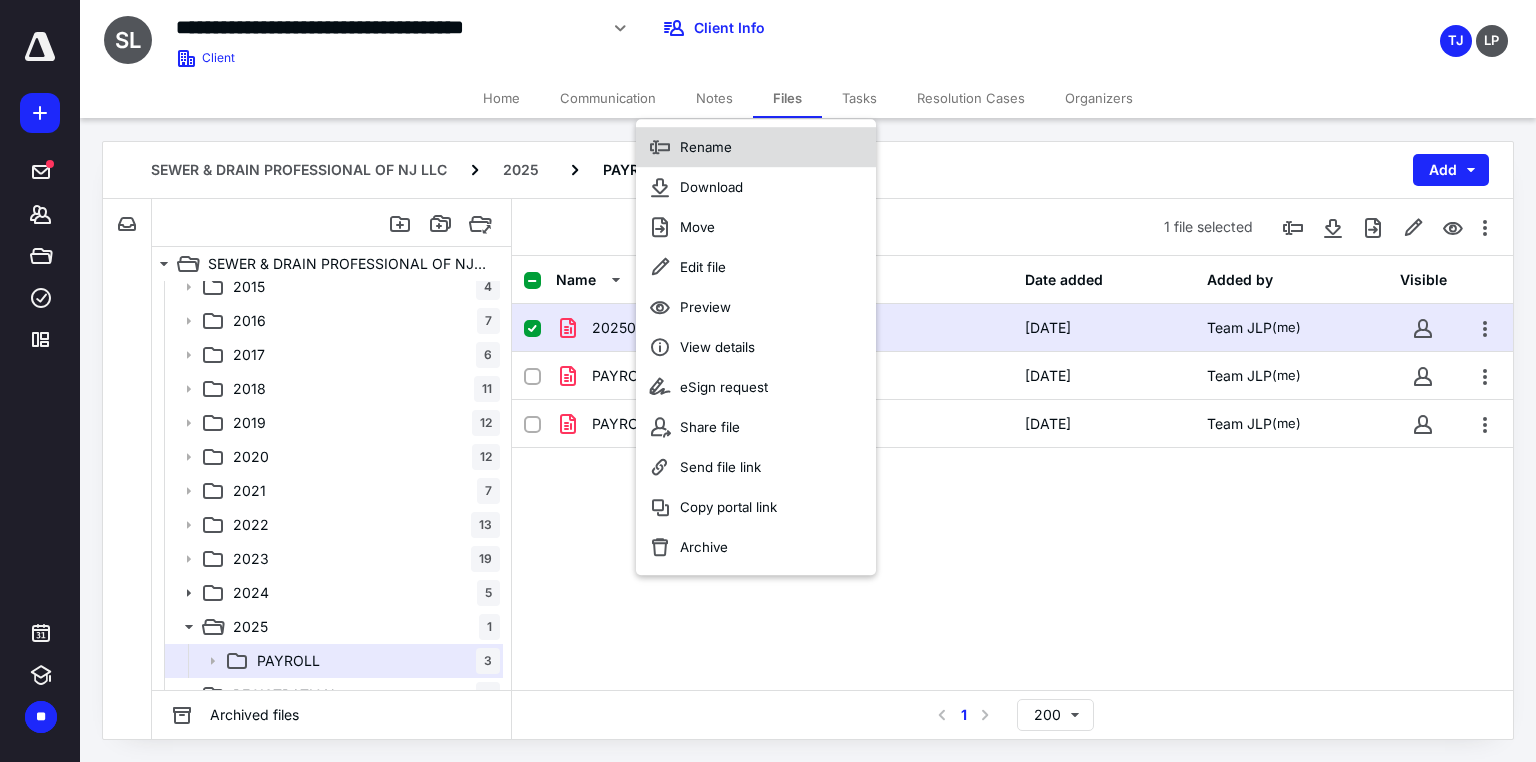 click on "Rename" at bounding box center [756, 147] 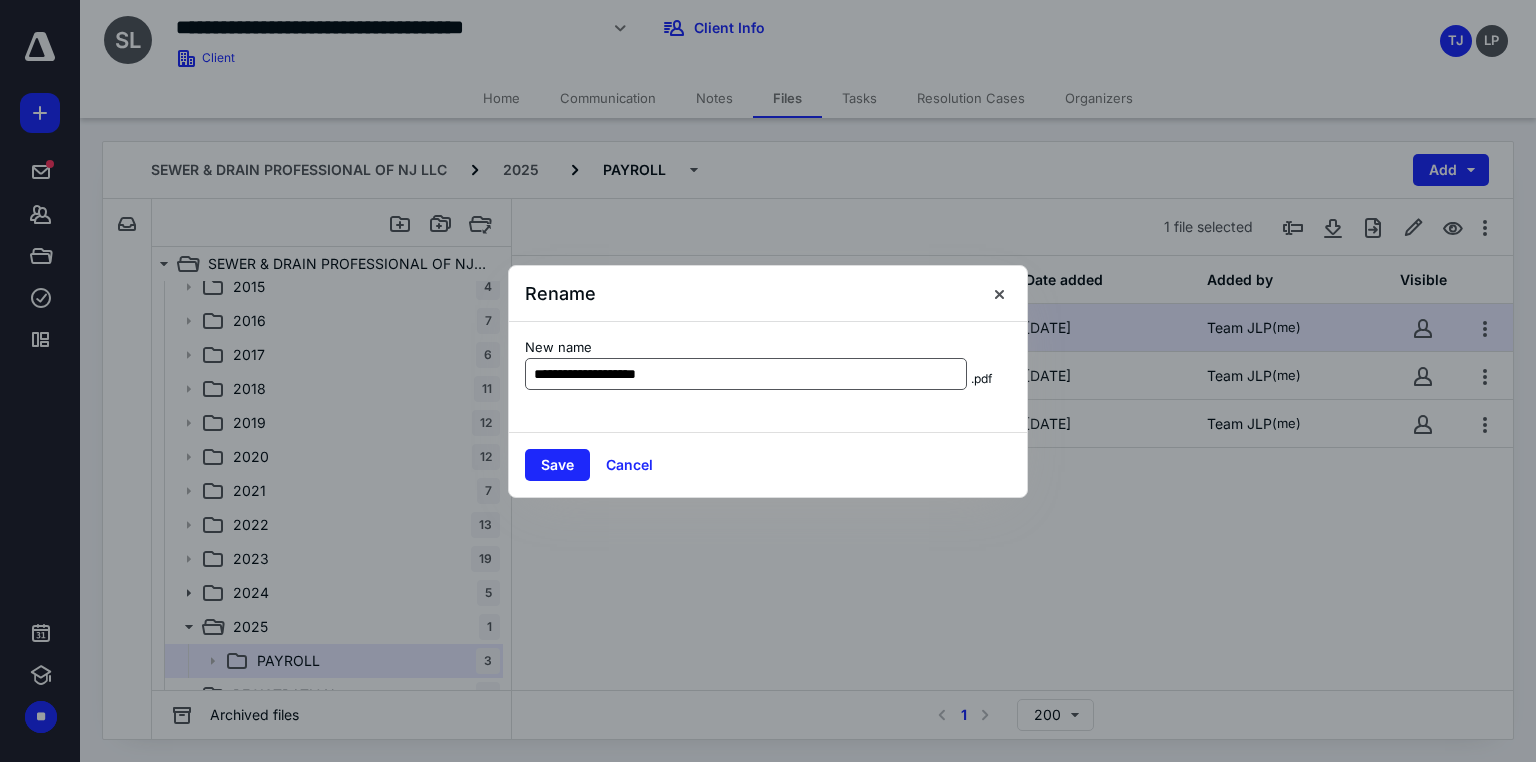 type on "**********" 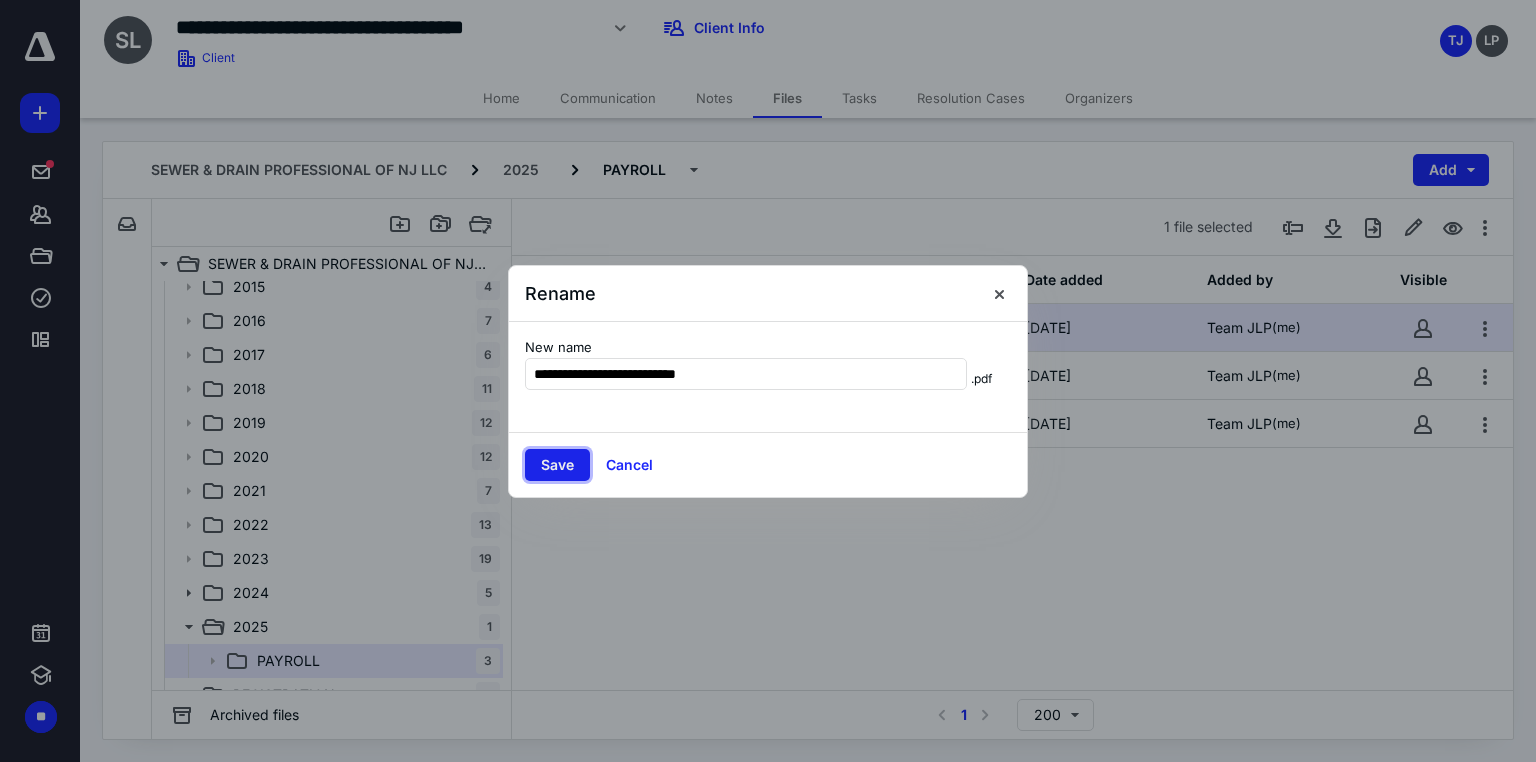 click on "Save" at bounding box center (557, 465) 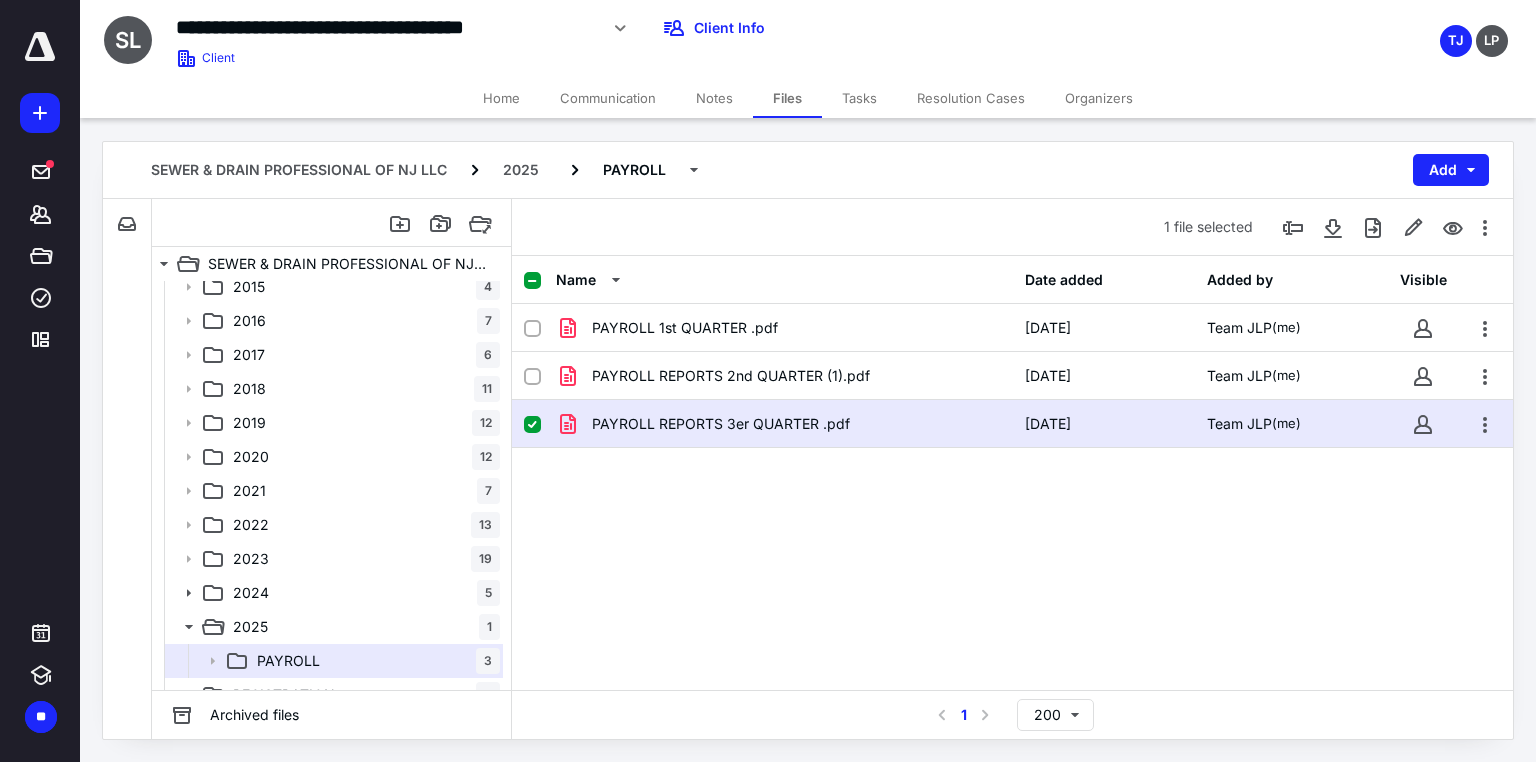 click on "PAYROLL 1st QUARTER .pdf [DATE] Team JLP  (me) PAYROLL REPORTS 2nd QUARTER  (1).pdf [DATE] Team JLP  (me) PAYROLL REPORTS 3er QUARTER .pdf [DATE] Team JLP  (me)" at bounding box center [1012, 454] 